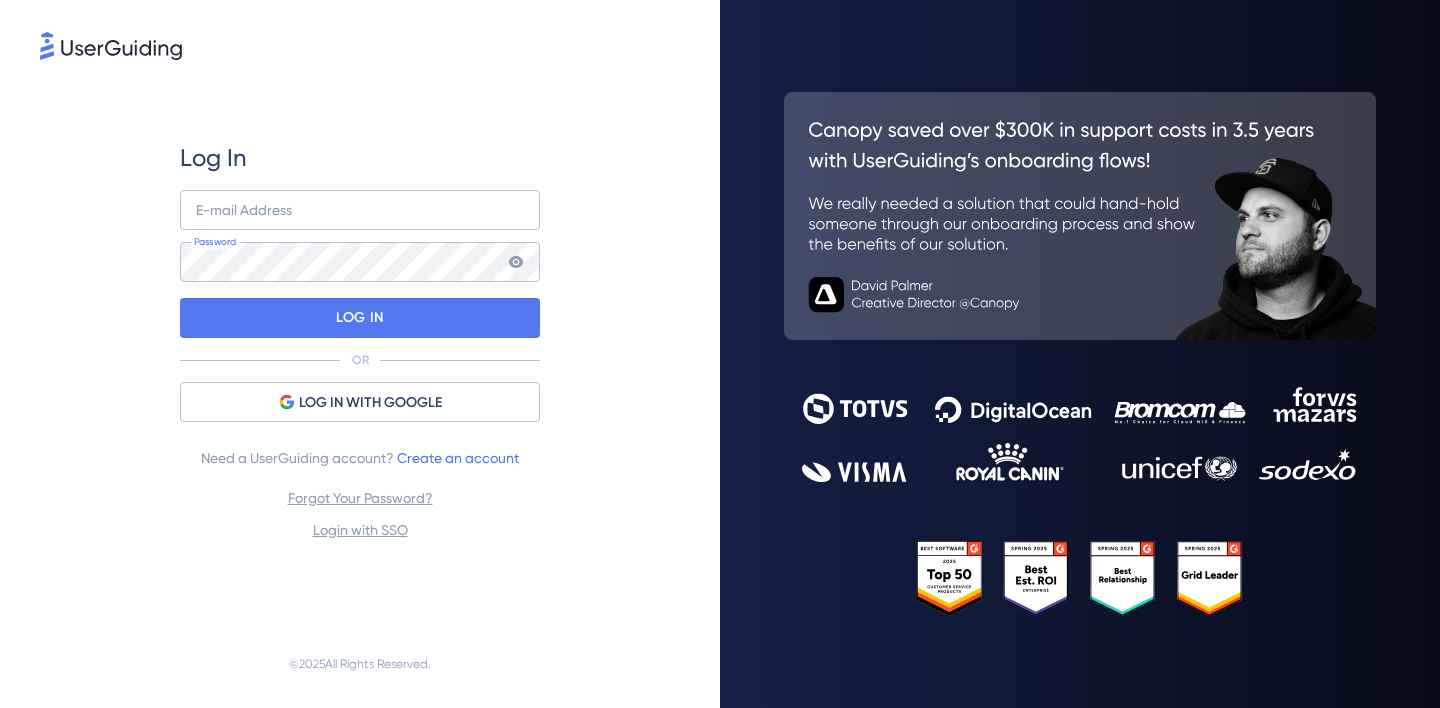 scroll, scrollTop: 0, scrollLeft: 0, axis: both 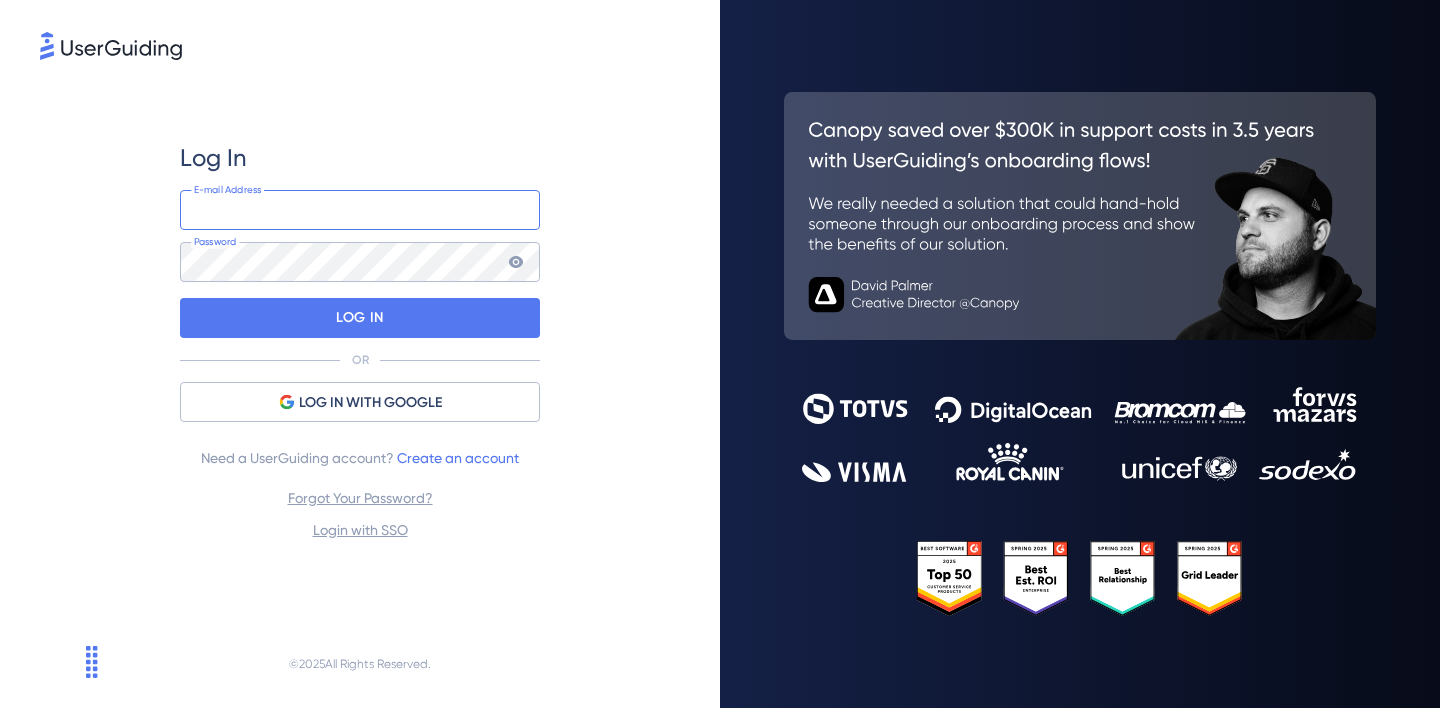 type on "emrah+info@userguiding.com" 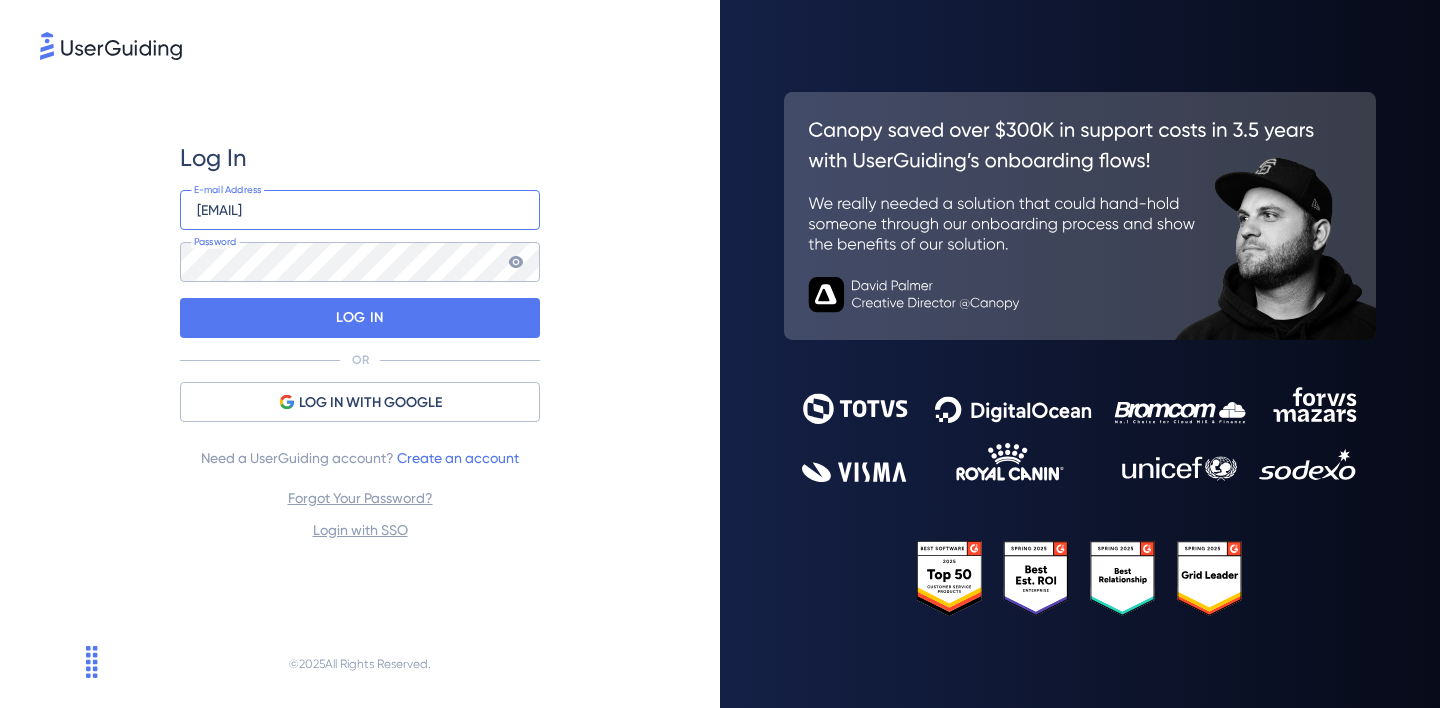 click on "emrah+info@userguiding.com" at bounding box center [360, 210] 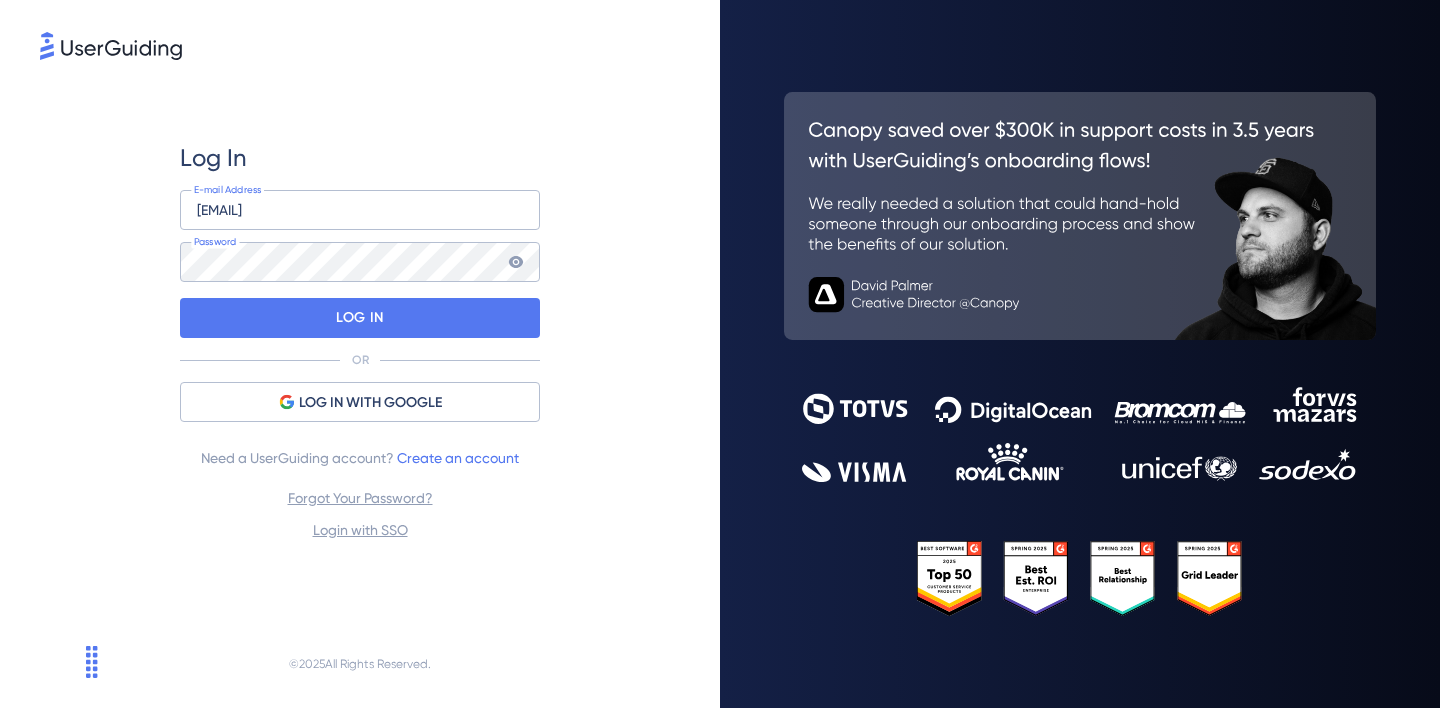 click on "Log In emrah+info@userguiding.com E-mail Address Password LOG IN OR LOG IN WITH GOOGLE Need a UserGuiding account?   Create an account Forgot Your Password? Login with SSO" at bounding box center [360, 342] 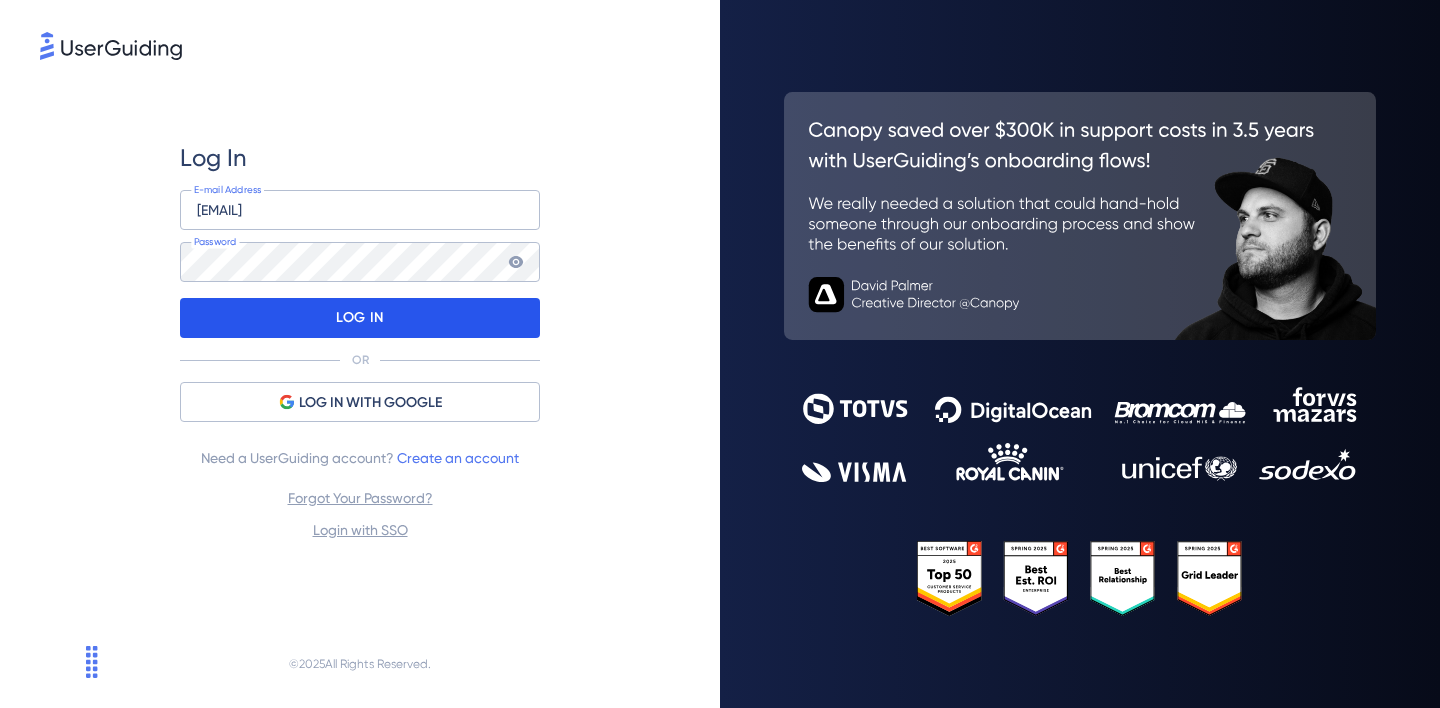 click on "LOG IN" at bounding box center (359, 318) 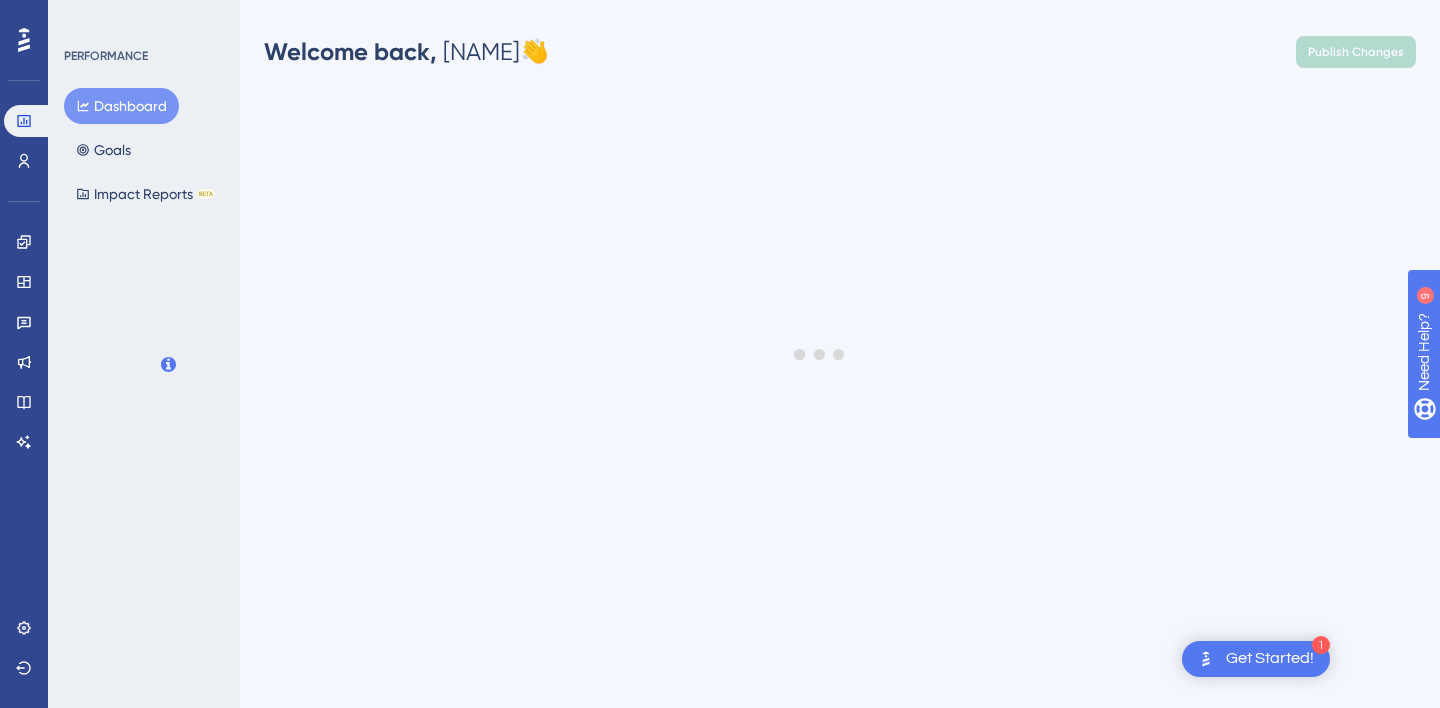 scroll, scrollTop: 0, scrollLeft: 0, axis: both 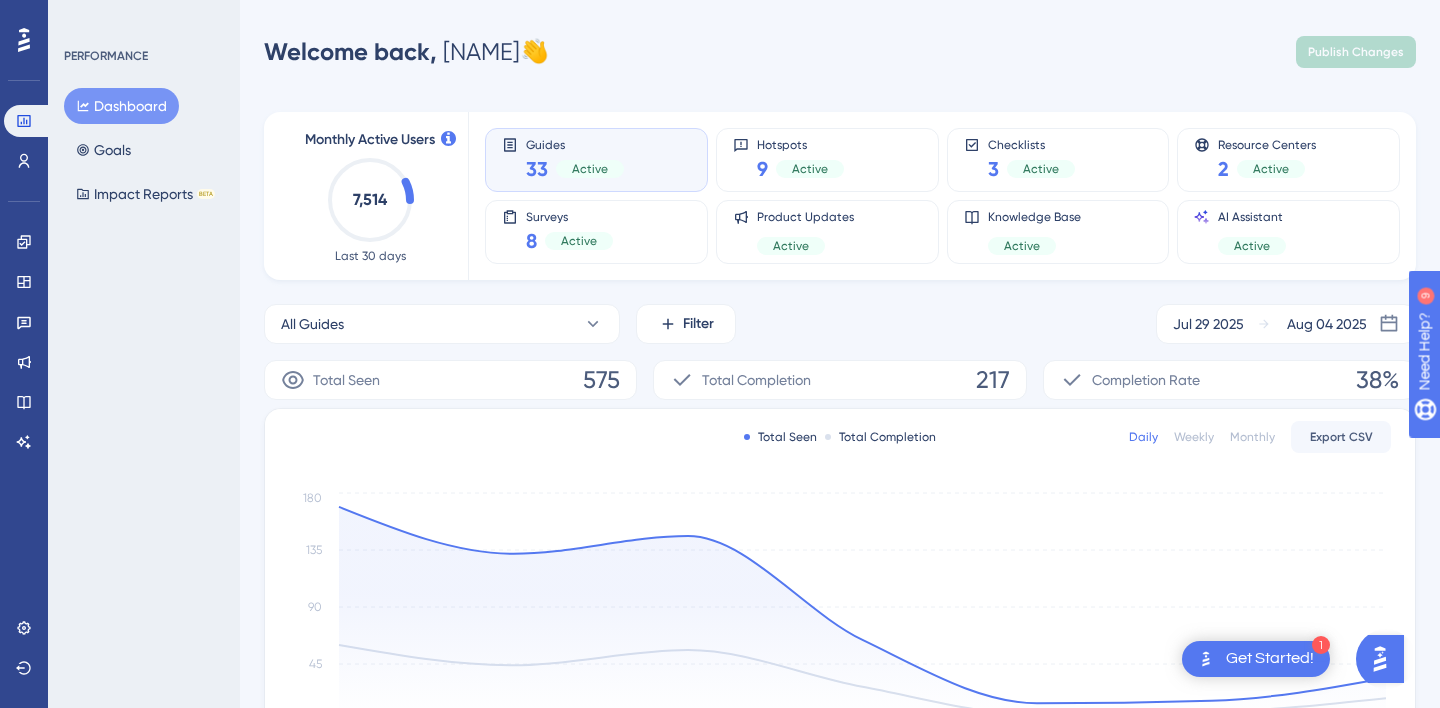 click on "Engagement Widgets Feedback Product Updates Knowledge Base AI Assistant" at bounding box center (24, 342) 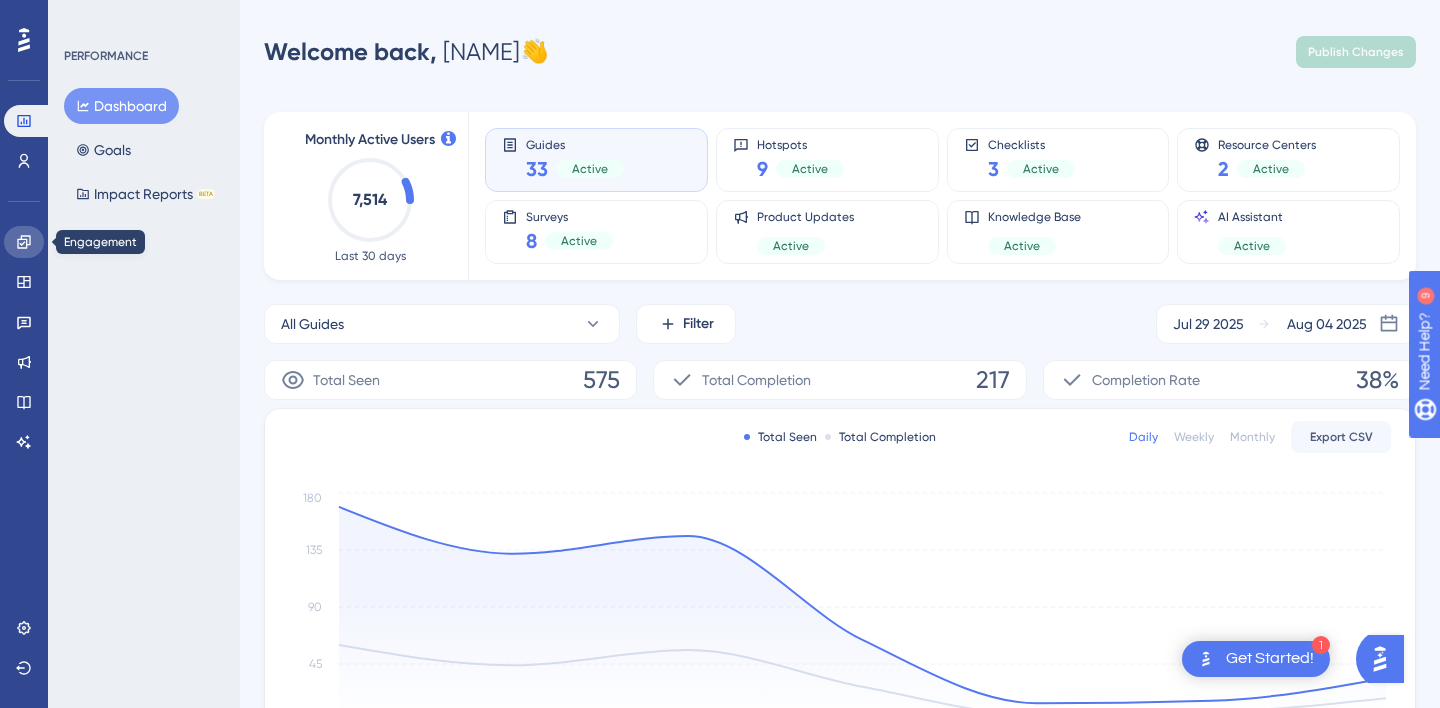 click 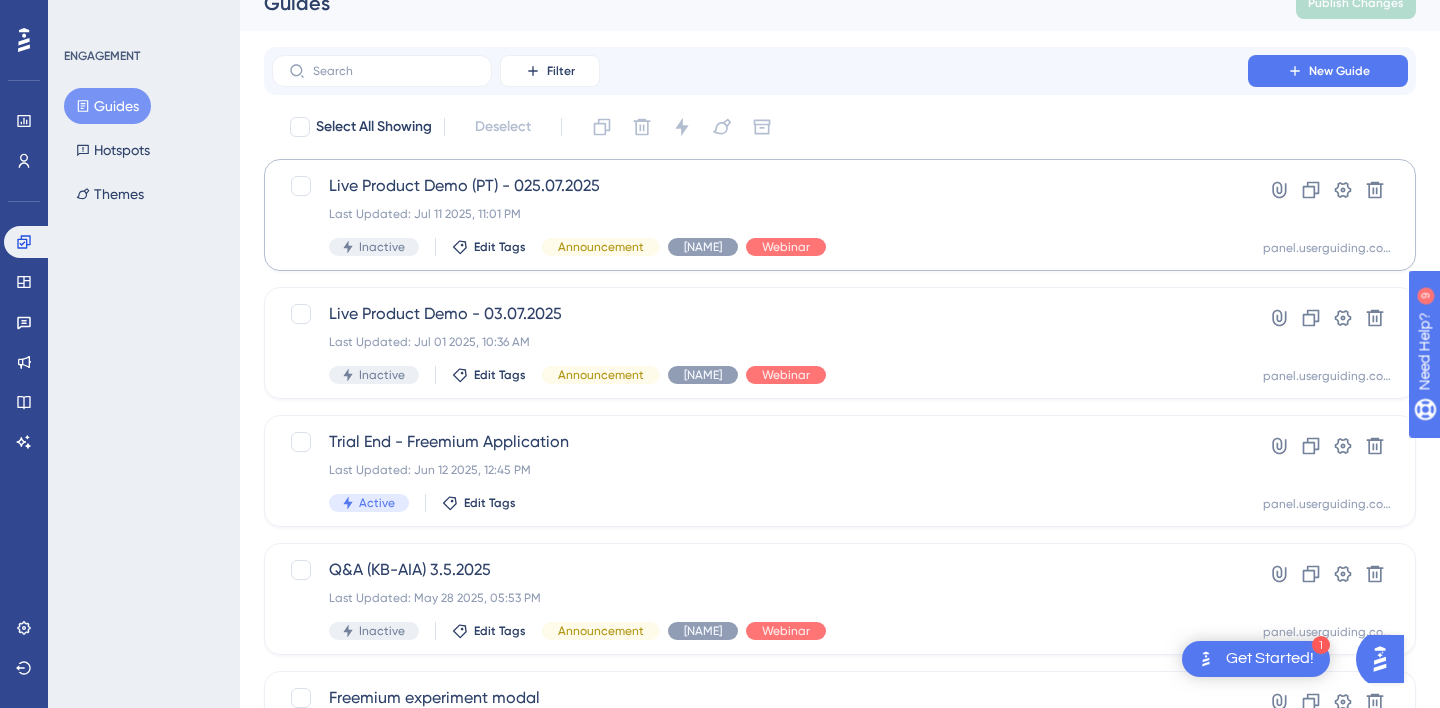 scroll, scrollTop: 0, scrollLeft: 0, axis: both 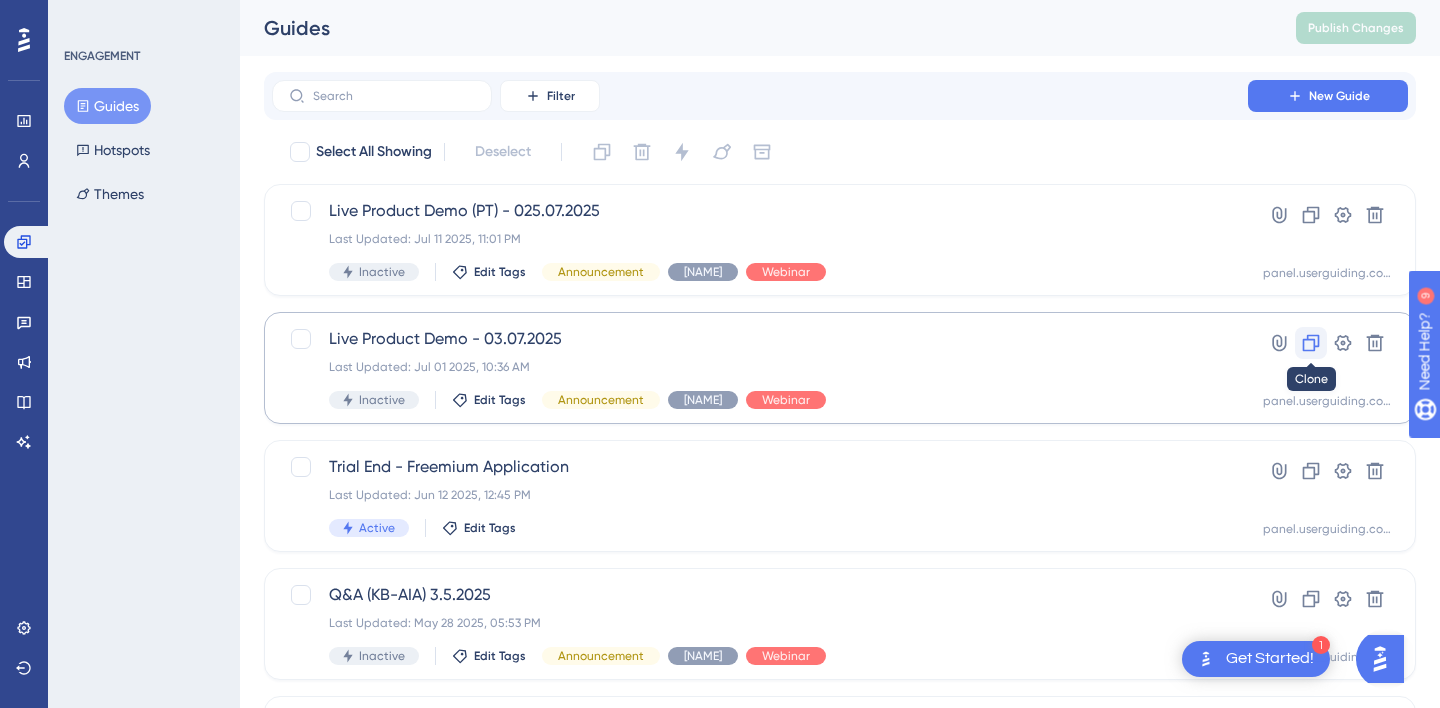 click 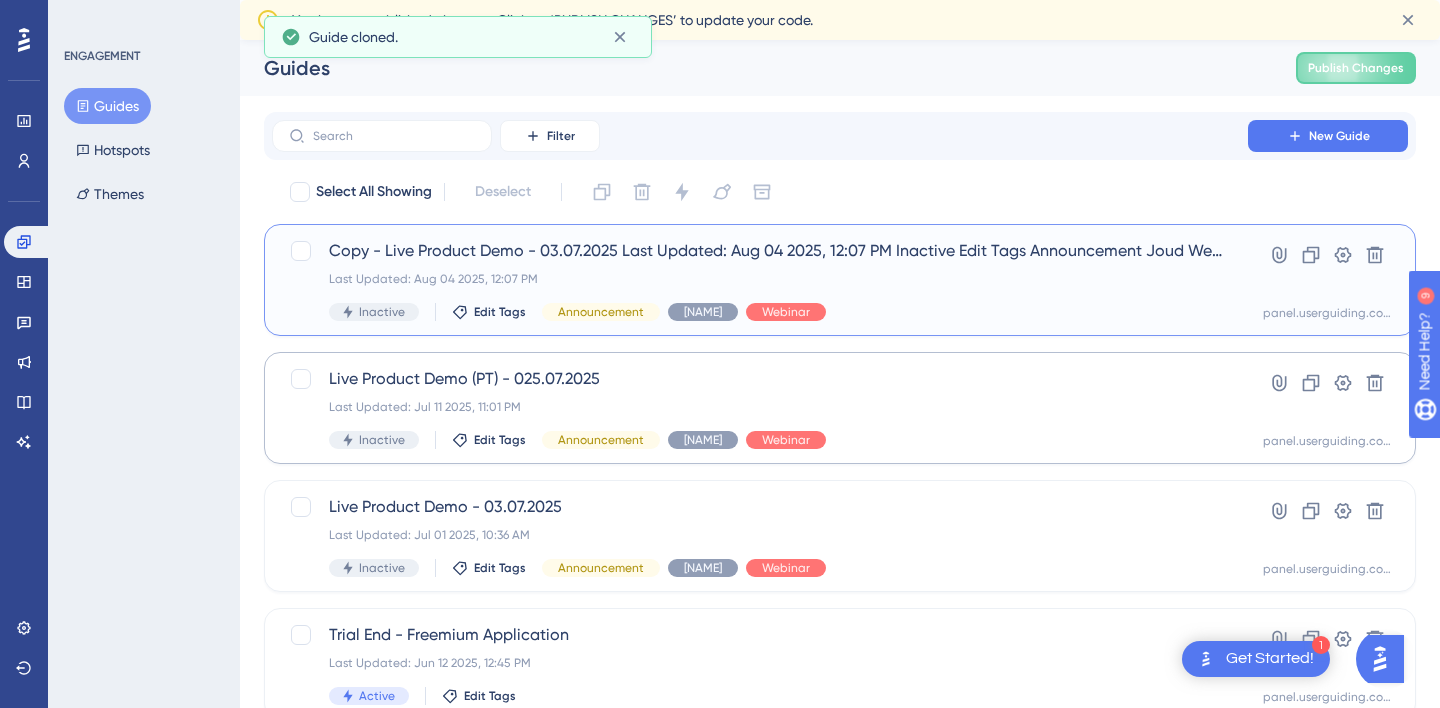 click on "Last Updated: Aug 04 2025, 12:07 PM" at bounding box center [780, 279] 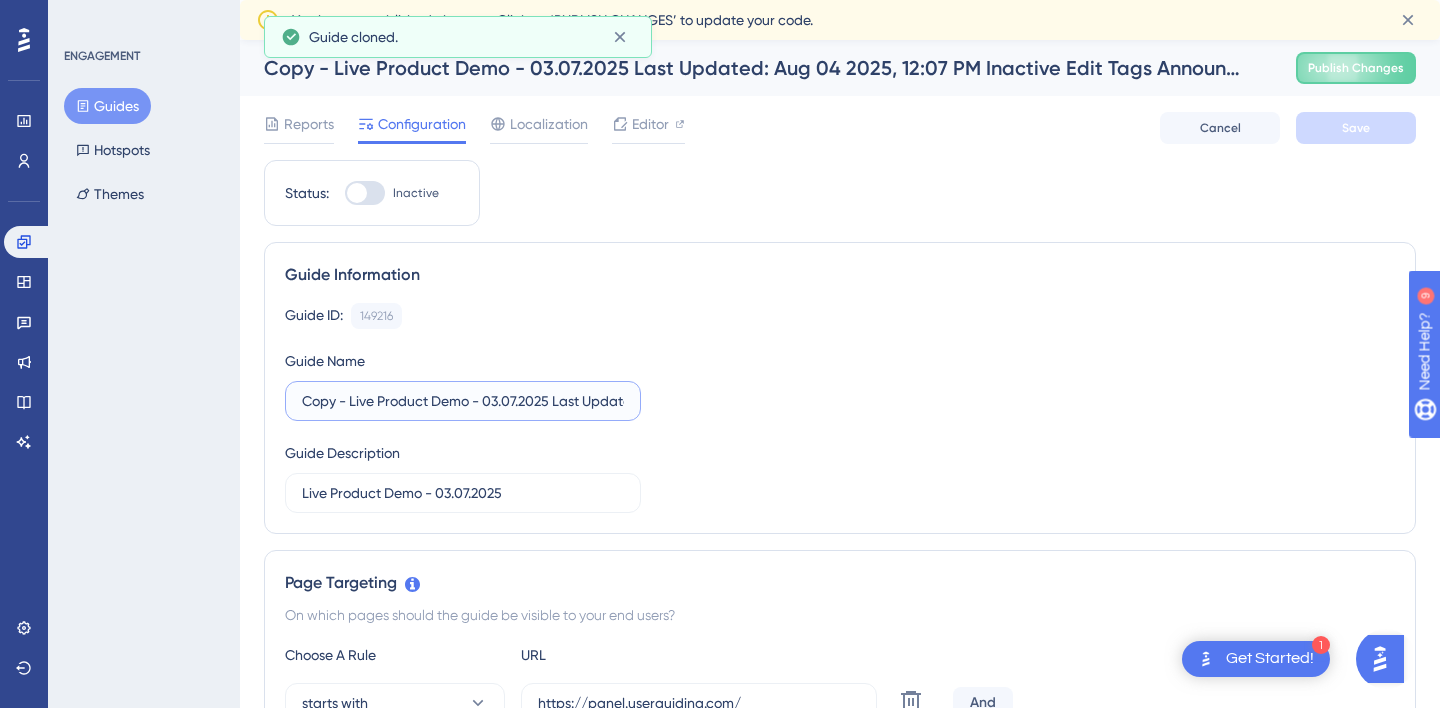click on "Copy - Live Product Demo - 03.07.2025" at bounding box center [463, 401] 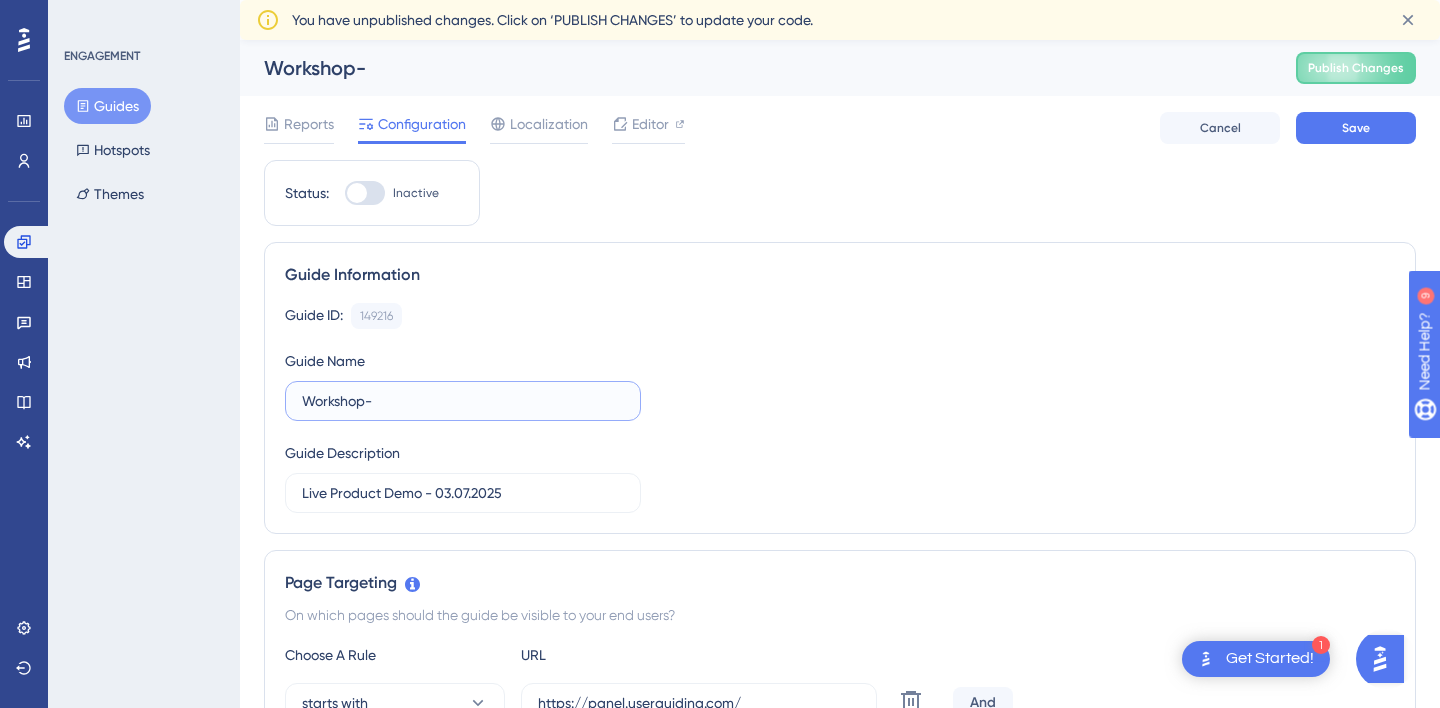 paste on "Build Localized Self-Service Experience in 45 minutes" 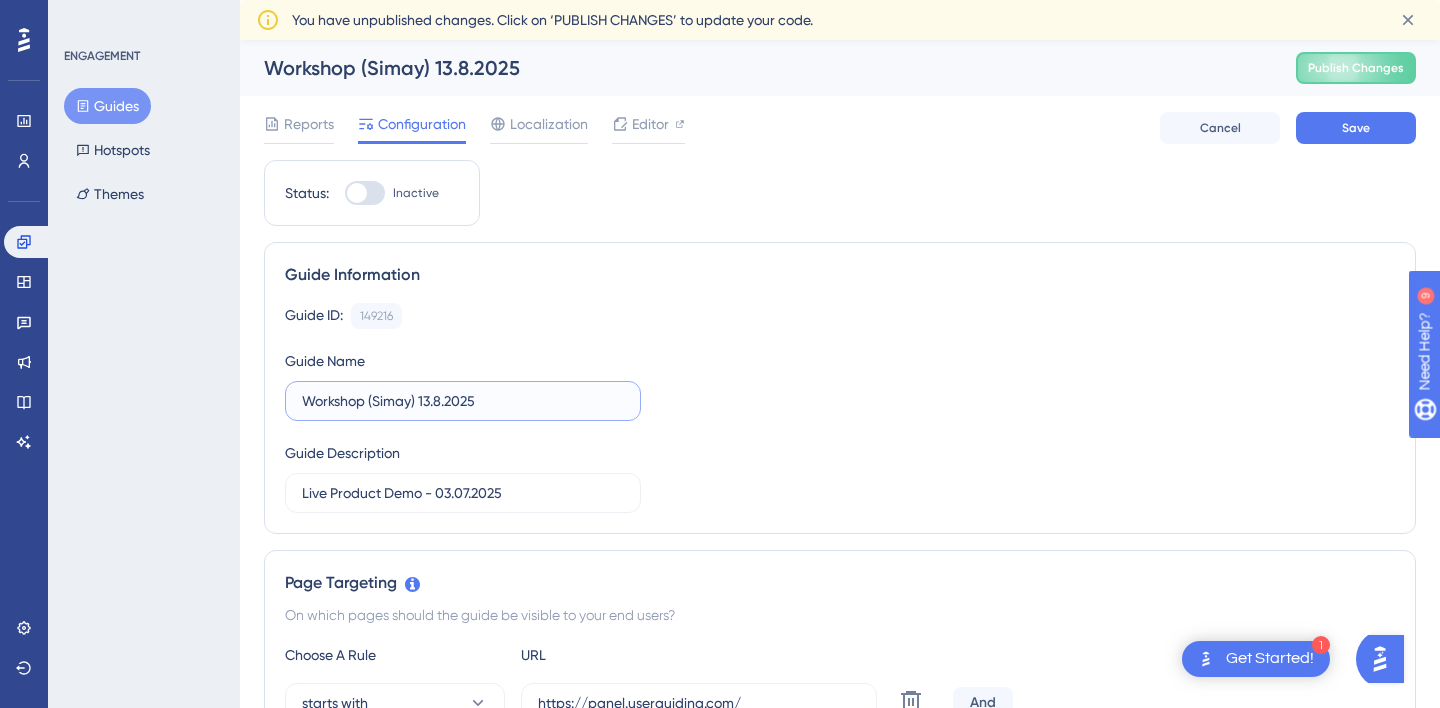 scroll, scrollTop: 0, scrollLeft: 142, axis: horizontal 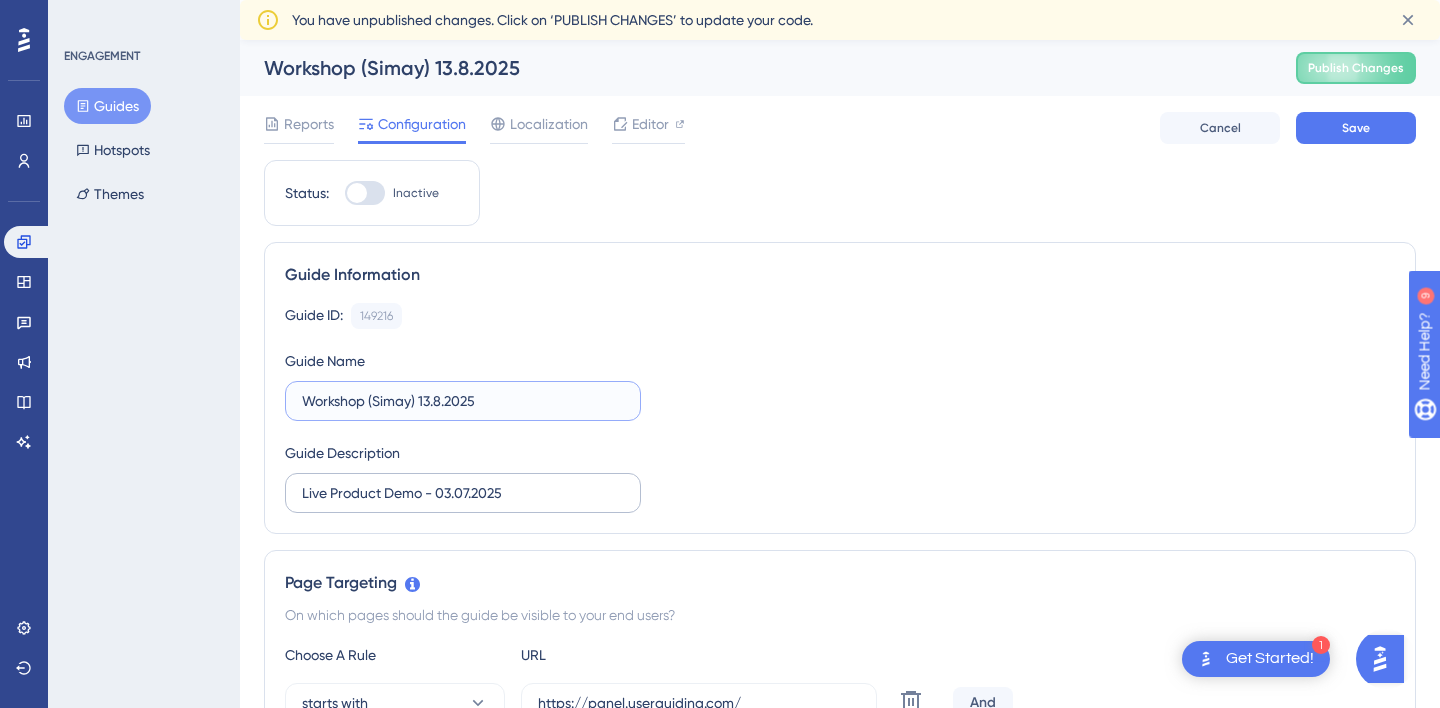 type on "Workshop- Build Localized Self-Service Experience in 45 minutes (Simay)" 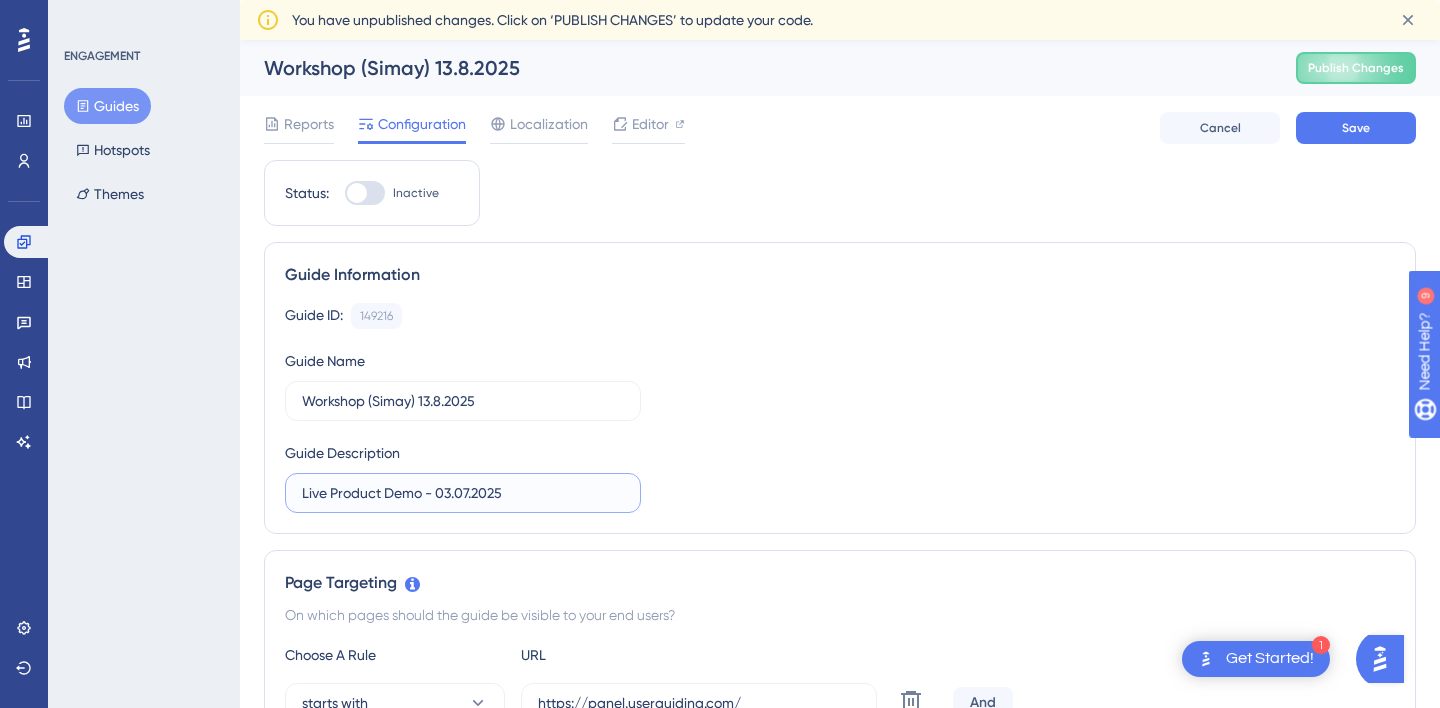 click on "Live Product Demo - 03.07.2025" at bounding box center [463, 493] 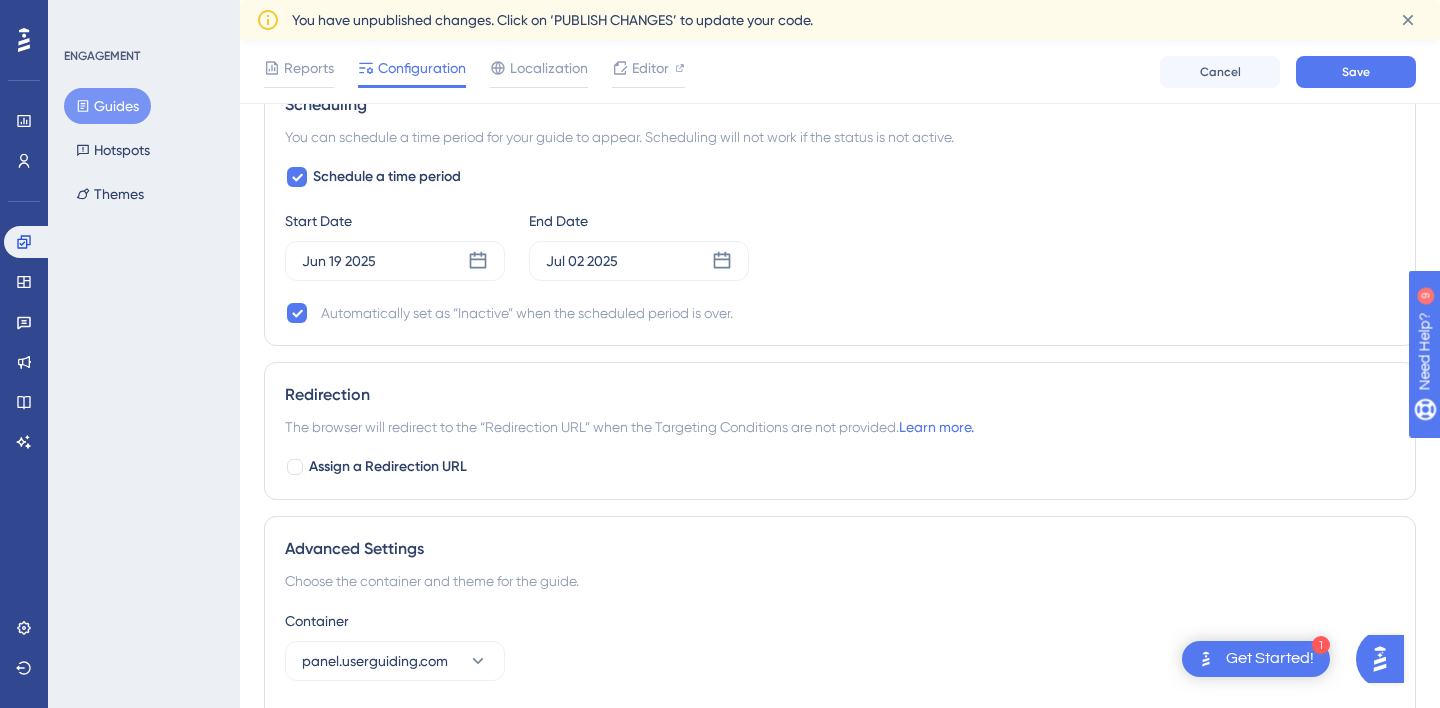 scroll, scrollTop: 1991, scrollLeft: 0, axis: vertical 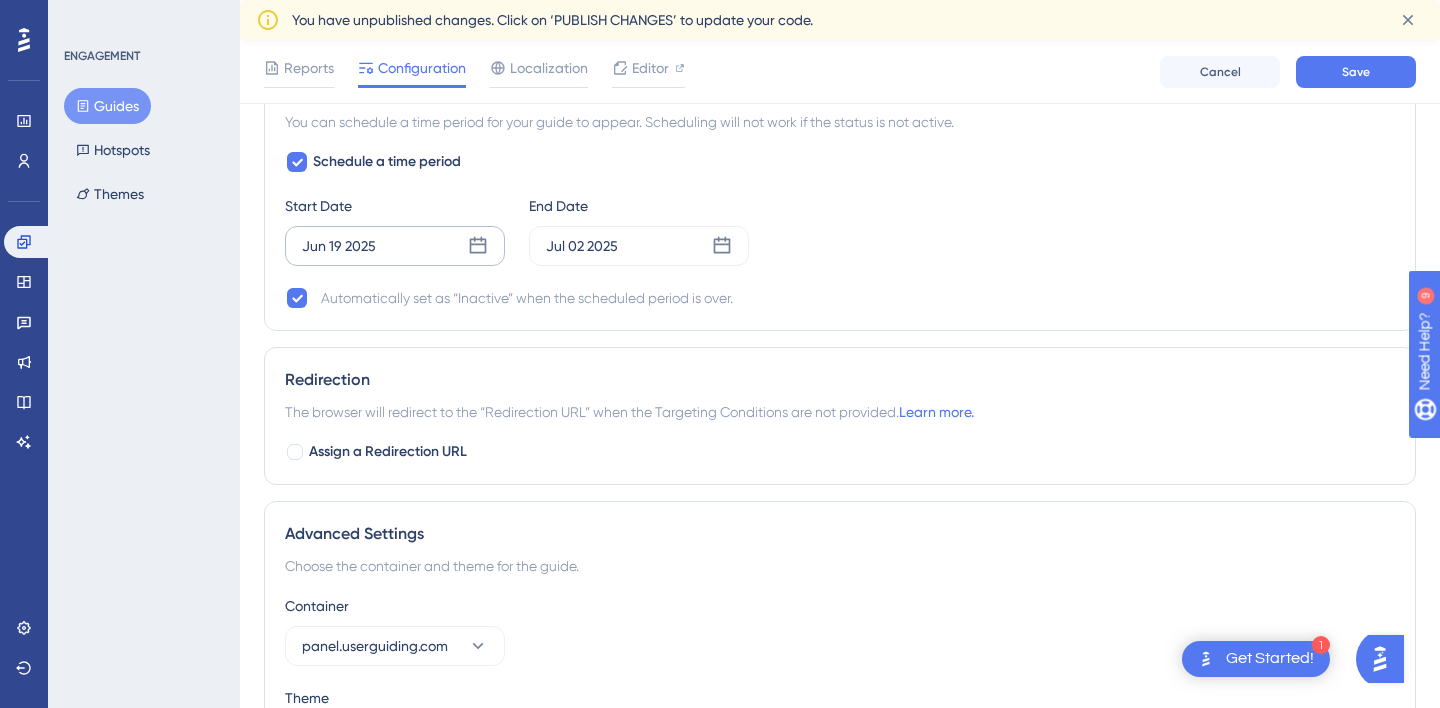 type on "Workshop (Simay) [DATE]" 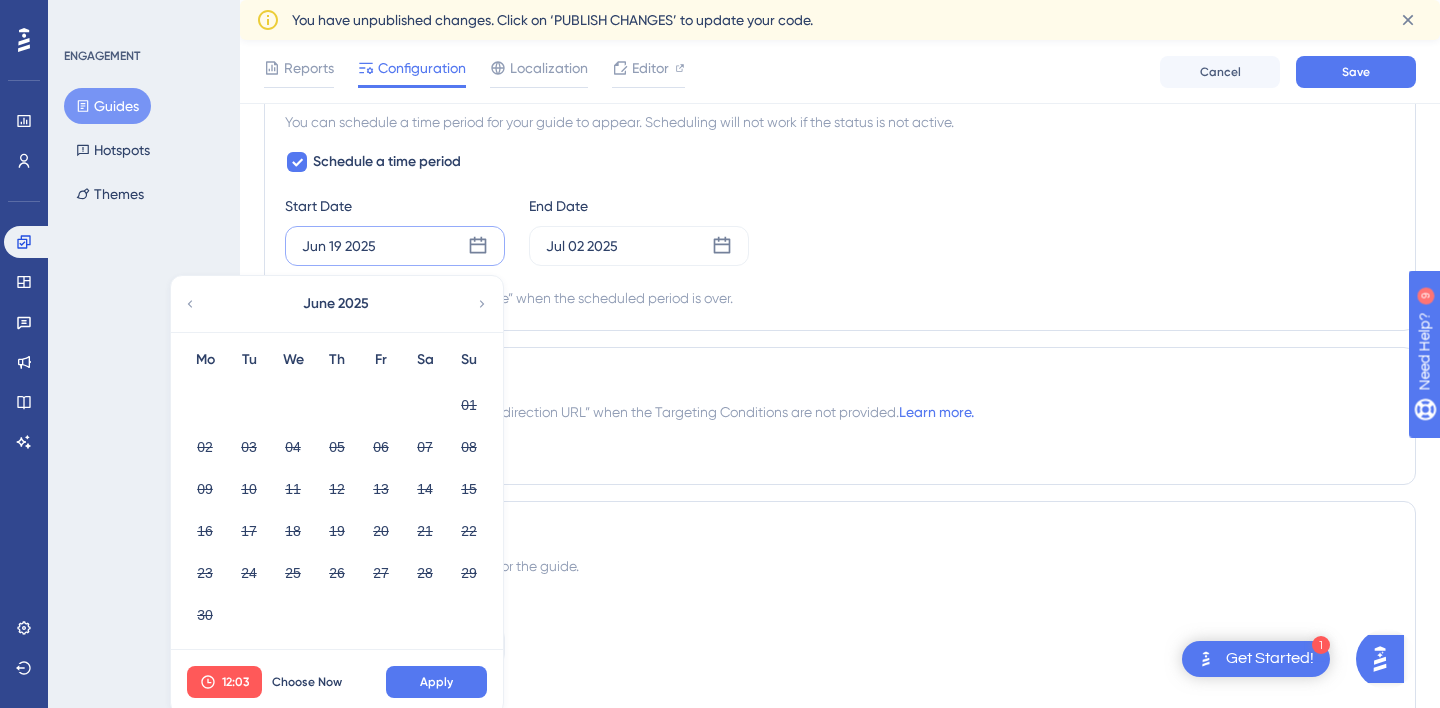 click on "June 2025" at bounding box center [336, 304] 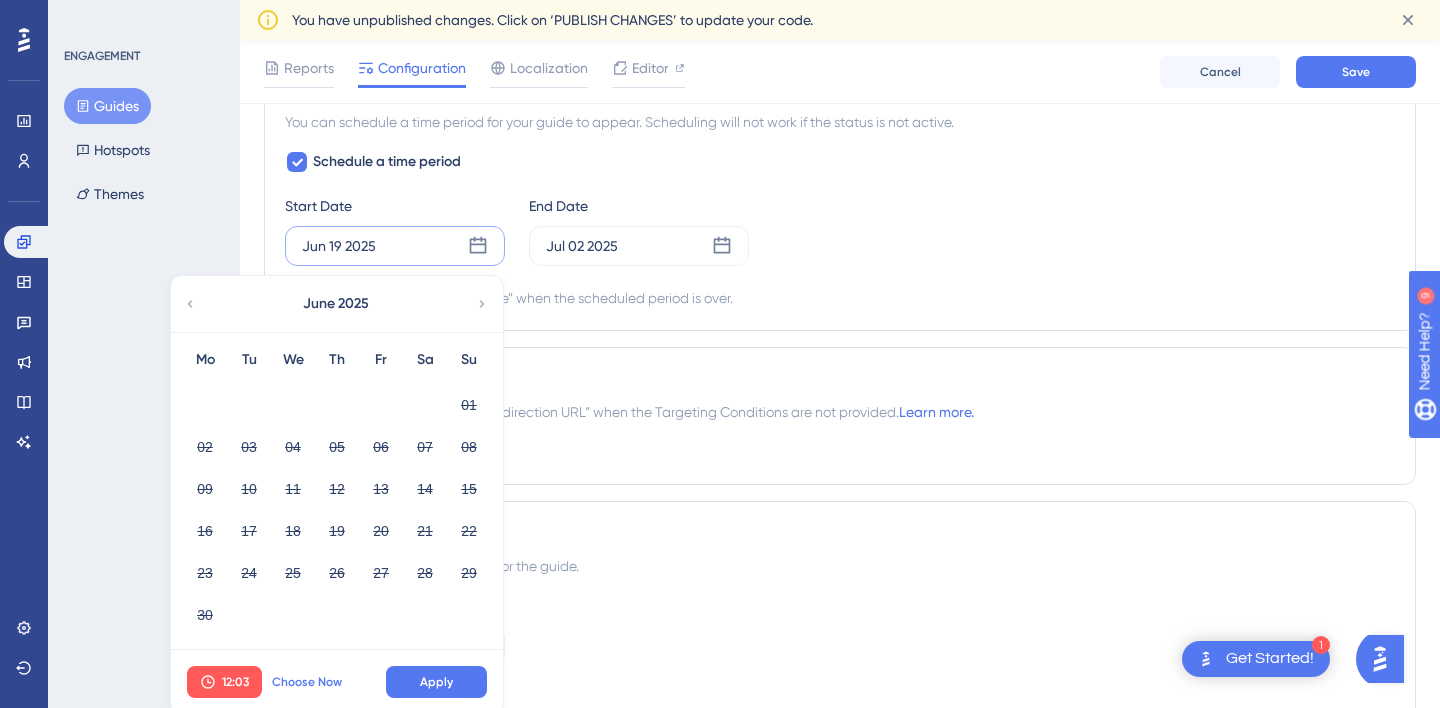 click on "Choose Now" at bounding box center (307, 682) 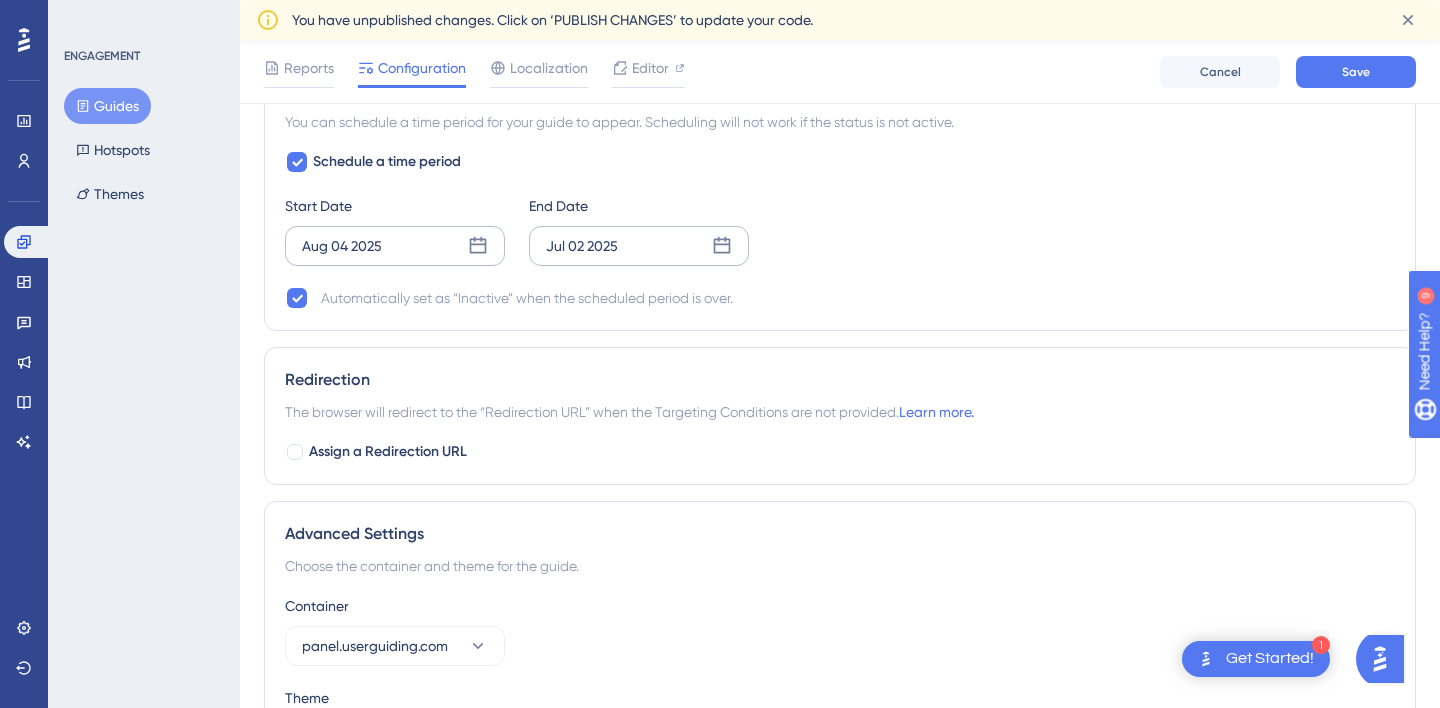 click on "Jul 02 2025" at bounding box center (639, 246) 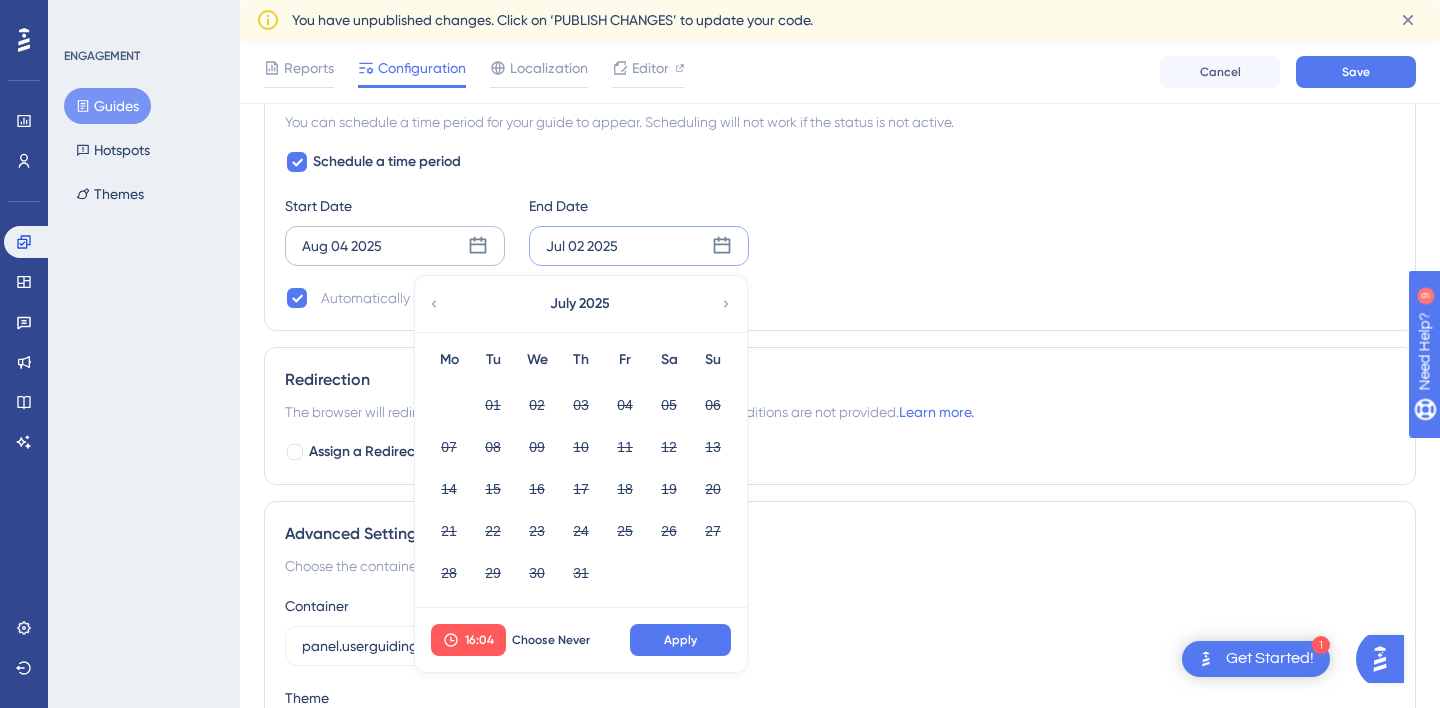 click 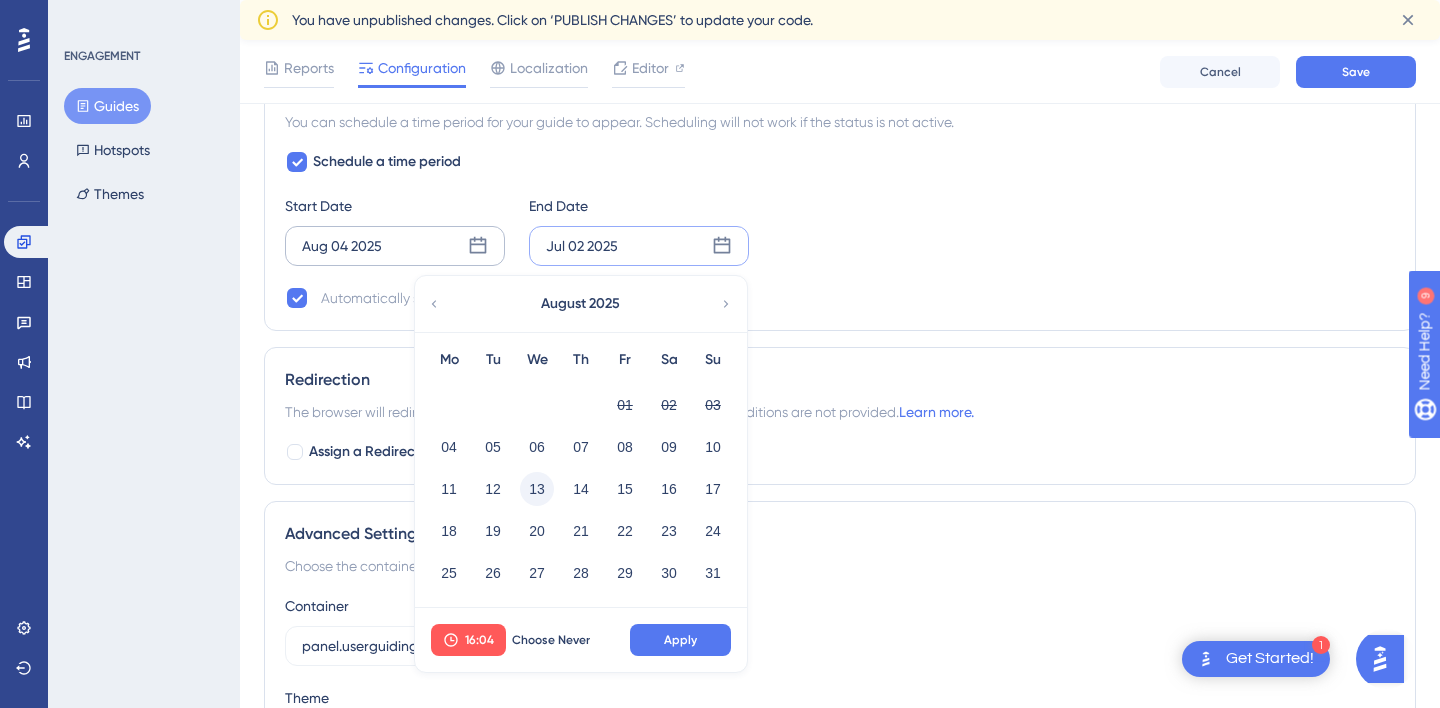 click on "13" at bounding box center [537, 489] 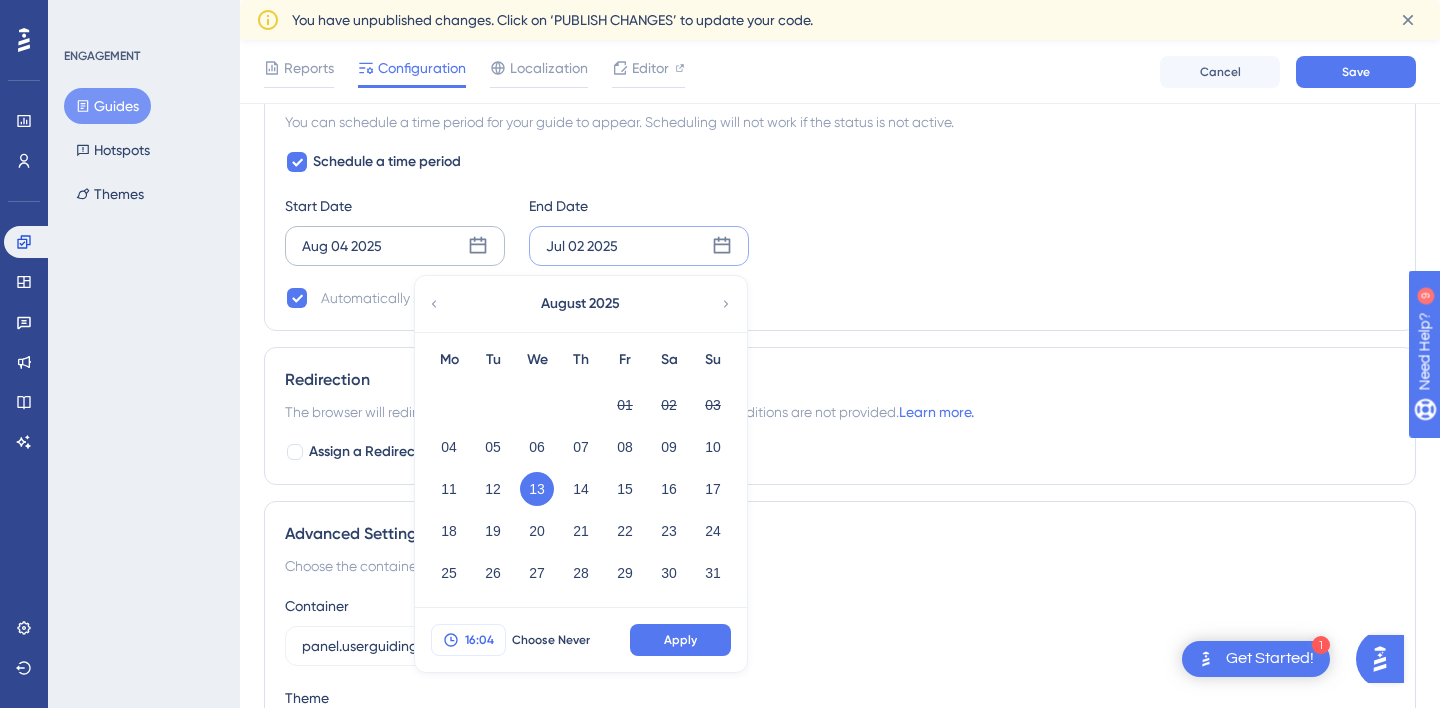 click on "16:04" at bounding box center [479, 640] 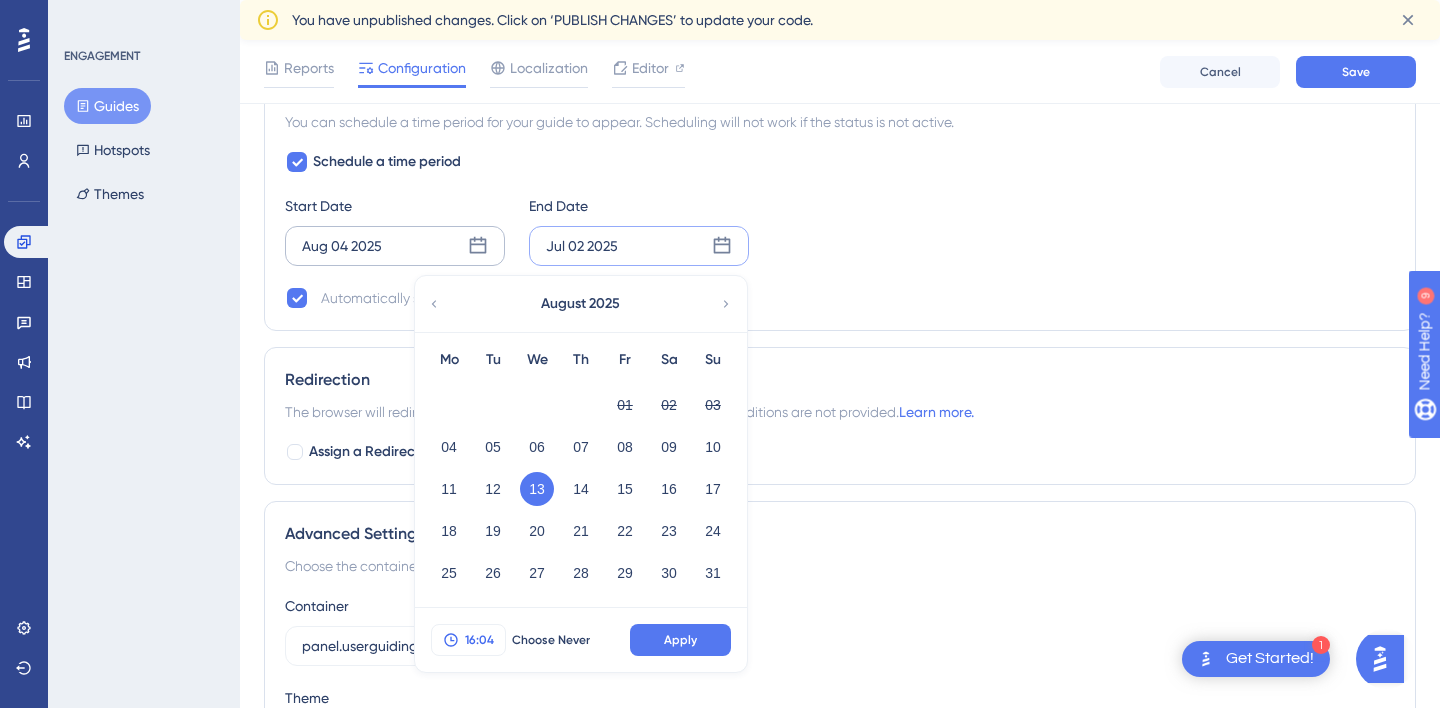 scroll, scrollTop: 2132, scrollLeft: 0, axis: vertical 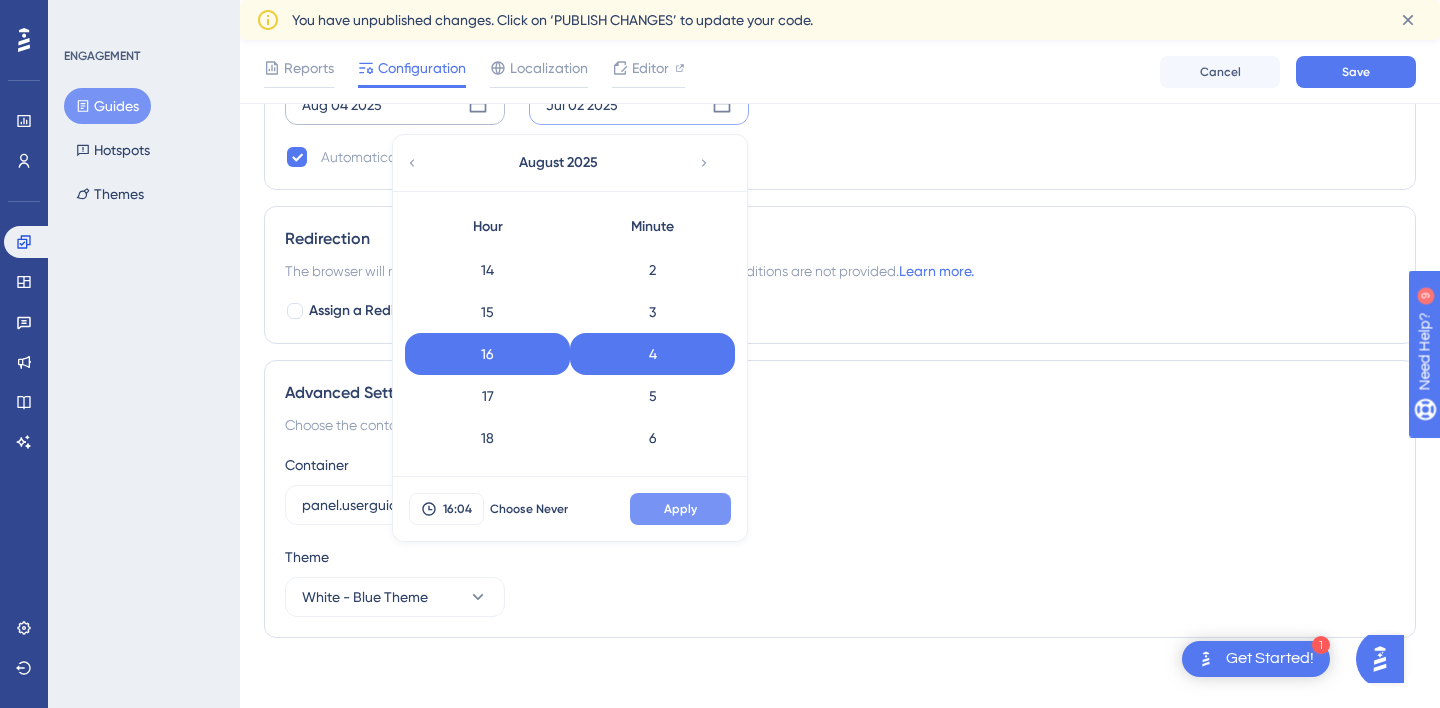 click on "Apply" at bounding box center [680, 509] 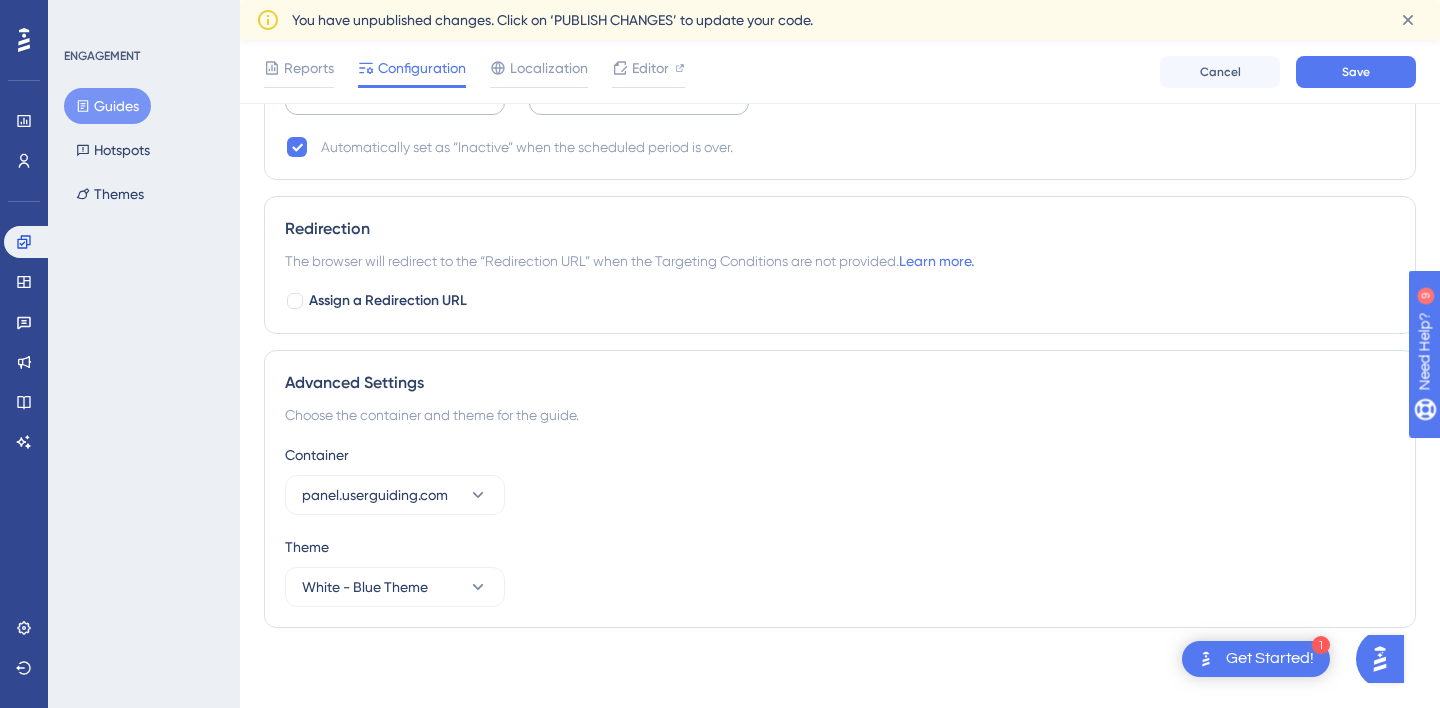 scroll, scrollTop: 2134, scrollLeft: 0, axis: vertical 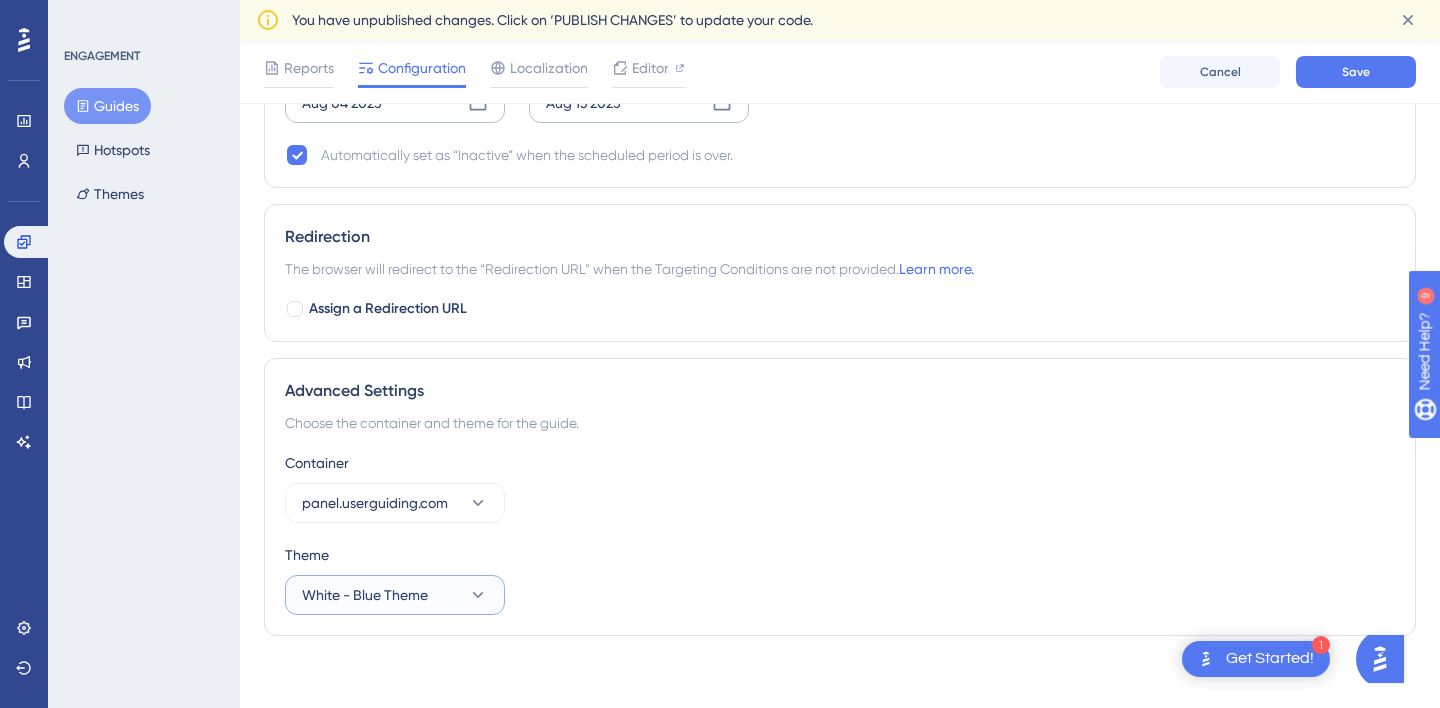 click on "White - Blue Theme" at bounding box center [365, 595] 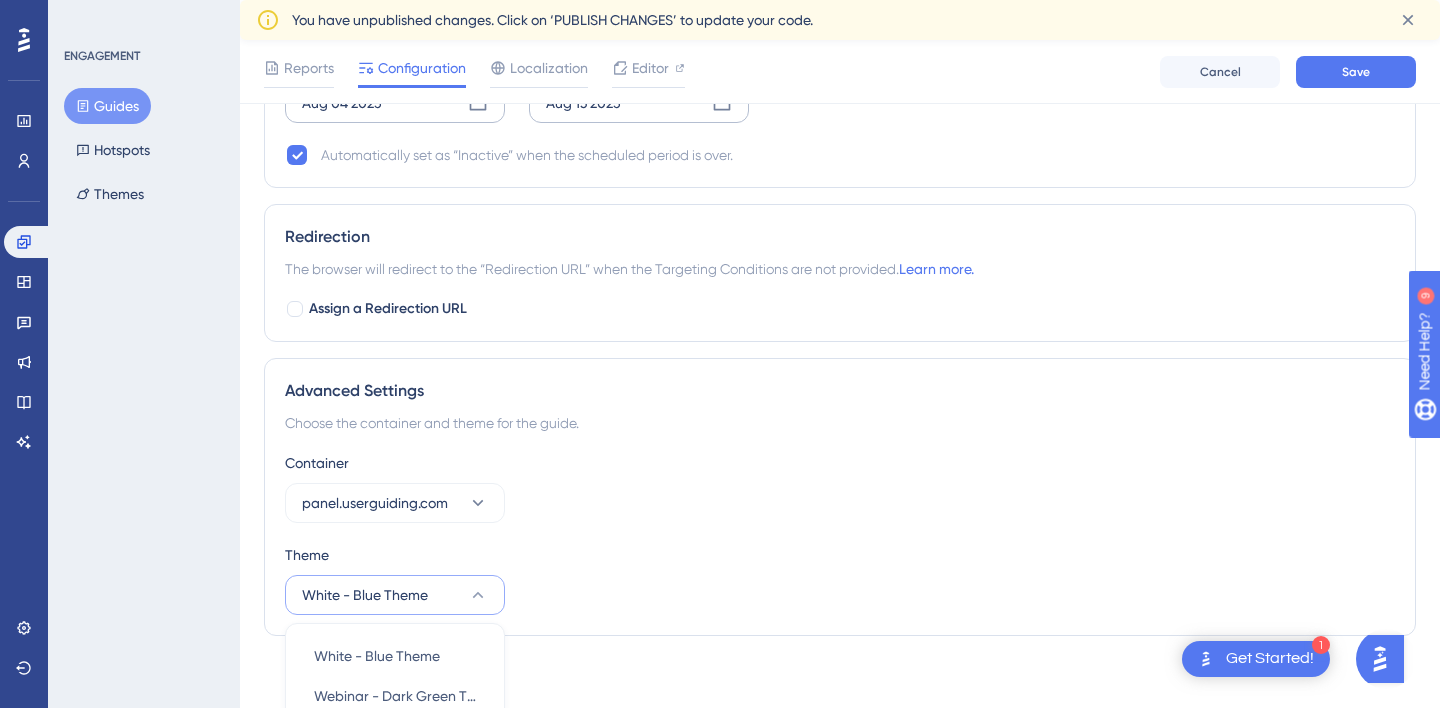 scroll, scrollTop: 2600, scrollLeft: 0, axis: vertical 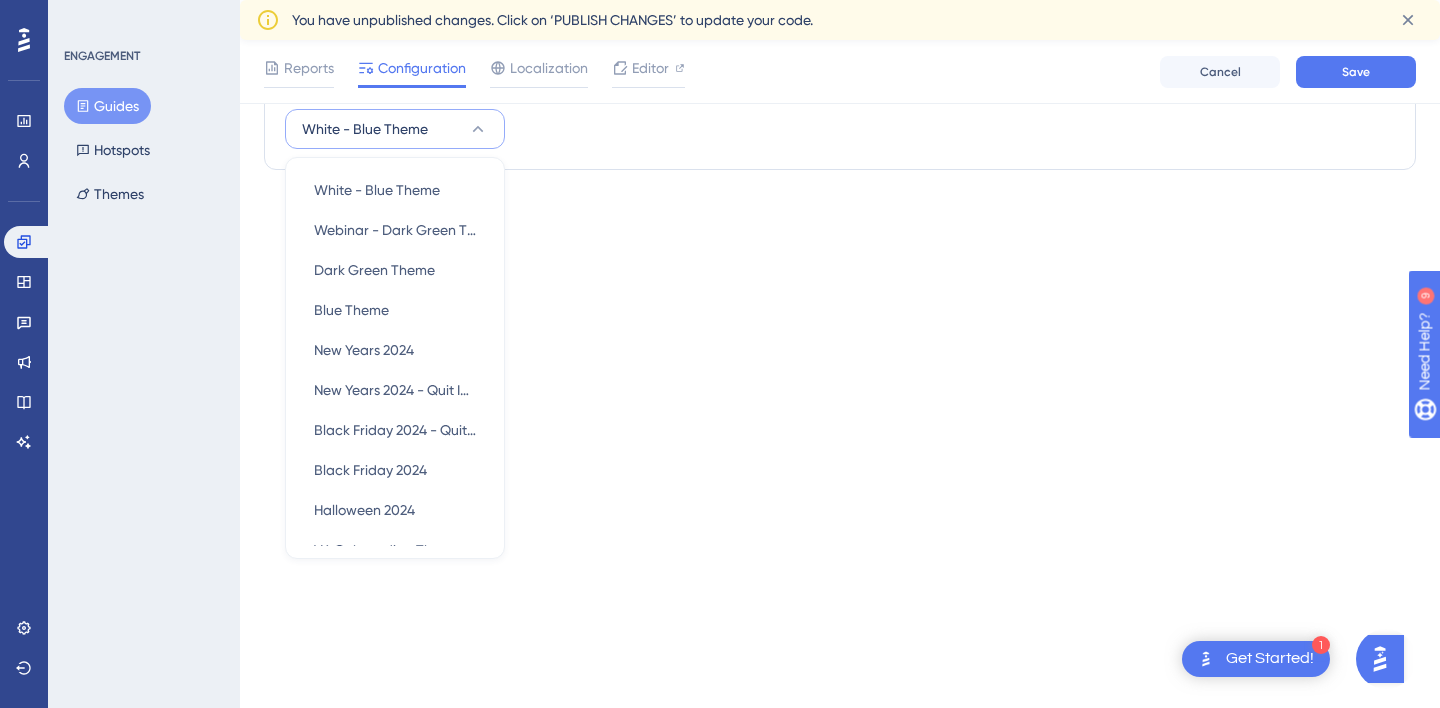 click on "1 Get Started!
Performance Users Engagement Widgets Feedback Product Updates Knowledge Base AI Assistant Settings Logout ENGAGEMENT Guides Hotspots Themes Workshop- Build Localized Self-Service Experience in 45 minutes (Simay) Publish Changes Reports Configuration Localization Editor Cancel Save Status: Inactive Guide Information Guide ID: 149216 Copy Guide Name Workshop- Build Localized Self-Service Experience in 45 minutes (Simay) Guide Description Workshop (Simay) 13.8.2025 Page Targeting
On which pages should the guide be visible to your end users?
Choose A Rule URL starts with https://panel.userguiding.com/ Delete And not contains subscription Delete And not contains register Delete And not contains login Delete And not contains forgot-password Delete And not contains theme-update Delete And not contains dashboard Delete And not contains editor Delete Targeting Condition And Add a Target Audience Segmentation All Users Custom Segment Only Me 3" at bounding box center [720, -2600] 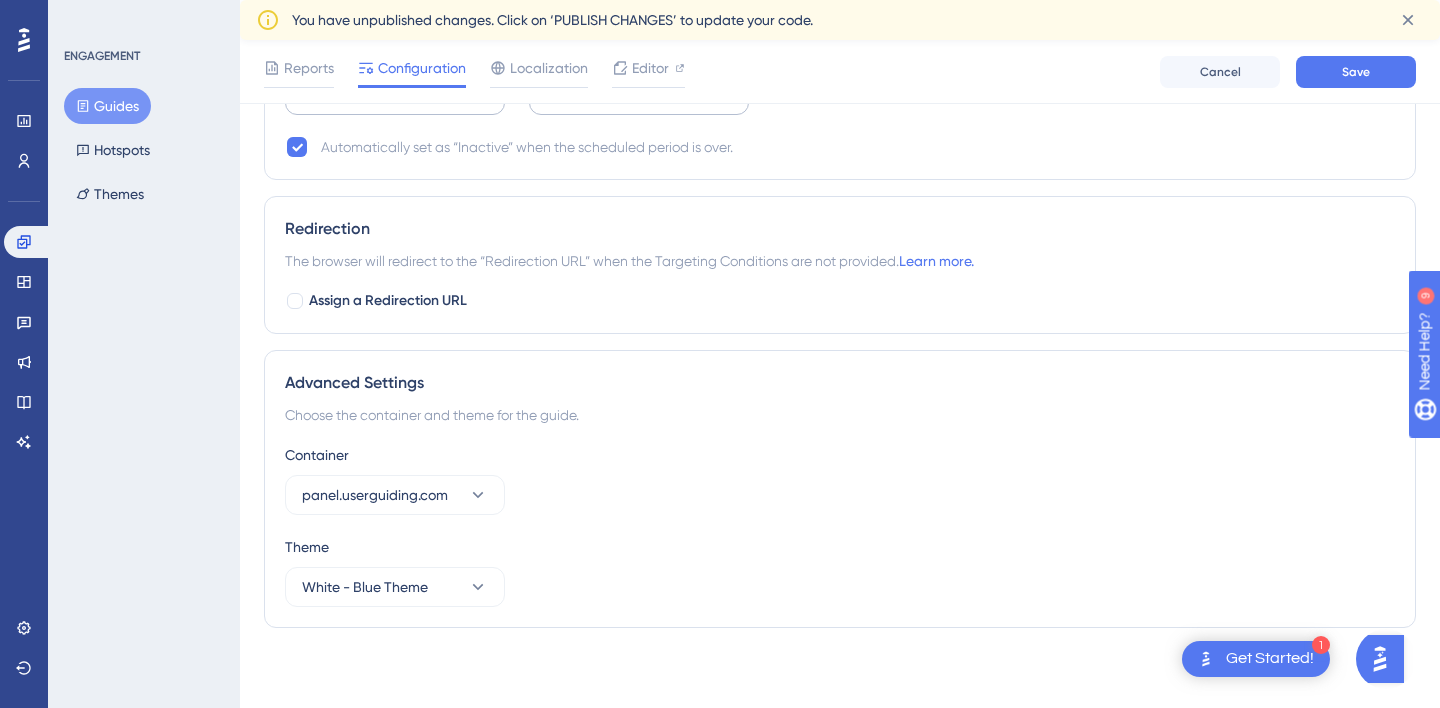scroll, scrollTop: 0, scrollLeft: 0, axis: both 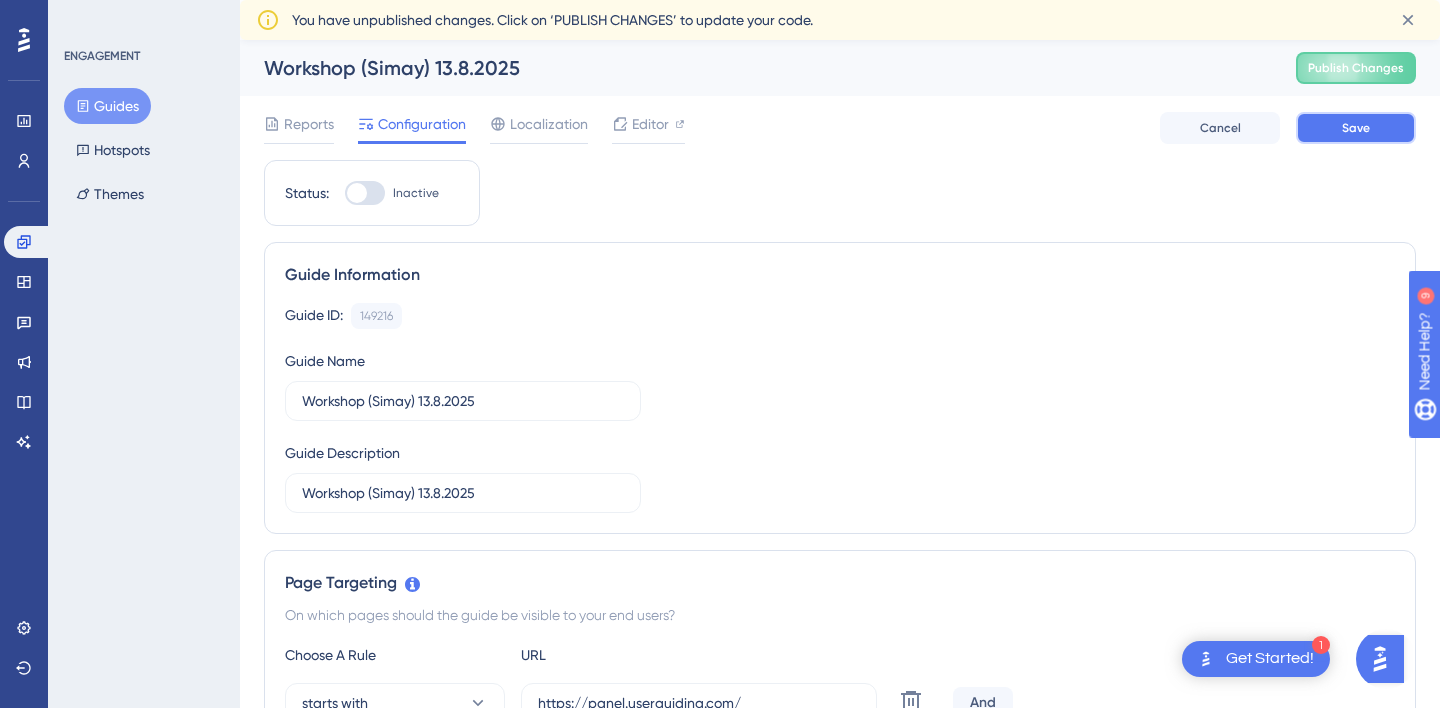 click on "Save" at bounding box center [1356, 128] 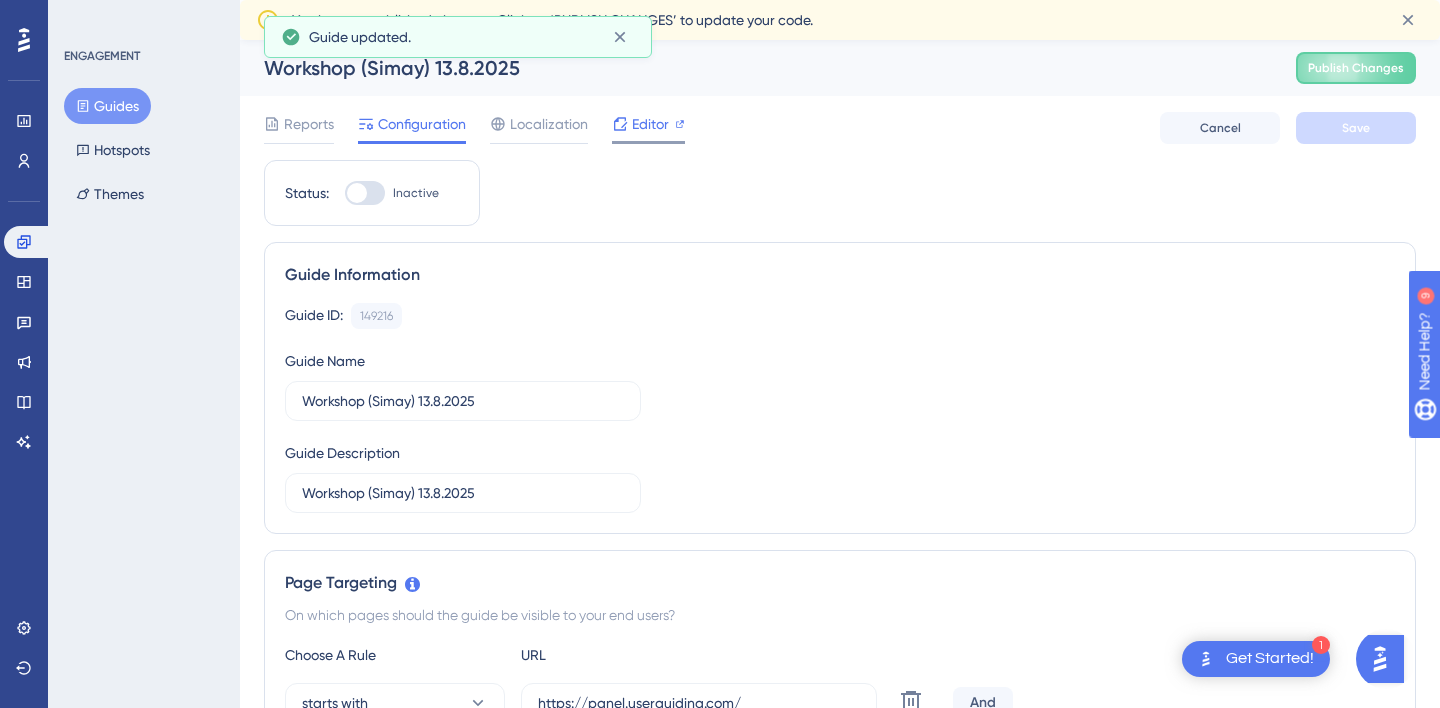 click on "Editor" at bounding box center (650, 124) 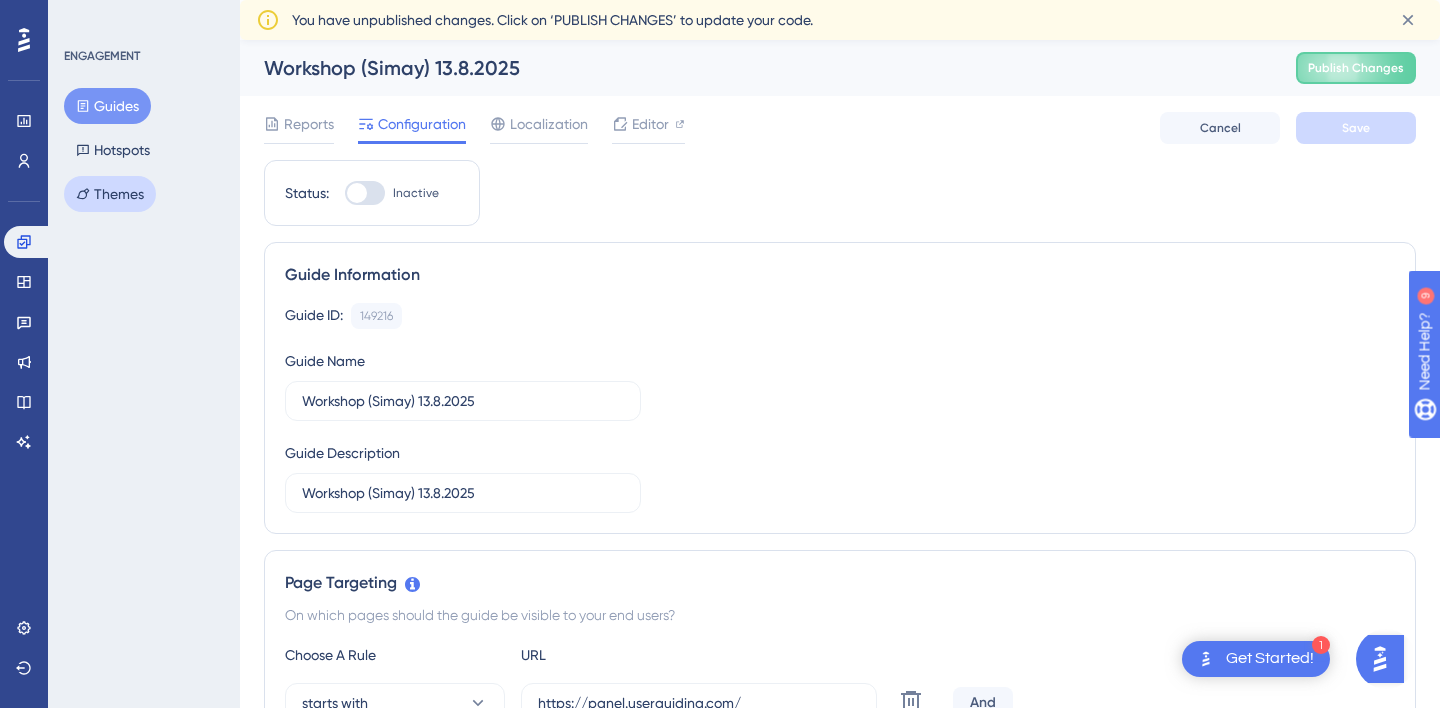 click on "Themes" at bounding box center (110, 194) 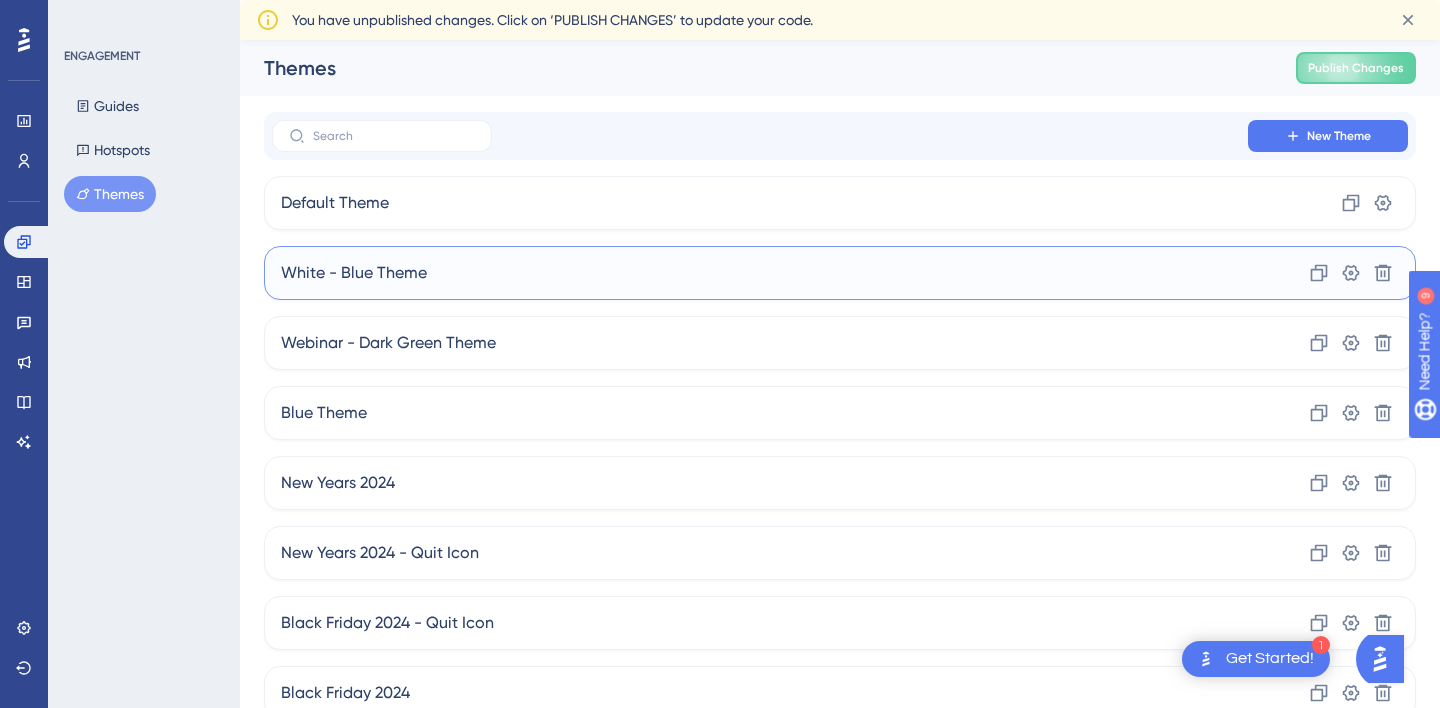 click on "White - Blue Theme Clone Settings Delete" at bounding box center [840, 273] 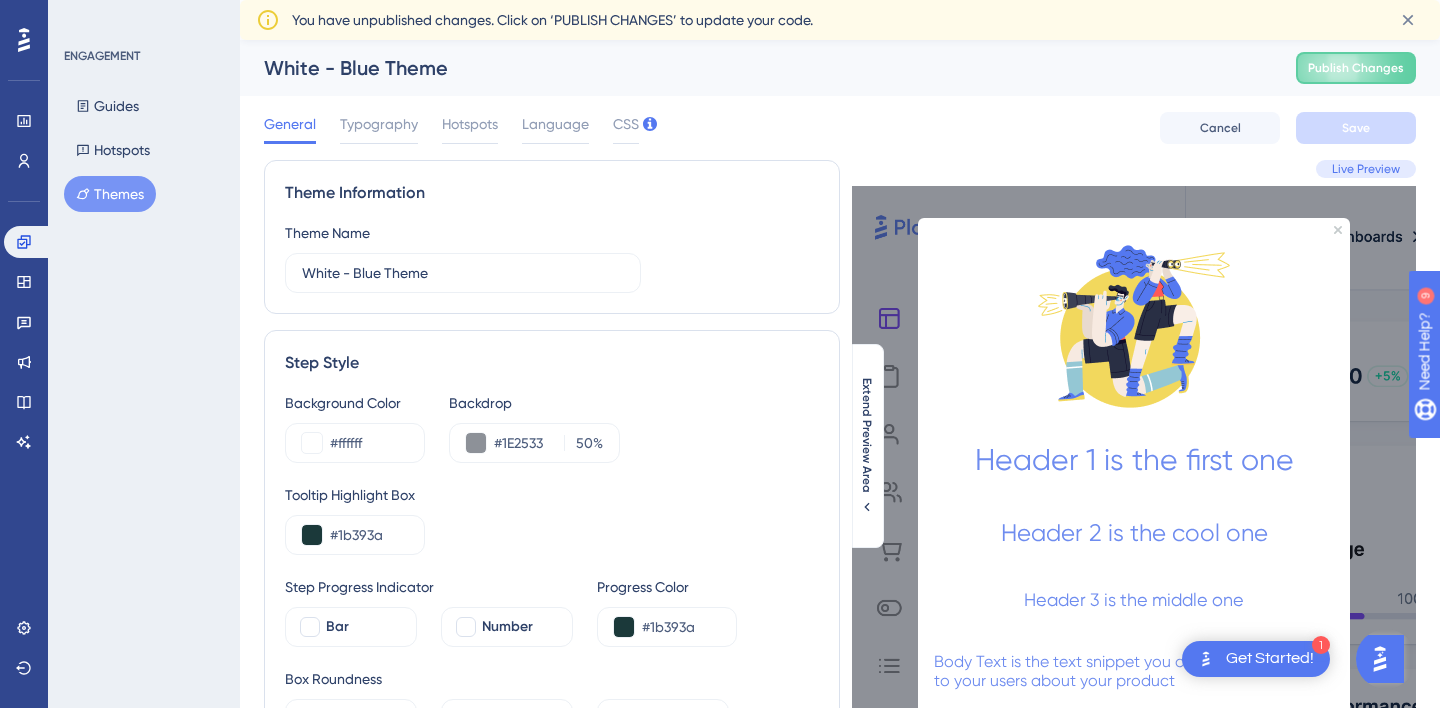 click on "General" at bounding box center [290, 128] 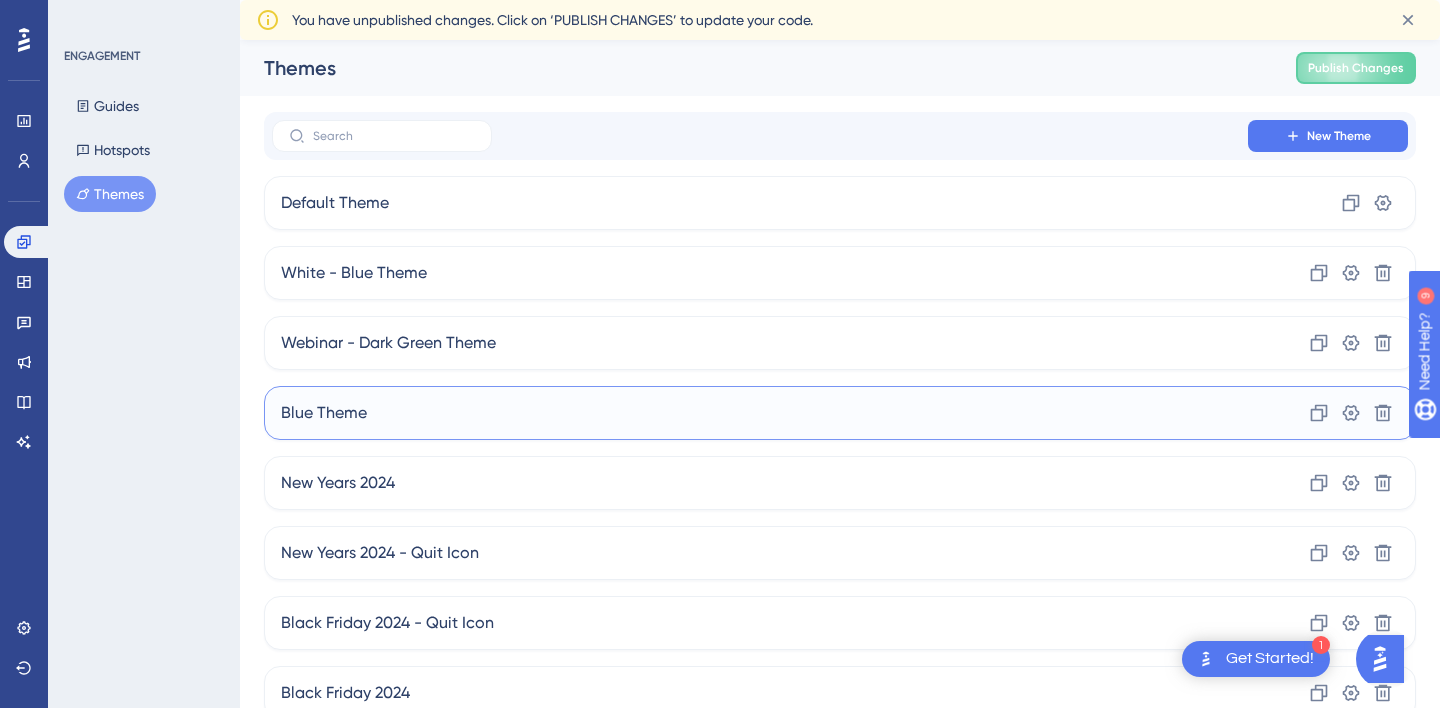 click on "Blue Theme Clone Settings Delete" at bounding box center [840, 413] 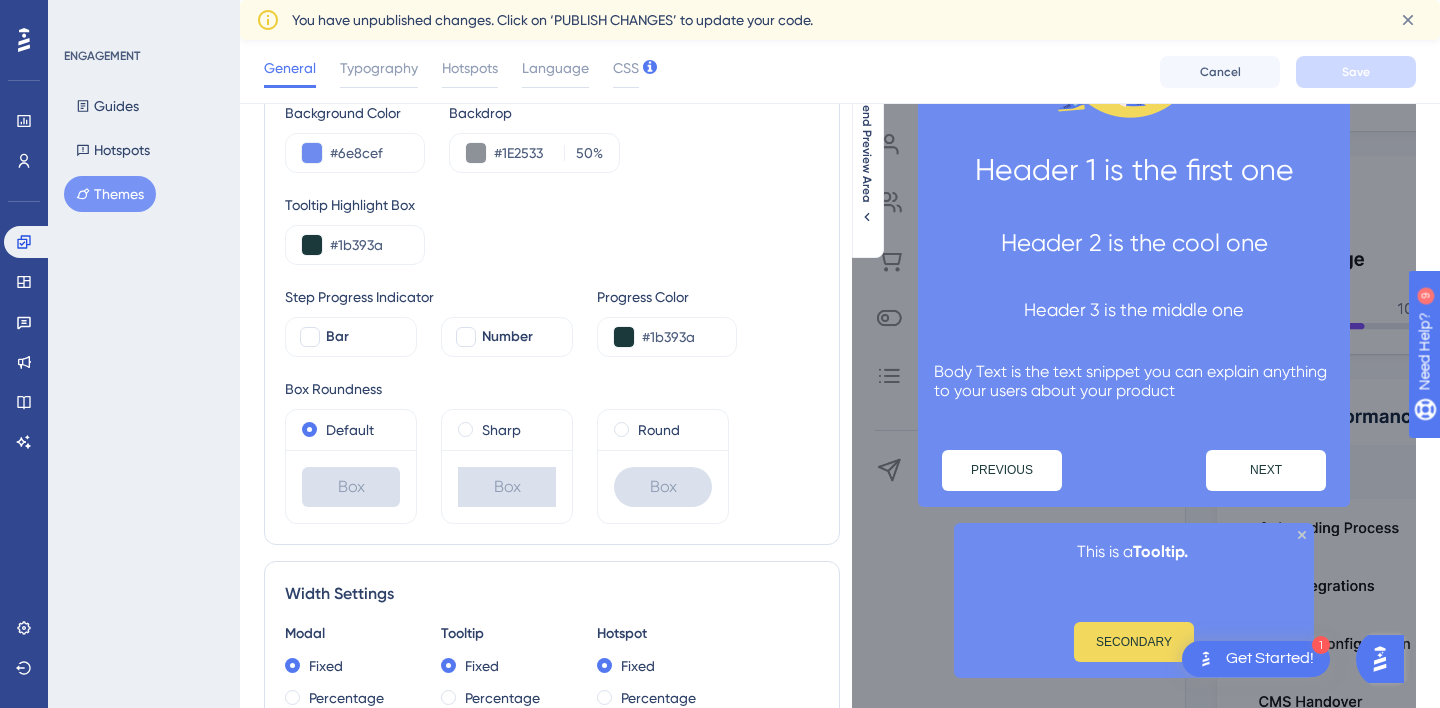 scroll, scrollTop: 0, scrollLeft: 0, axis: both 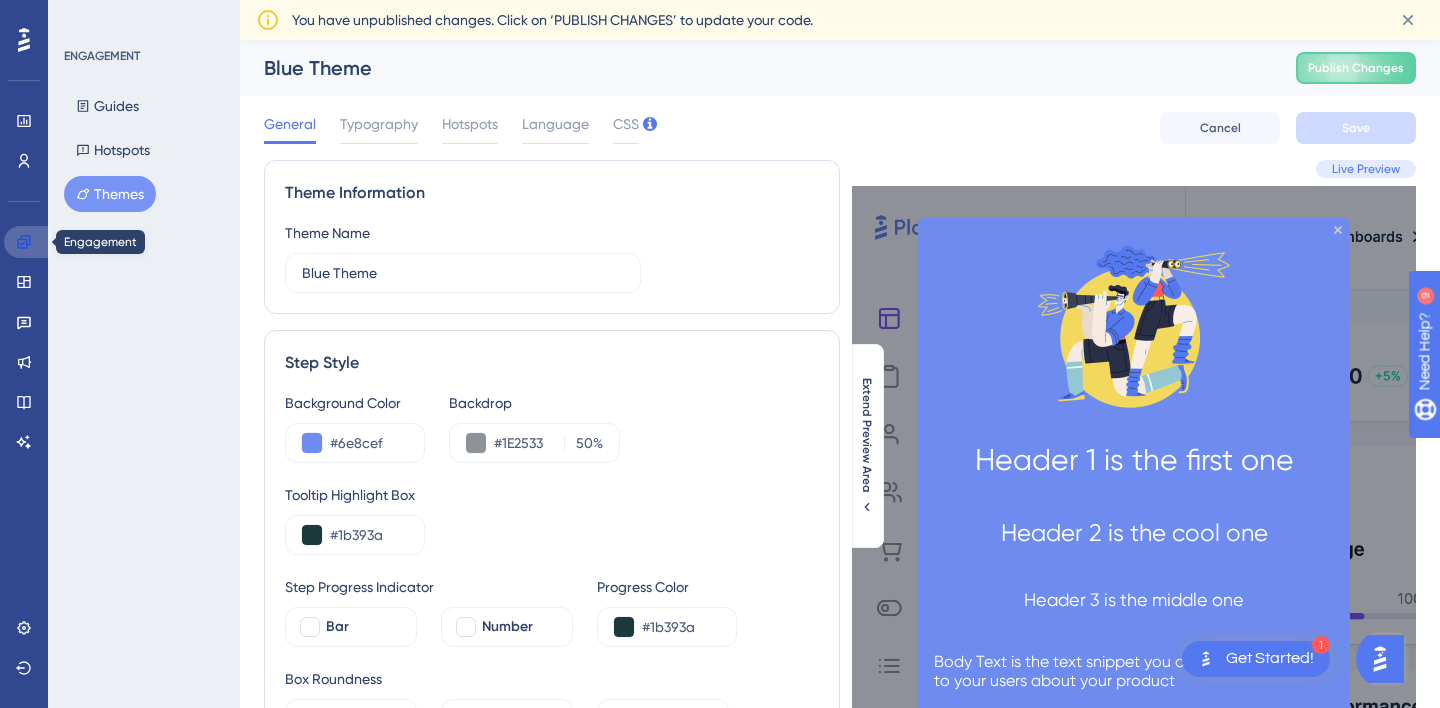 click 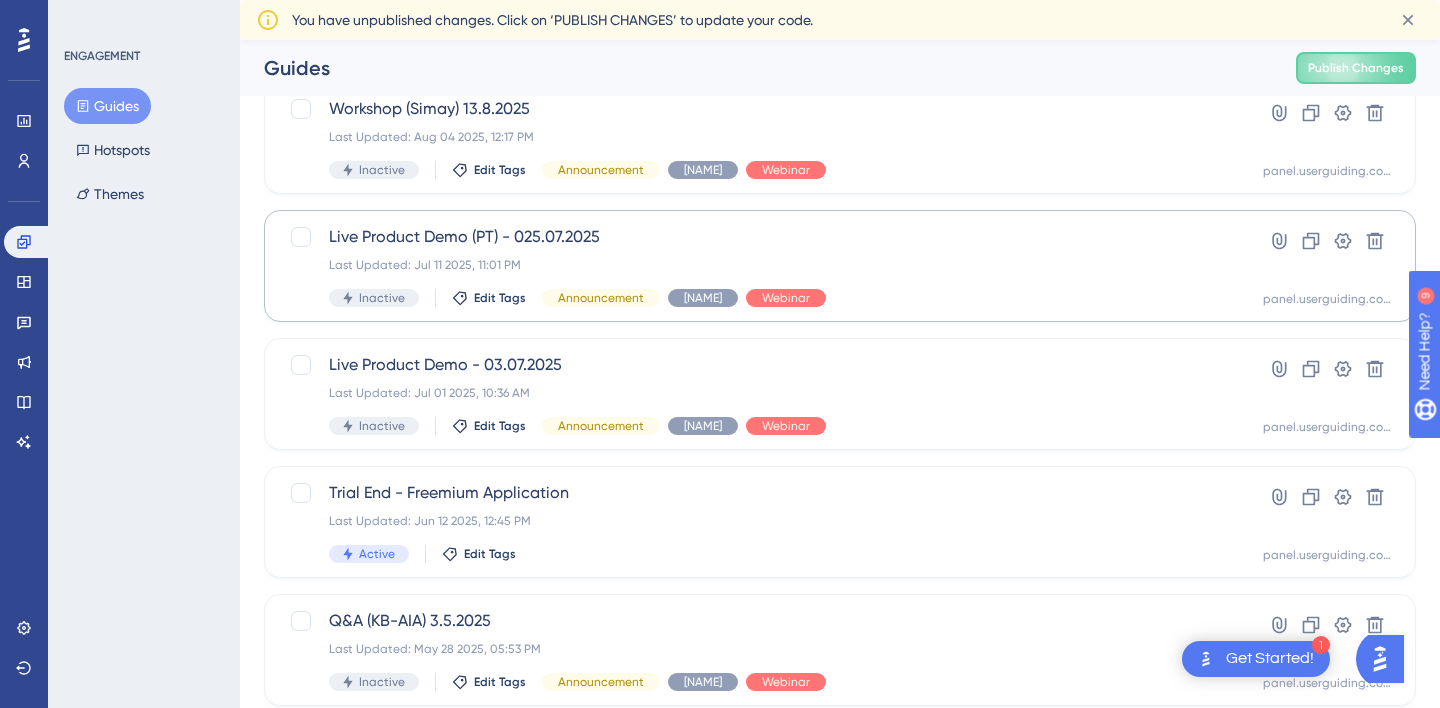 scroll, scrollTop: 128, scrollLeft: 0, axis: vertical 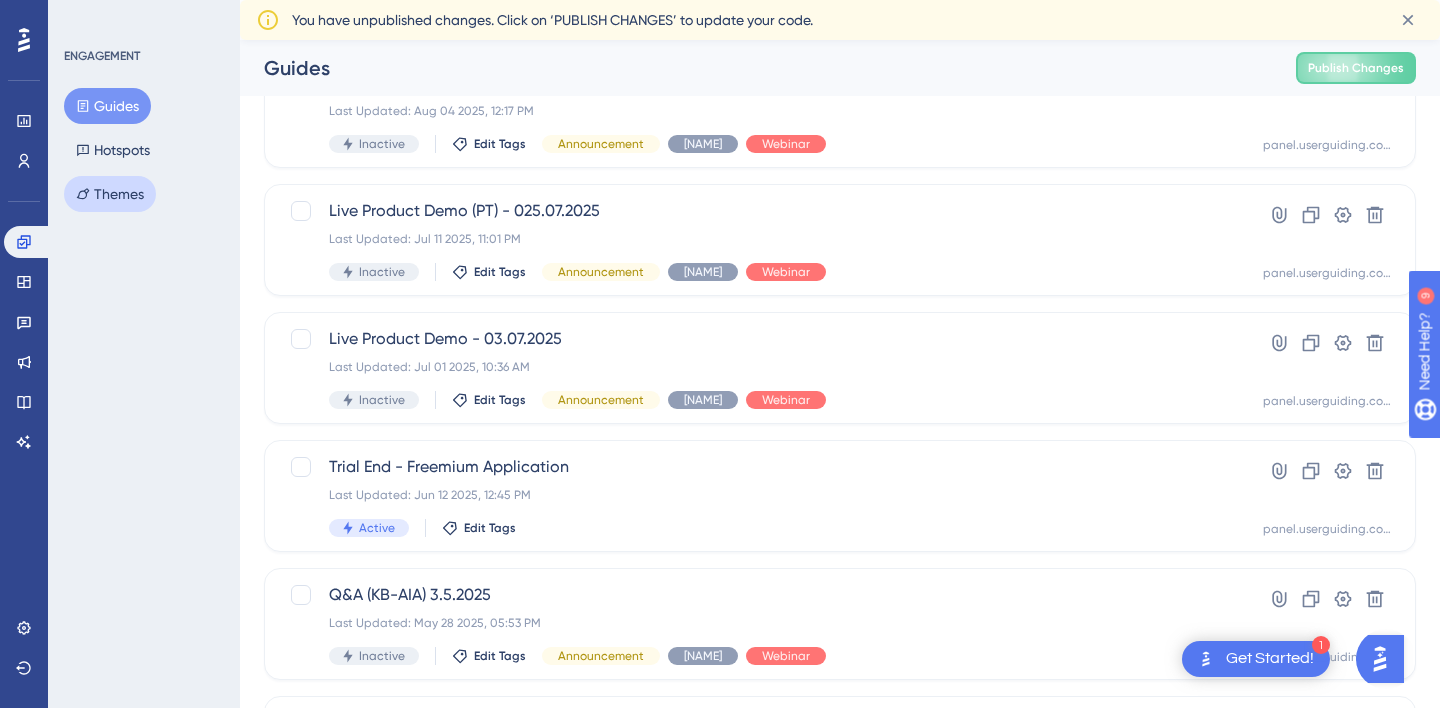 click on "Themes" at bounding box center (110, 194) 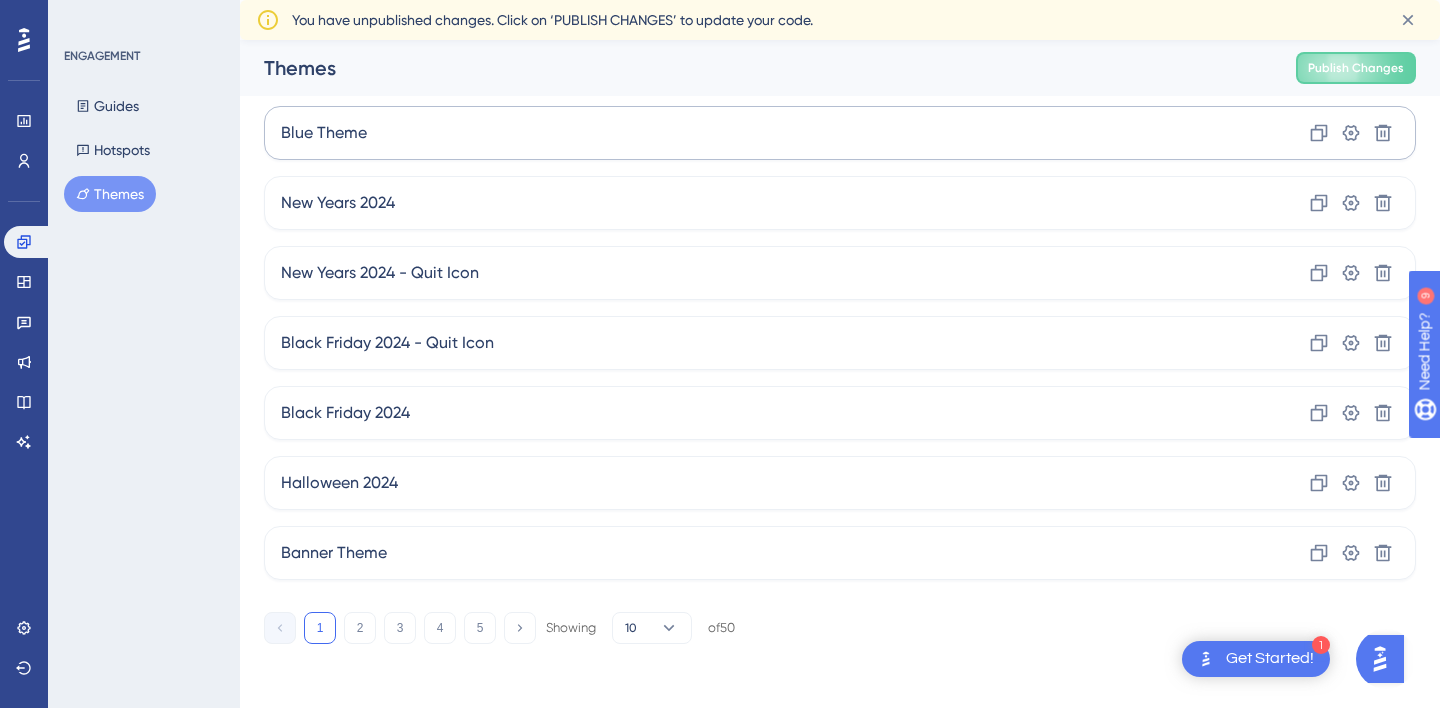 scroll, scrollTop: 0, scrollLeft: 0, axis: both 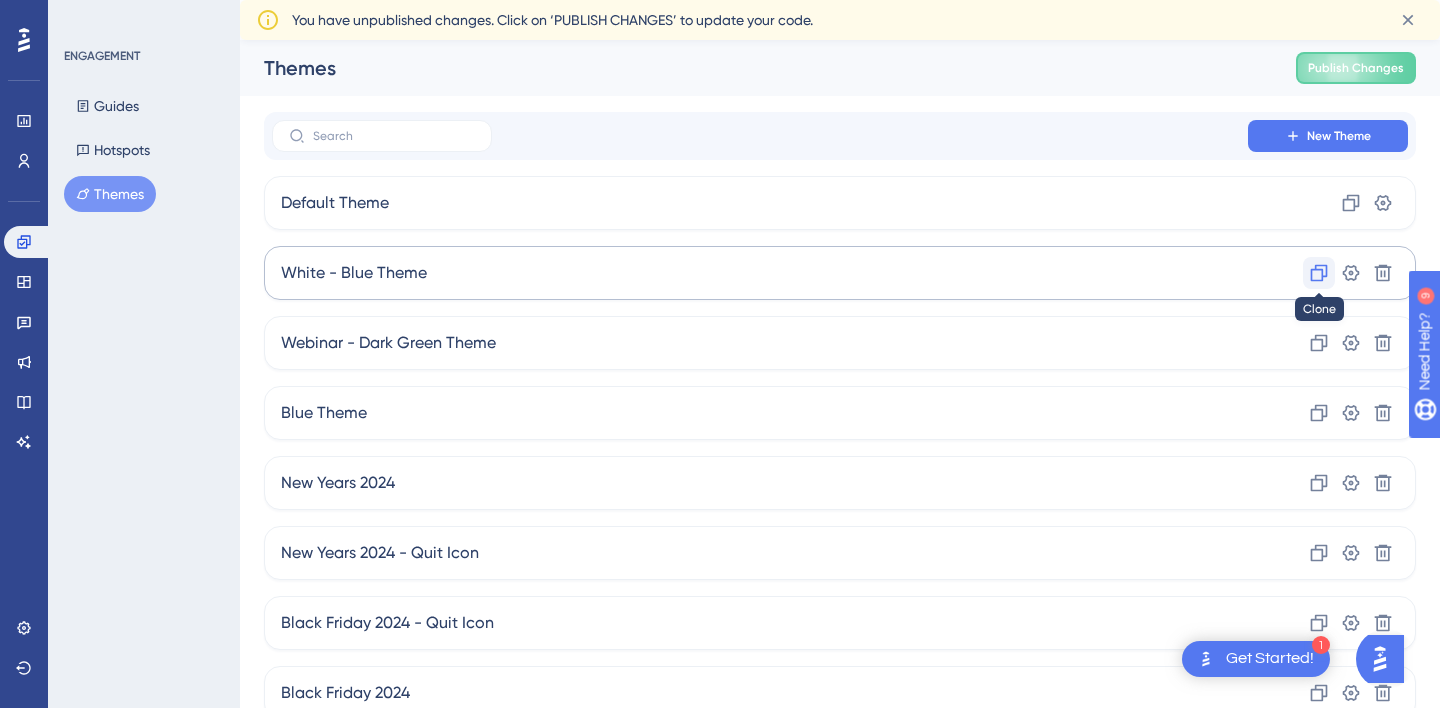 click 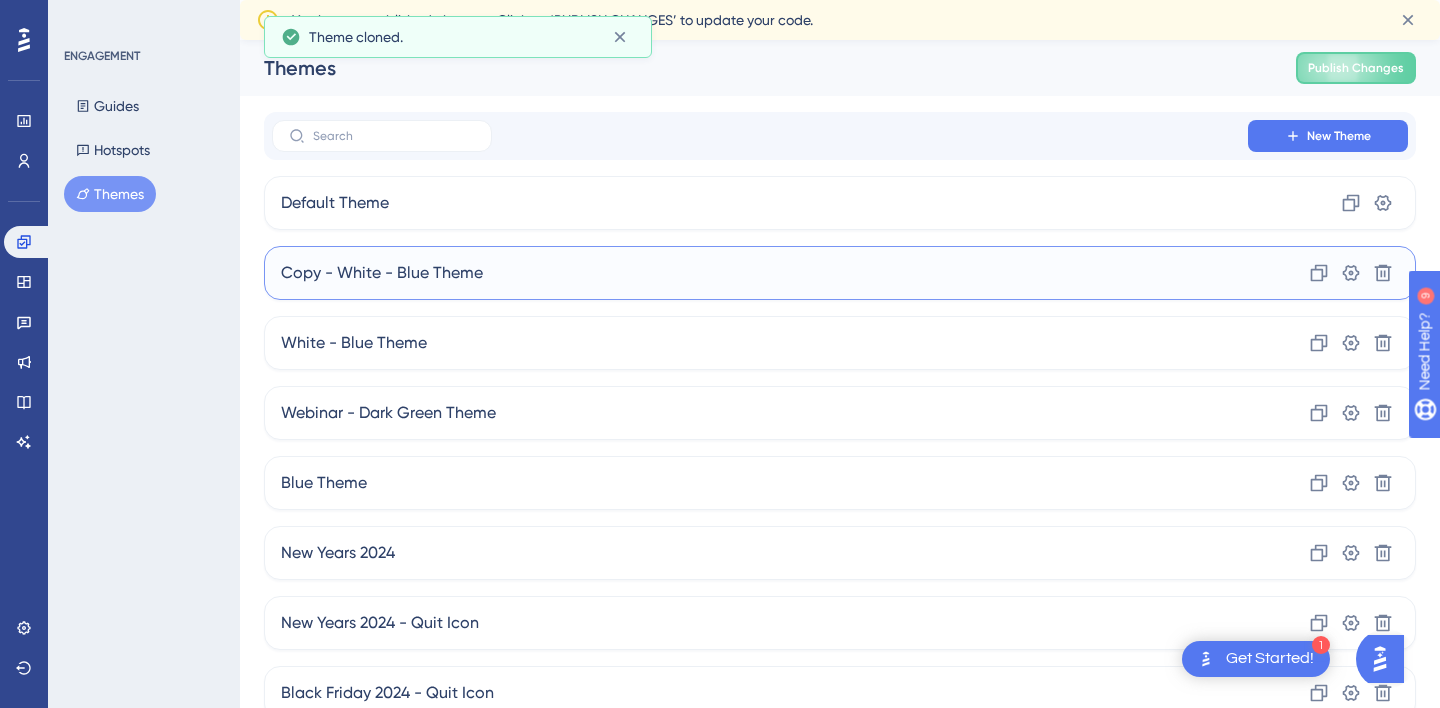 click on "Copy - White - Blue Theme Clone Settings Delete" at bounding box center (840, 273) 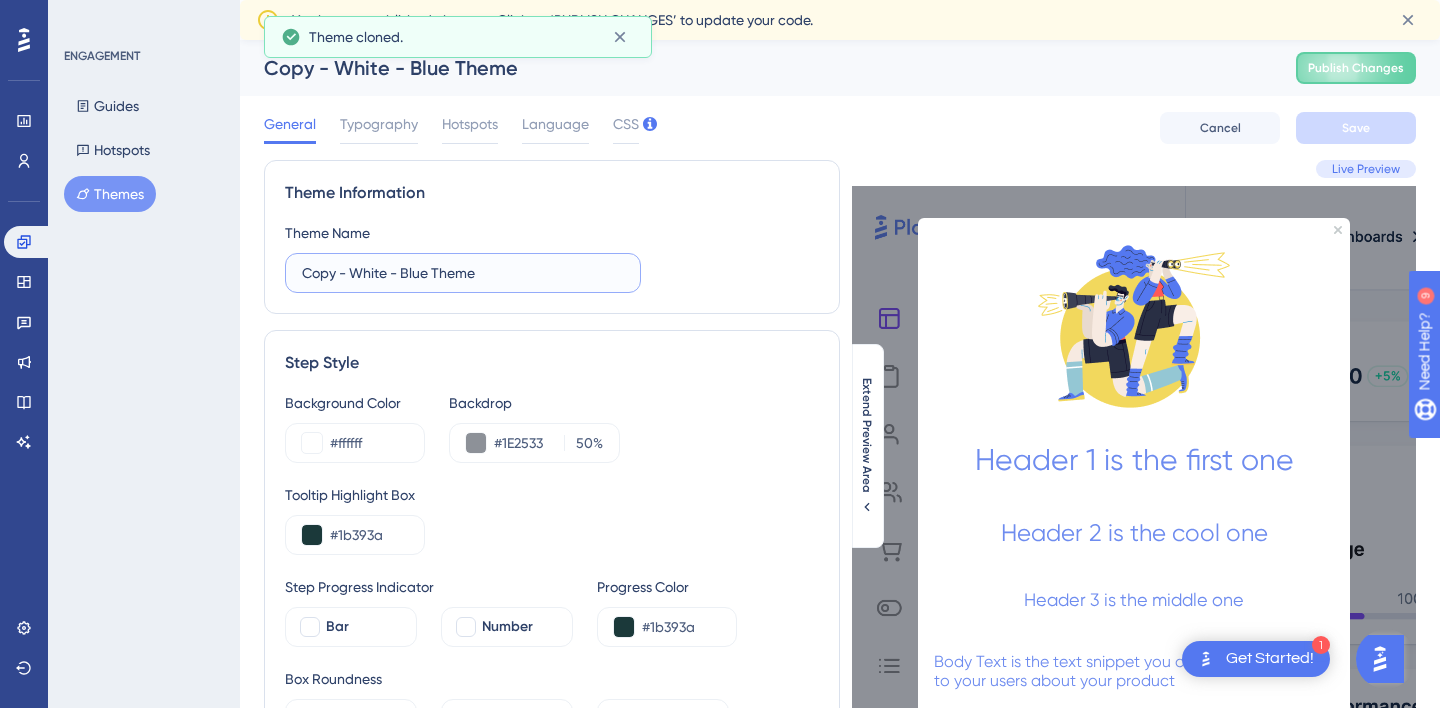 drag, startPoint x: 400, startPoint y: 271, endPoint x: 79, endPoint y: 271, distance: 321 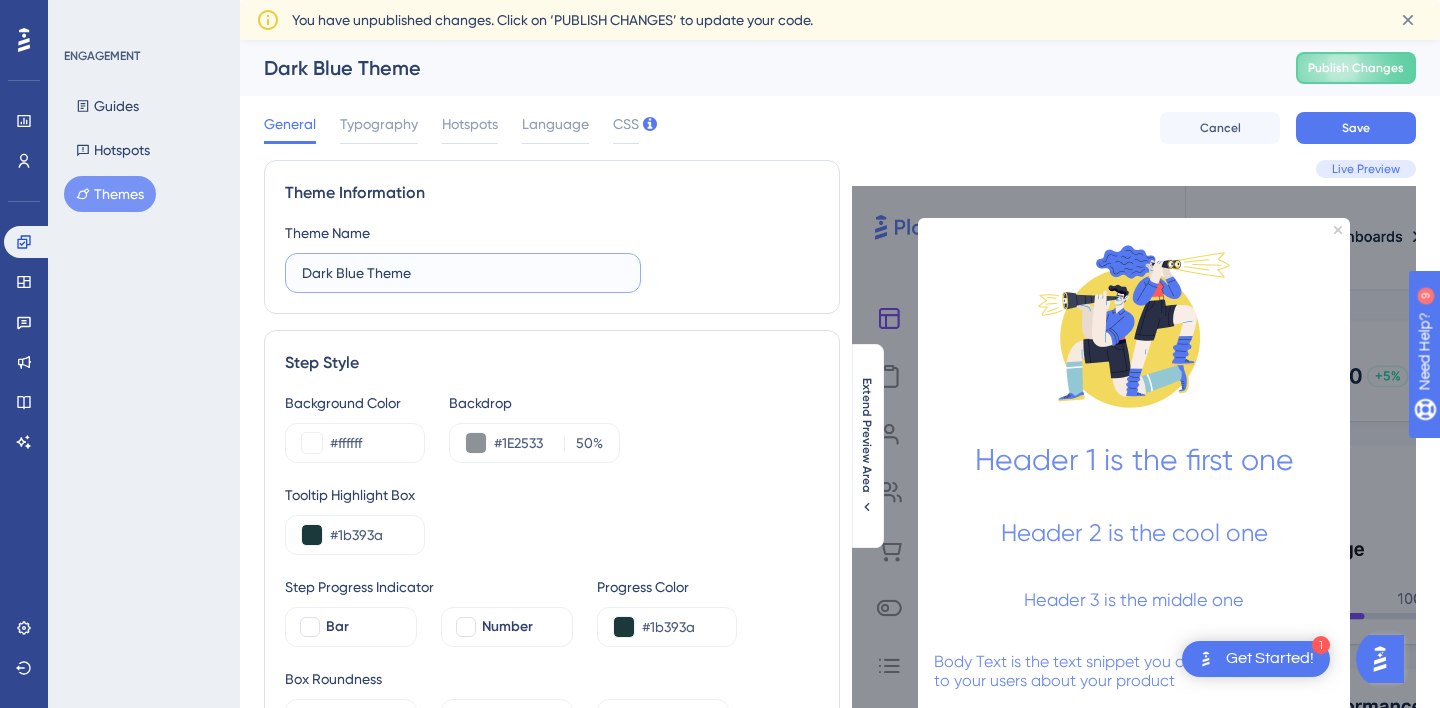 type on "Dark Blue Theme" 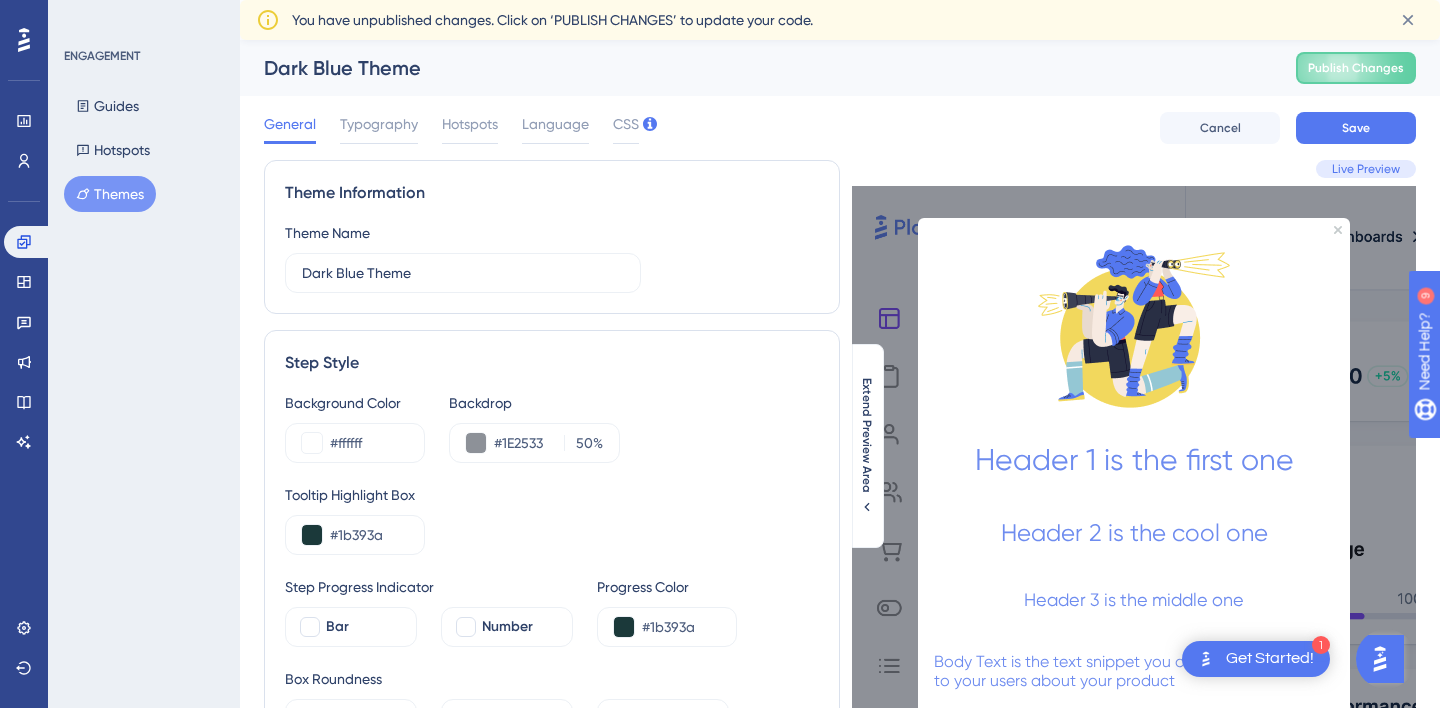 click on "Theme Information Theme Name Dark Blue Theme" at bounding box center [552, 237] 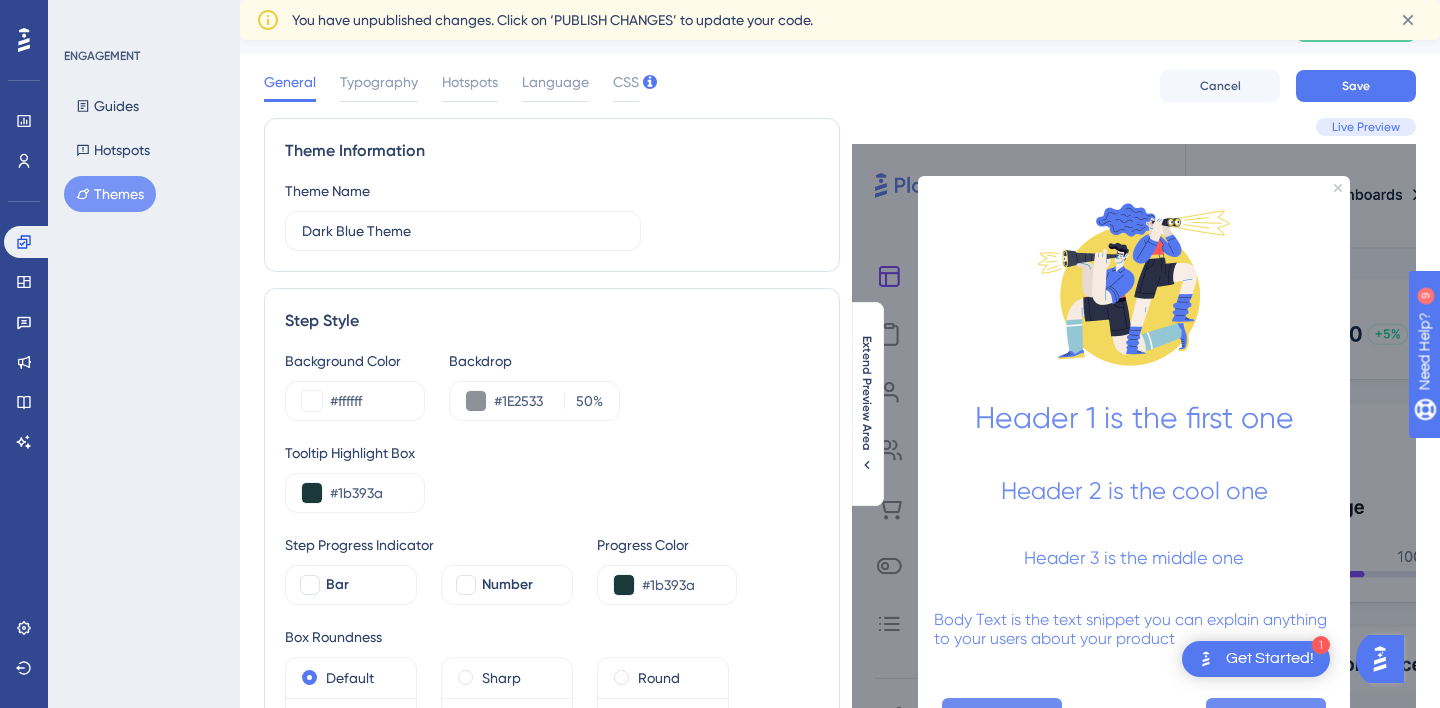 scroll, scrollTop: 46, scrollLeft: 0, axis: vertical 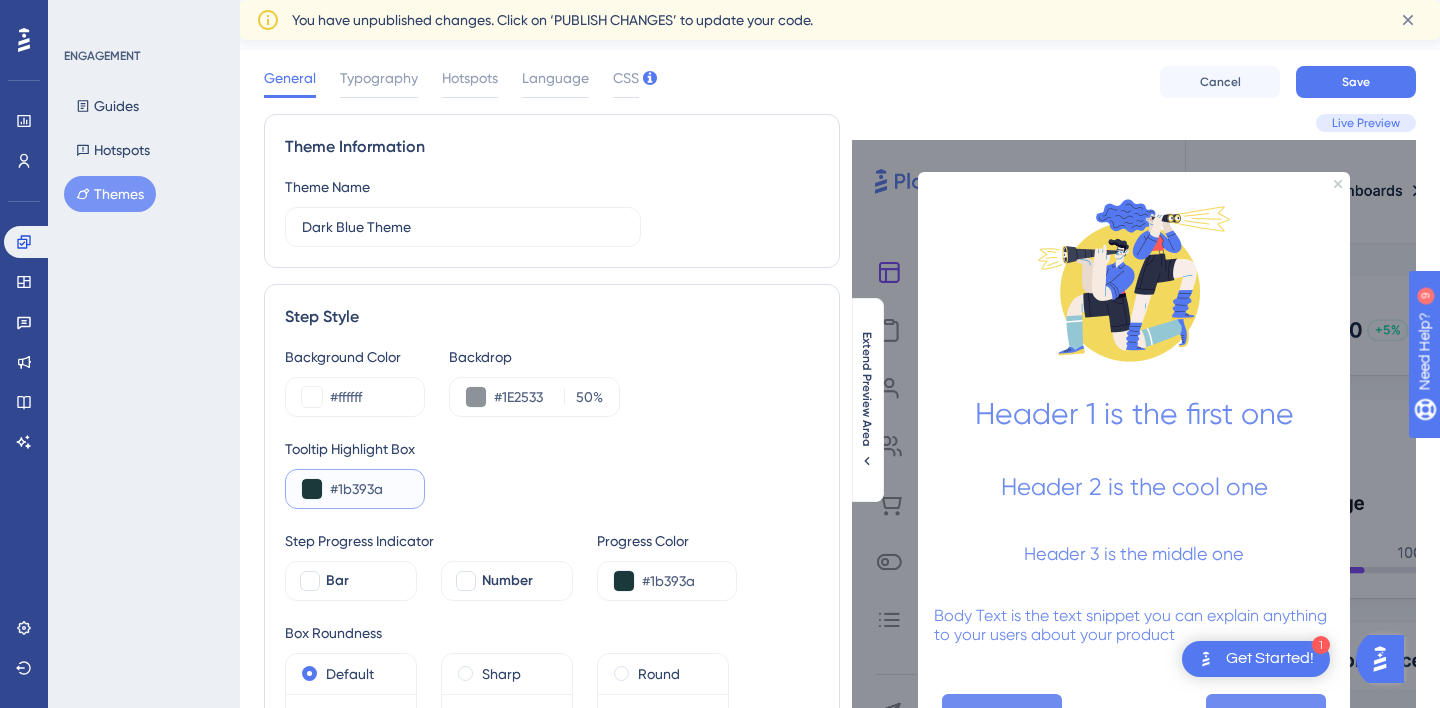 click on "#1b393a" at bounding box center [369, 489] 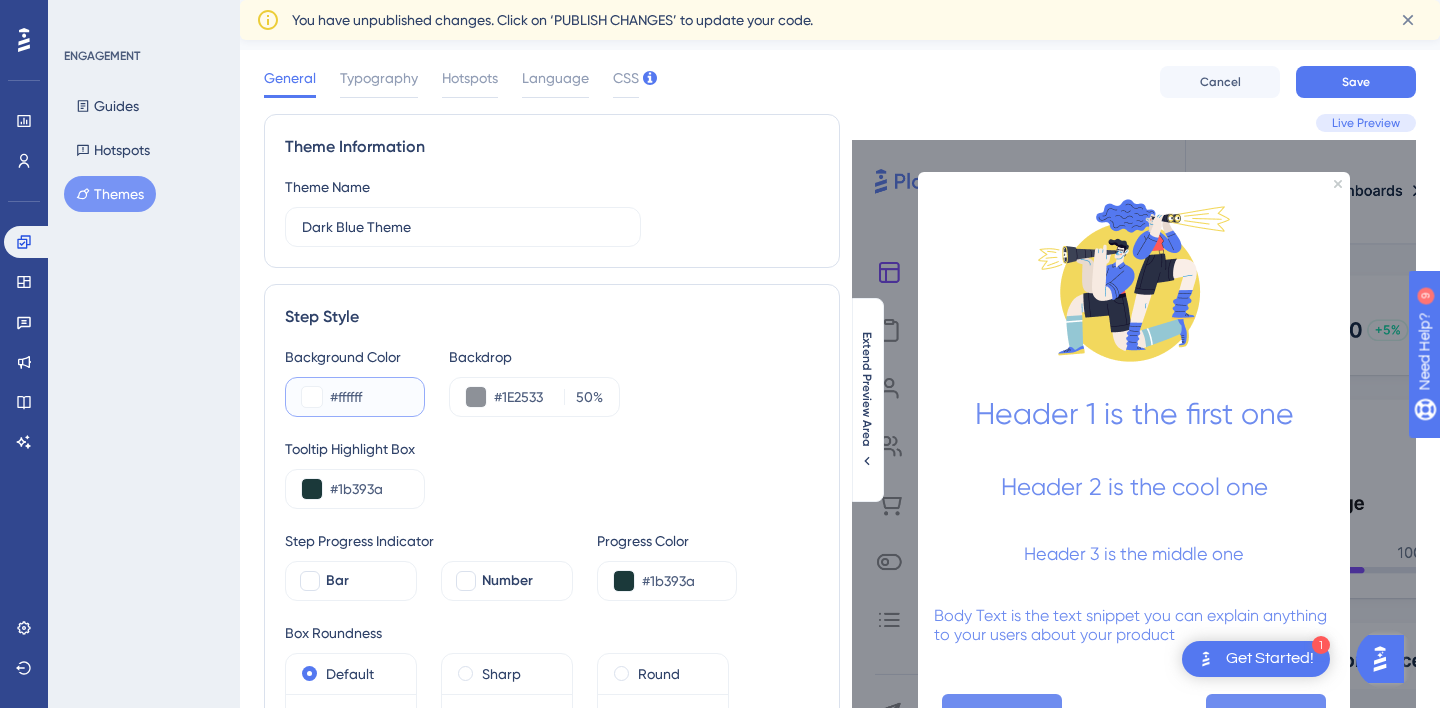 click on "#ffffff" at bounding box center [369, 397] 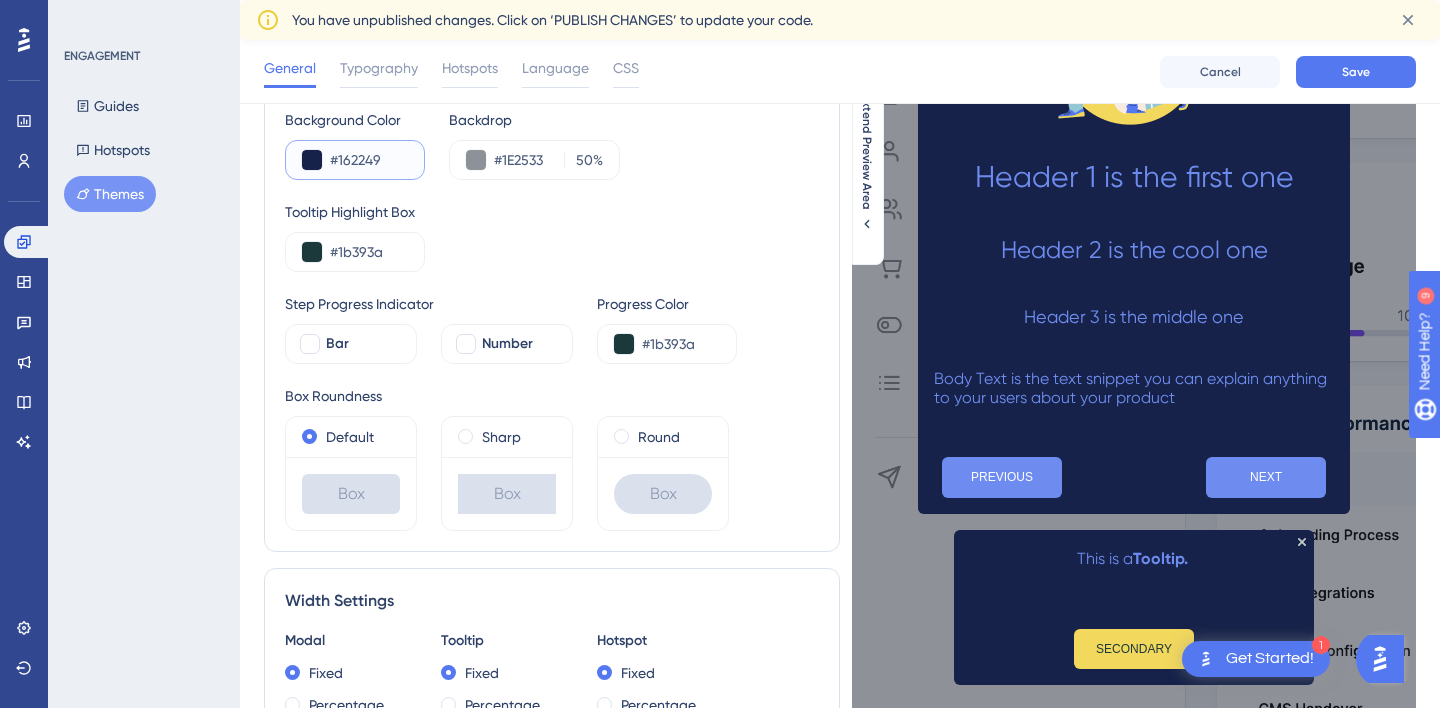 scroll, scrollTop: 292, scrollLeft: 0, axis: vertical 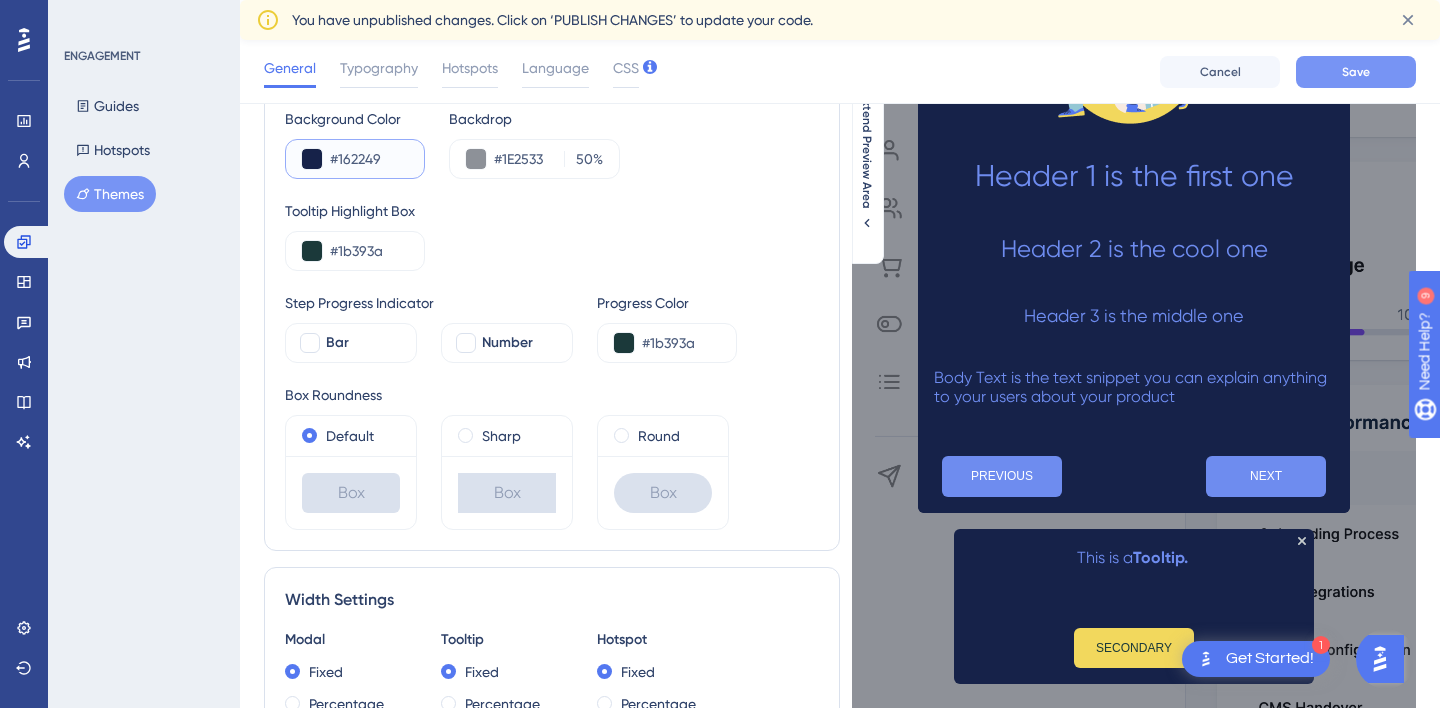 type on "#162249" 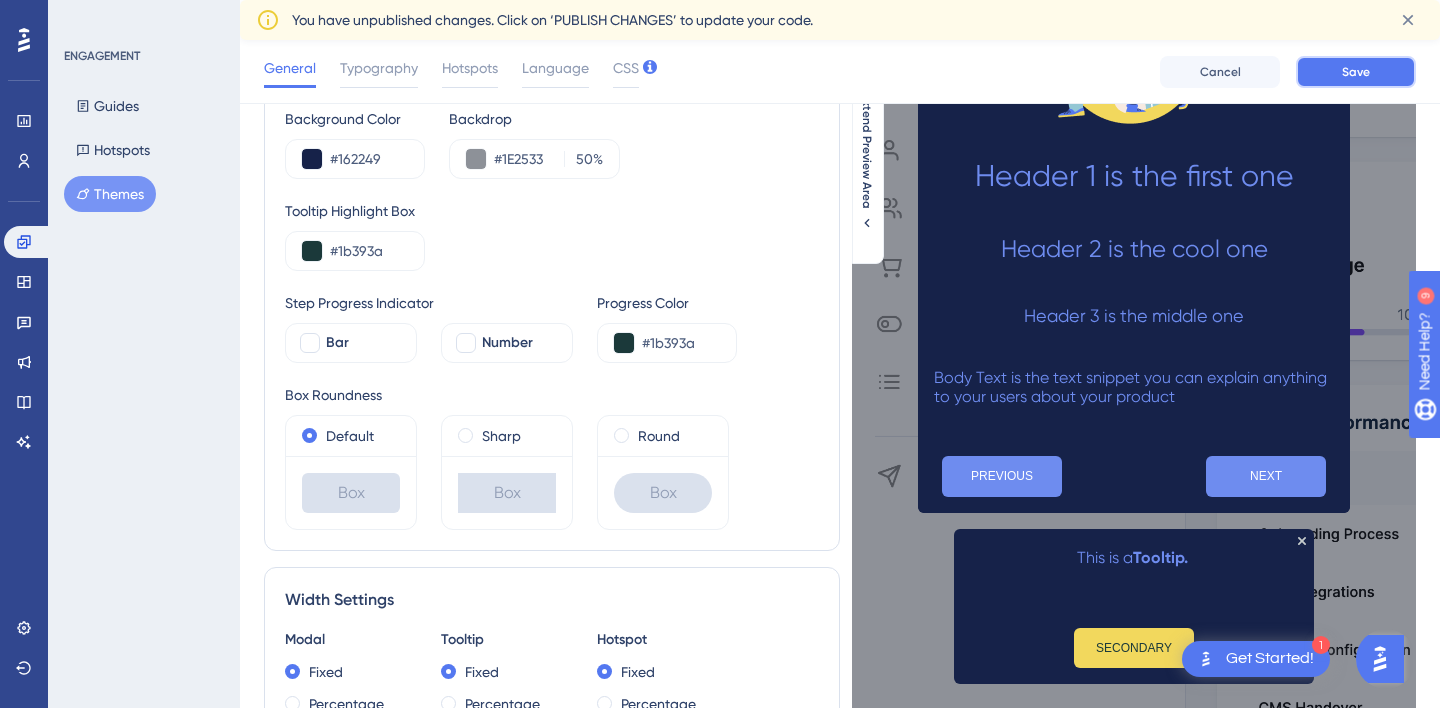 click on "Save" at bounding box center [1356, 72] 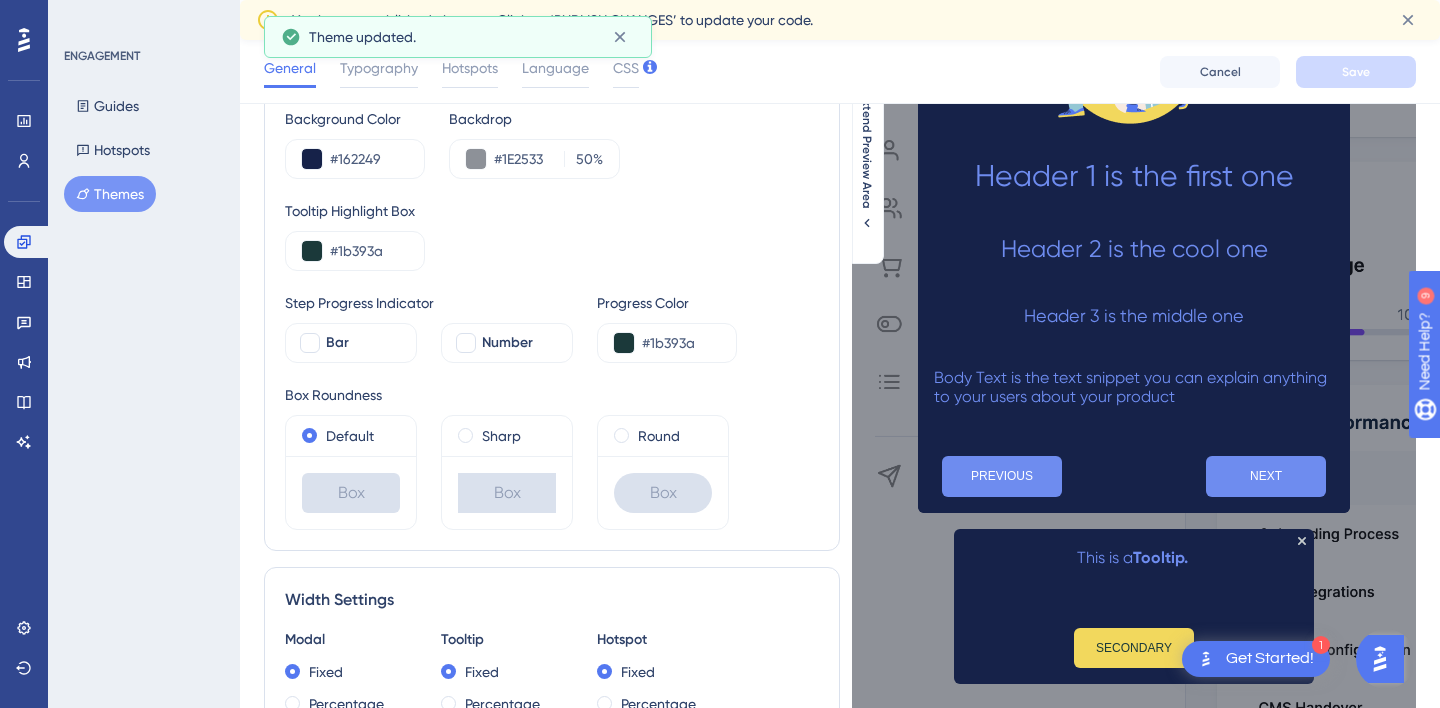 scroll, scrollTop: 0, scrollLeft: 0, axis: both 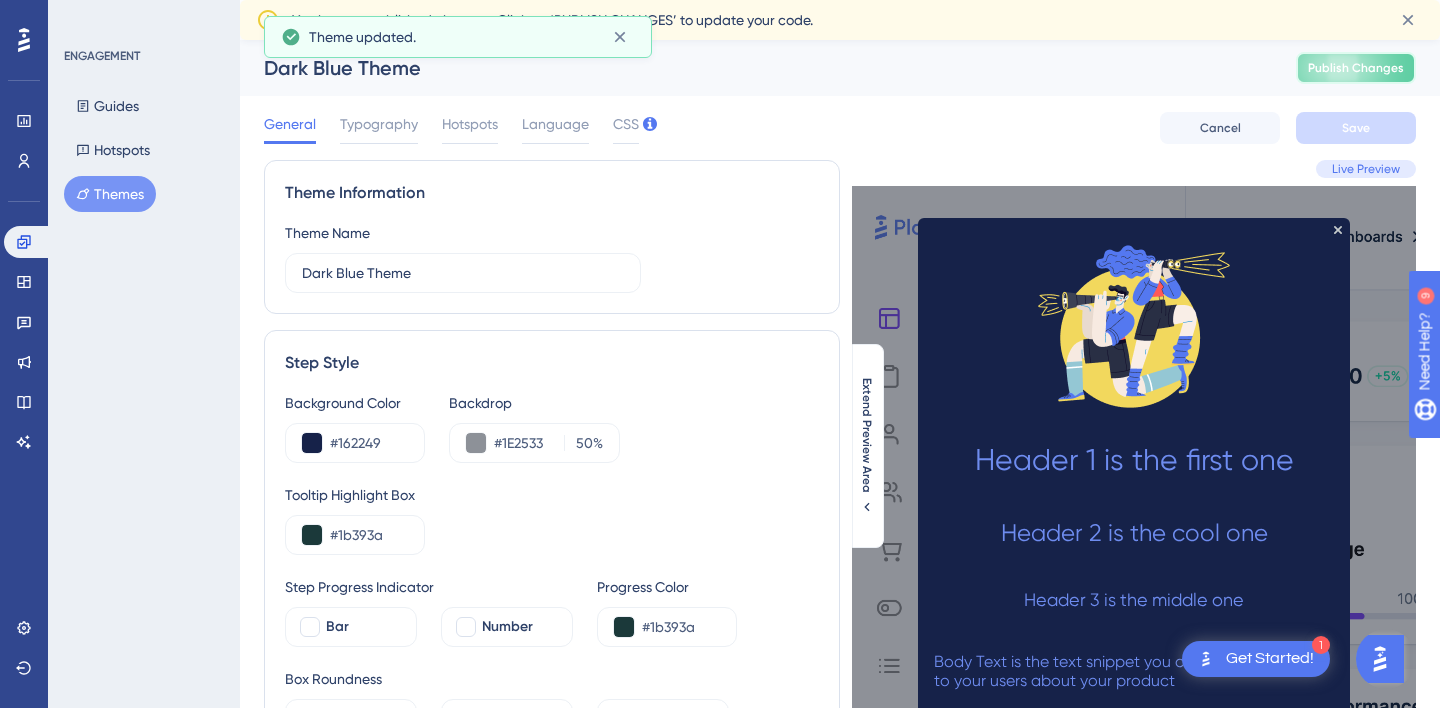 click on "Publish Changes" at bounding box center [1356, 68] 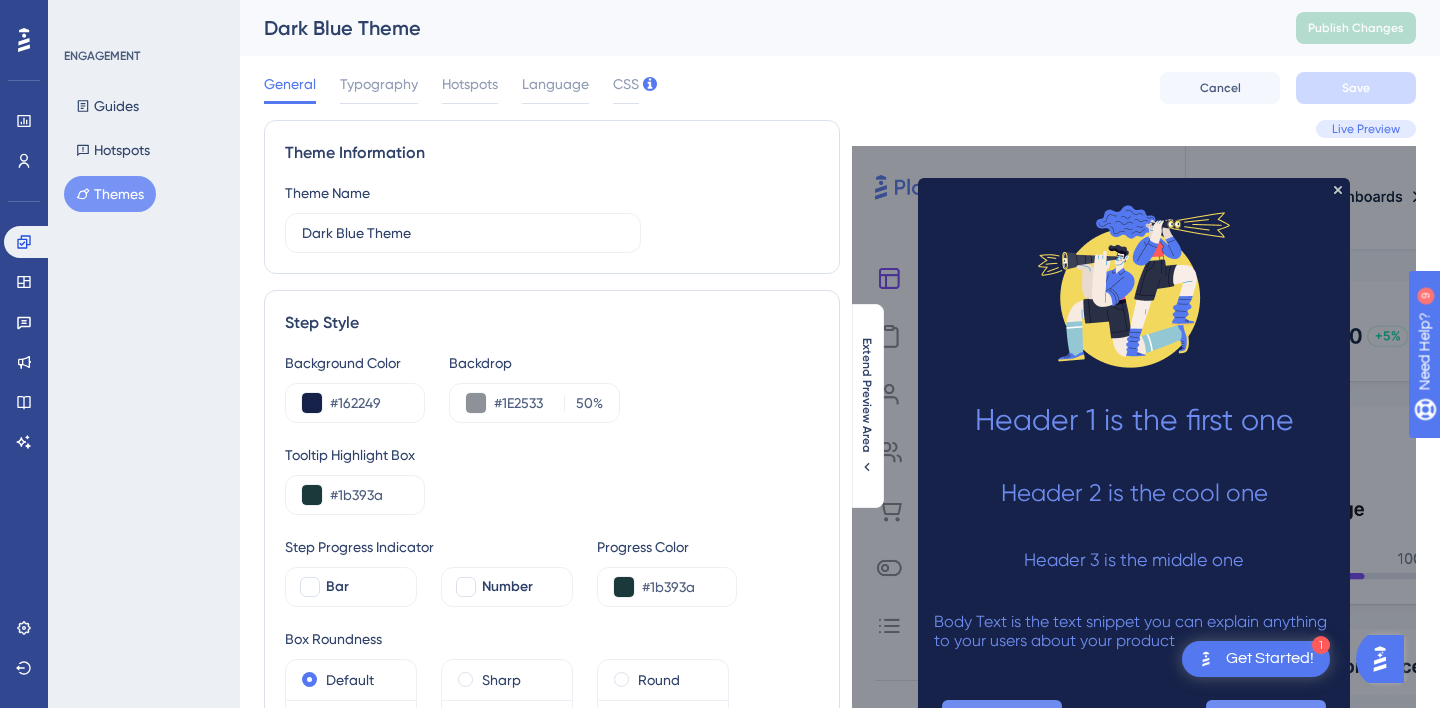 click on "Themes" at bounding box center [110, 194] 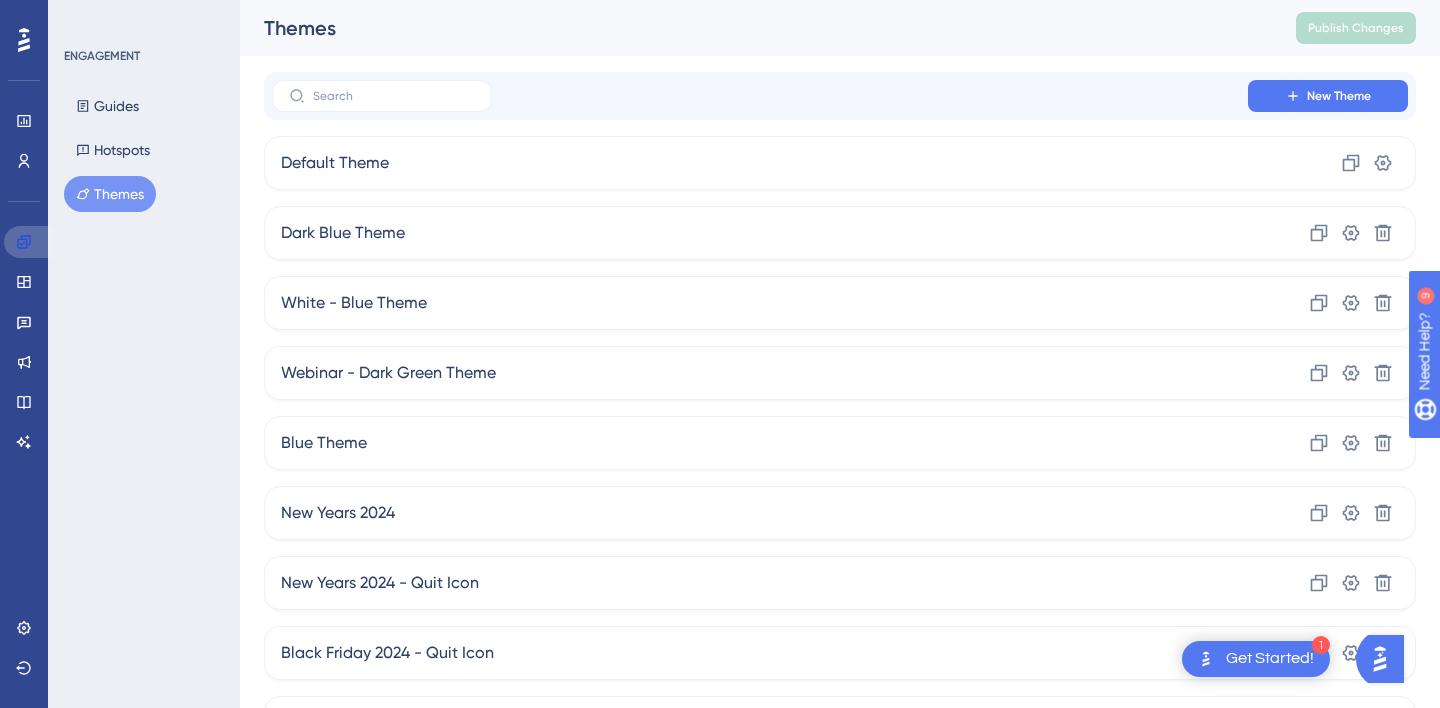 click at bounding box center [28, 242] 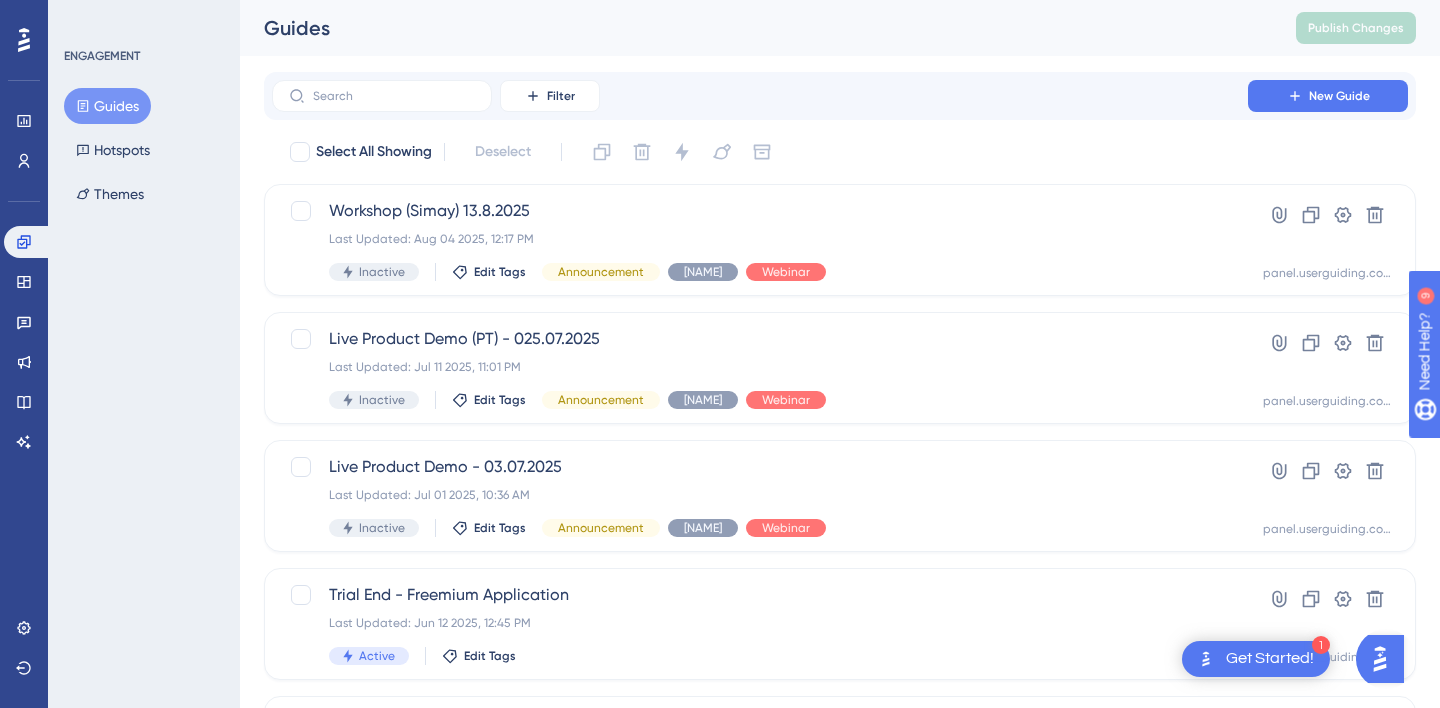click on "Select All Showing Deselect Workshop- Build Localized Self-Service Experience in 45 minutes (Simay) Last Updated: Aug 04 2025, 12:17 PM Inactive Edit Tags Announcement Joud Webinar Hyperlink Clone Settings Delete panel.userguiding.com Live Product Demo (PT) - 025.07.2025 Last Updated: Jul 11 2025, 11:01 PM Inactive Edit Tags Announcement Joud Webinar Hyperlink Clone Settings Delete panel.userguiding.com Live Product Demo - 03.07.2025 Last Updated: Jul 01 2025, 10:36 AM Inactive Edit Tags Announcement Joud Webinar Hyperlink Clone Settings Delete panel.userguiding.com Trial End - Freemium Application Last Updated: Jun 12 2025, 12:45 PM Active Edit Tags Hyperlink Clone Settings Delete panel.userguiding.com Q&A (KB-AIA) 3.5.2025 Last Updated: May 28 2025, 05:53 PM Inactive Edit Tags Announcement Joud Webinar Hyperlink Clone Settings Delete panel.userguiding.com Freemium experiment modal Last Updated: Jun 24 2025, 01:10 PM Active Edit Tags Hyperlink Clone Settings Delete panel.userguiding.com Active Edit Tags Joud" at bounding box center [840, 792] 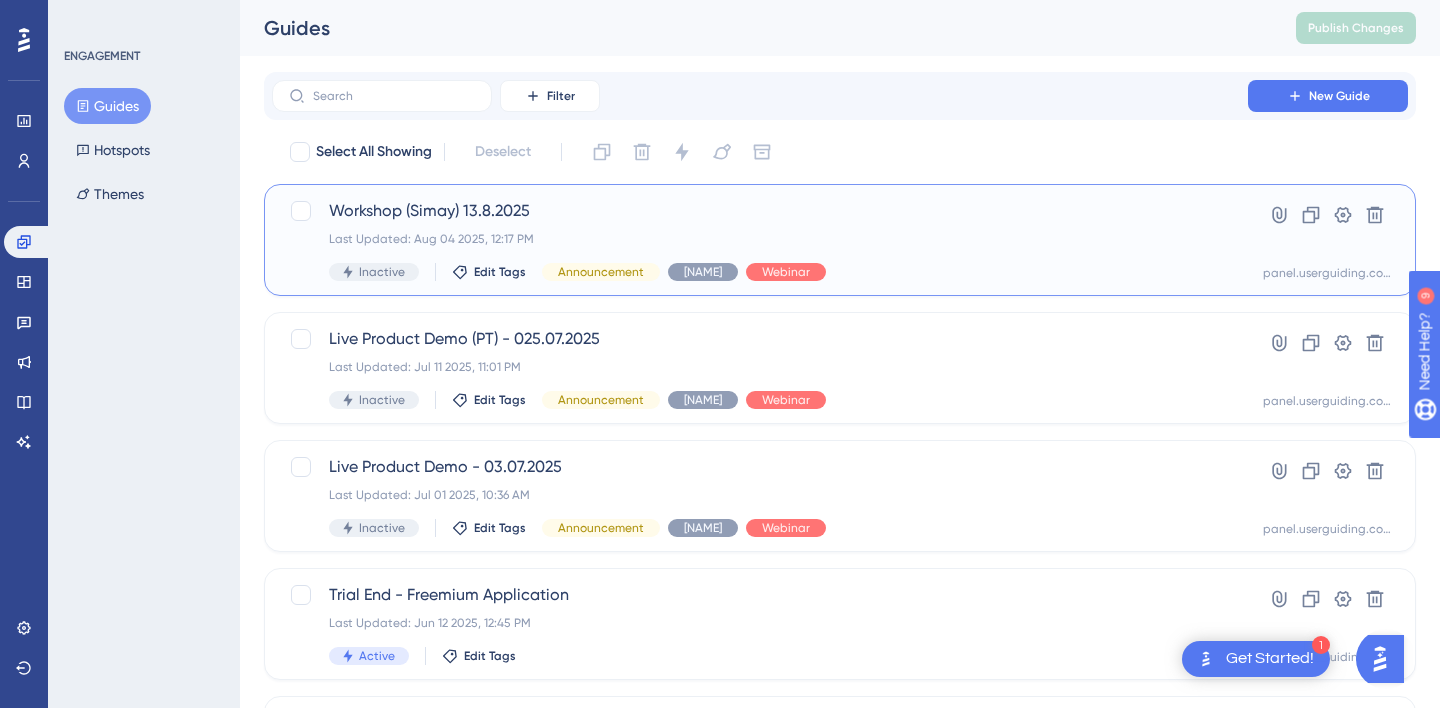 click on "Workshop- Build Localized Self-Service Experience in 45 minutes (Simay) Last Updated: Aug 04 2025, 12:17 PM Inactive Edit Tags Announcement Joud Webinar" at bounding box center [760, 240] 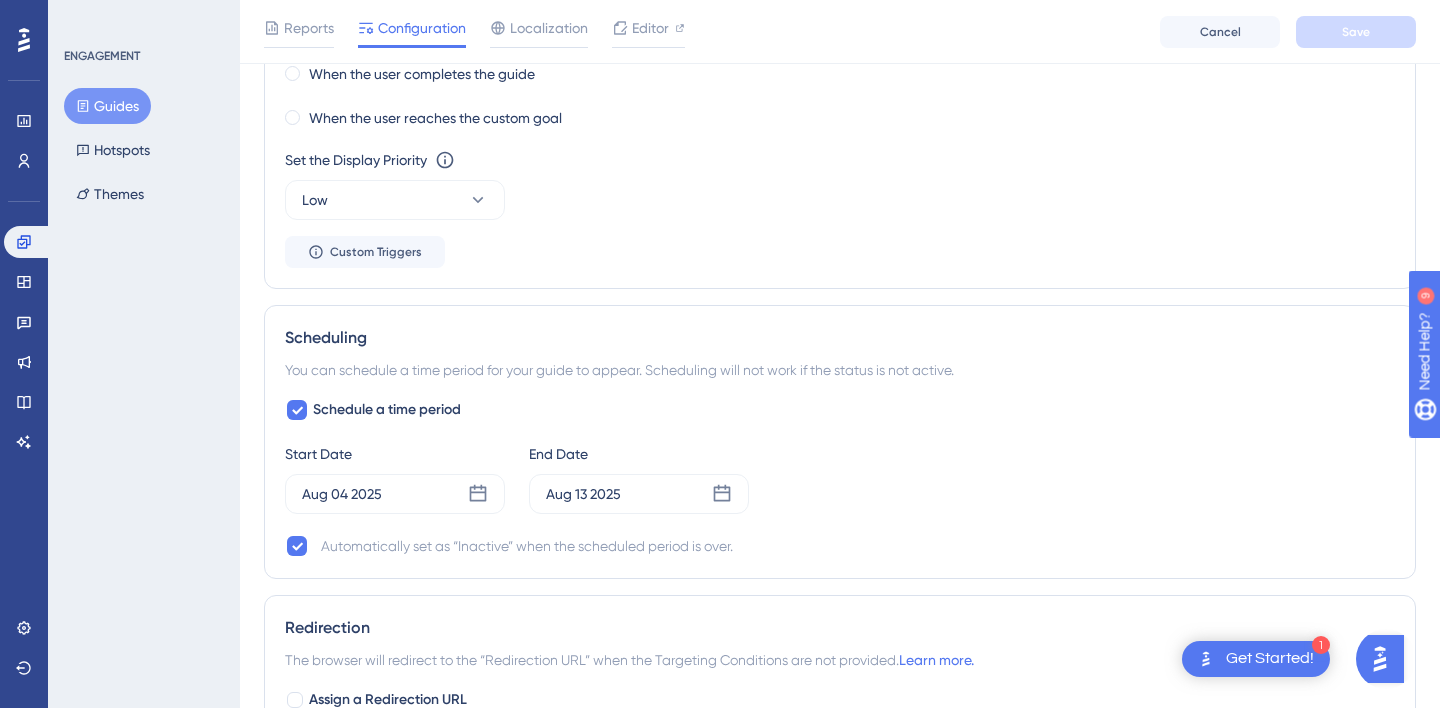 scroll, scrollTop: 2102, scrollLeft: 0, axis: vertical 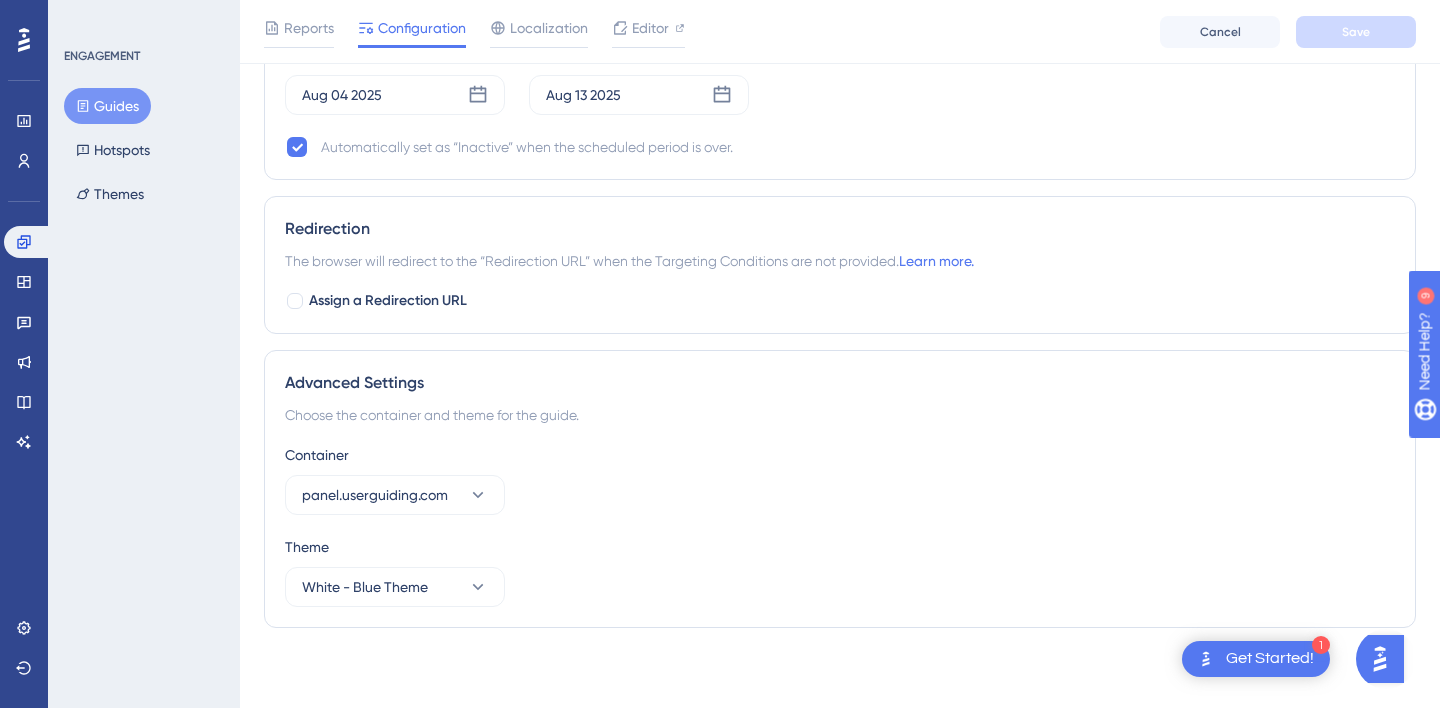 click on "Advanced Settings Choose the container and theme for the guide. Container panel.userguiding.com Theme White - Blue Theme" at bounding box center (840, 489) 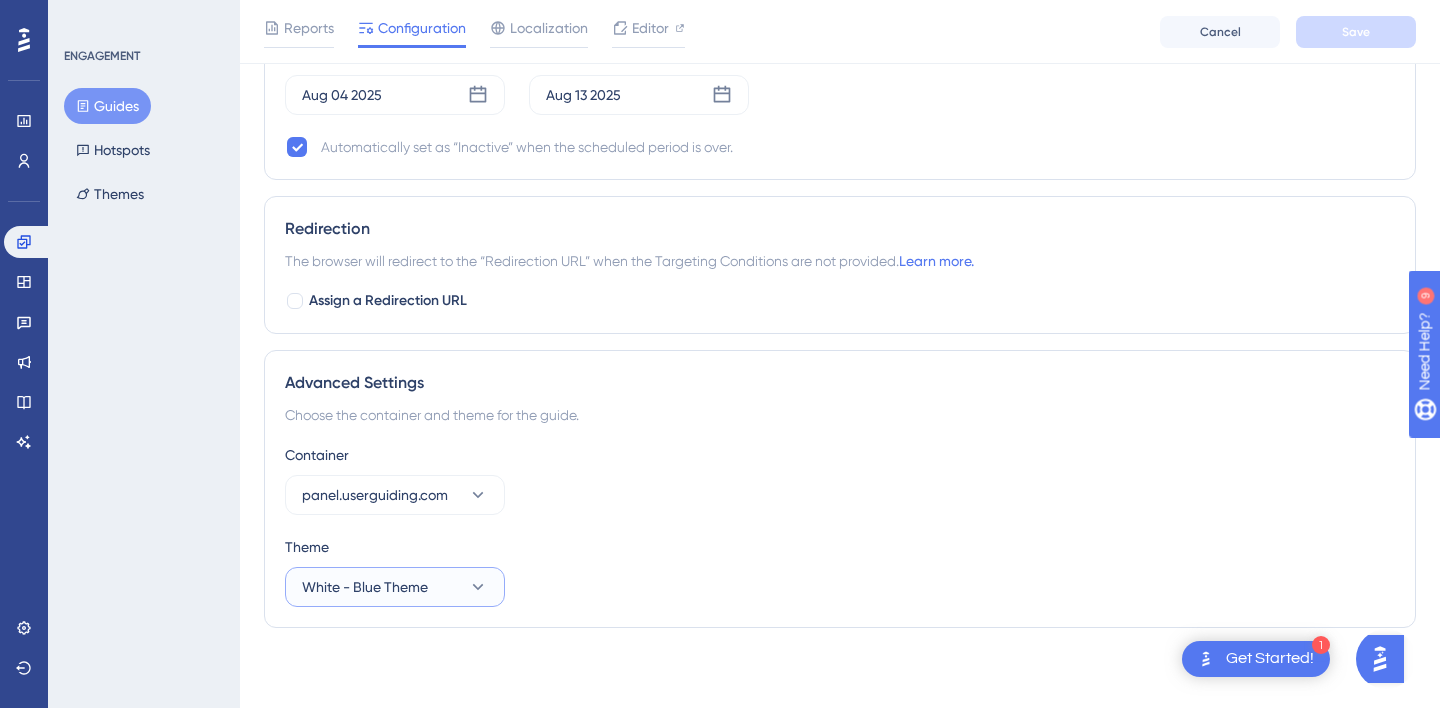 click on "White - Blue Theme" at bounding box center (395, 587) 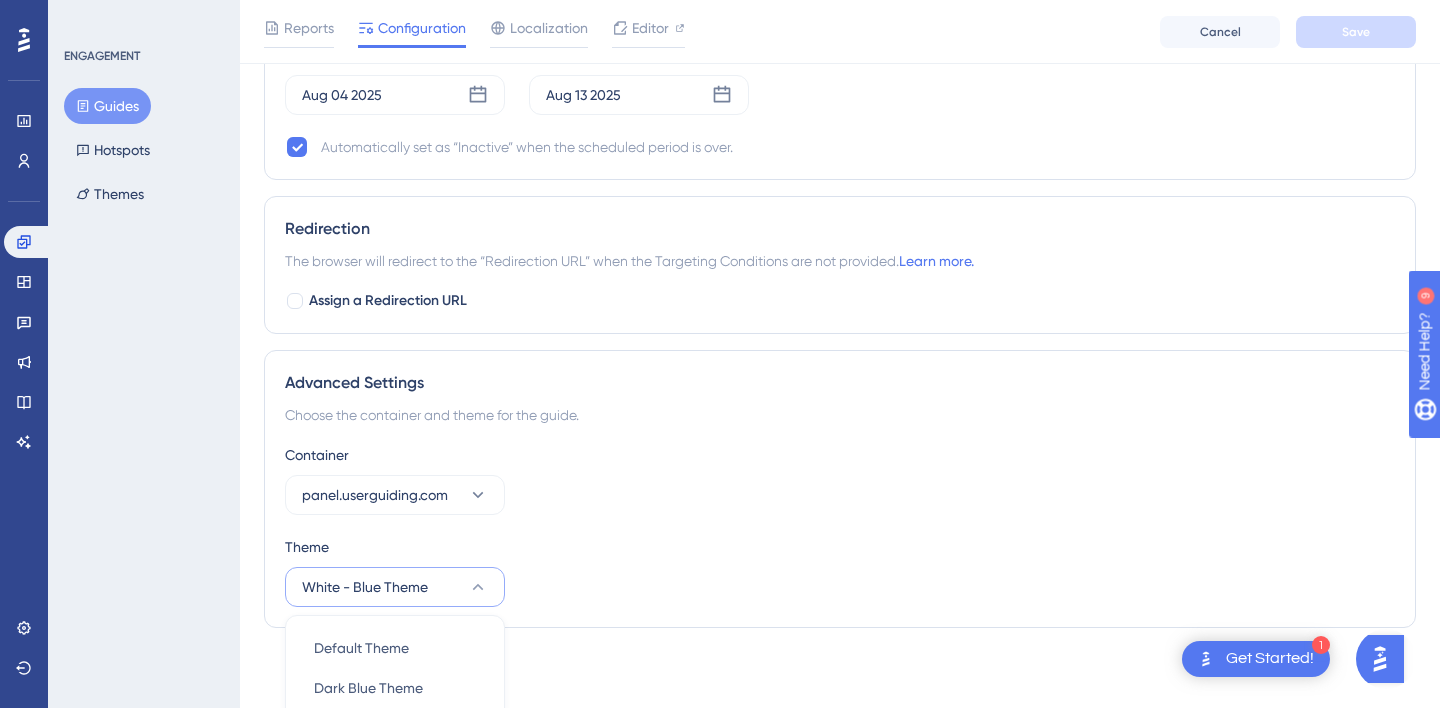 scroll, scrollTop: 2560, scrollLeft: 0, axis: vertical 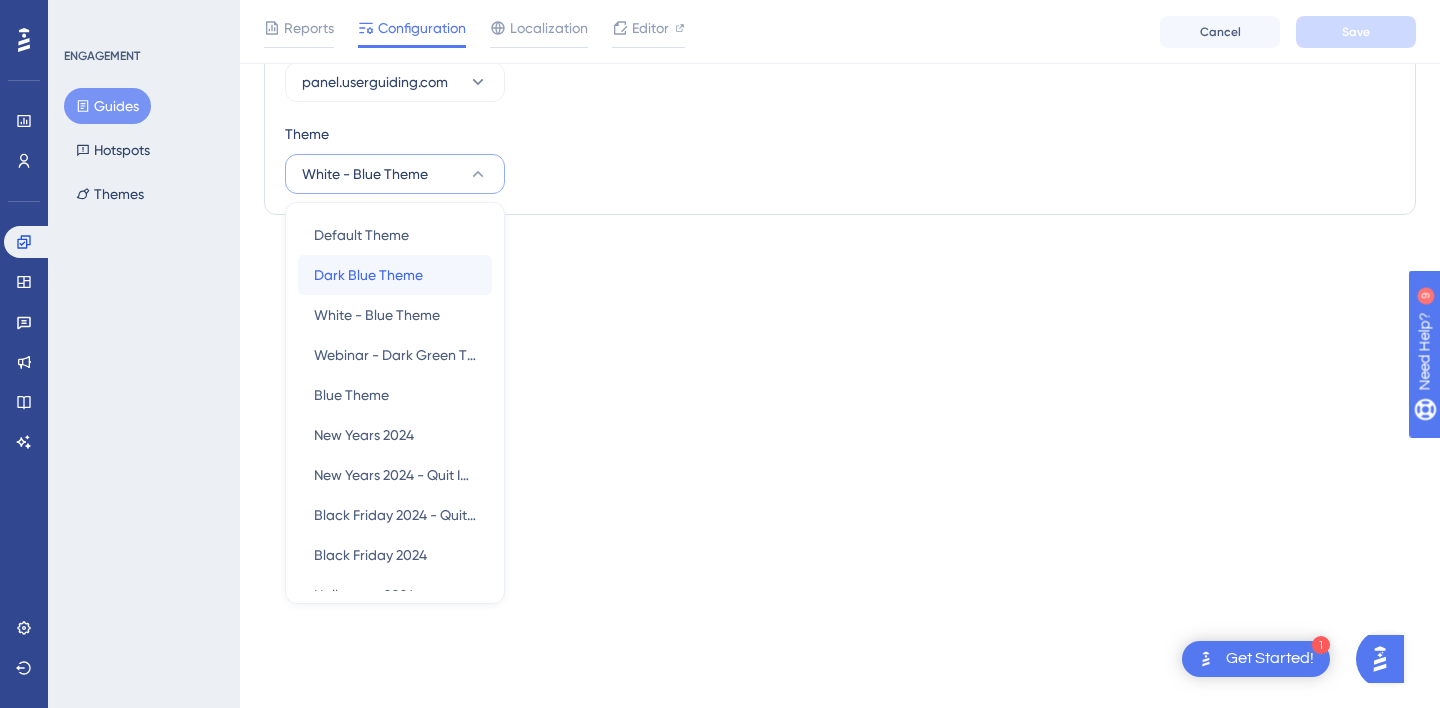 click on "Dark Blue Theme" at bounding box center (368, 275) 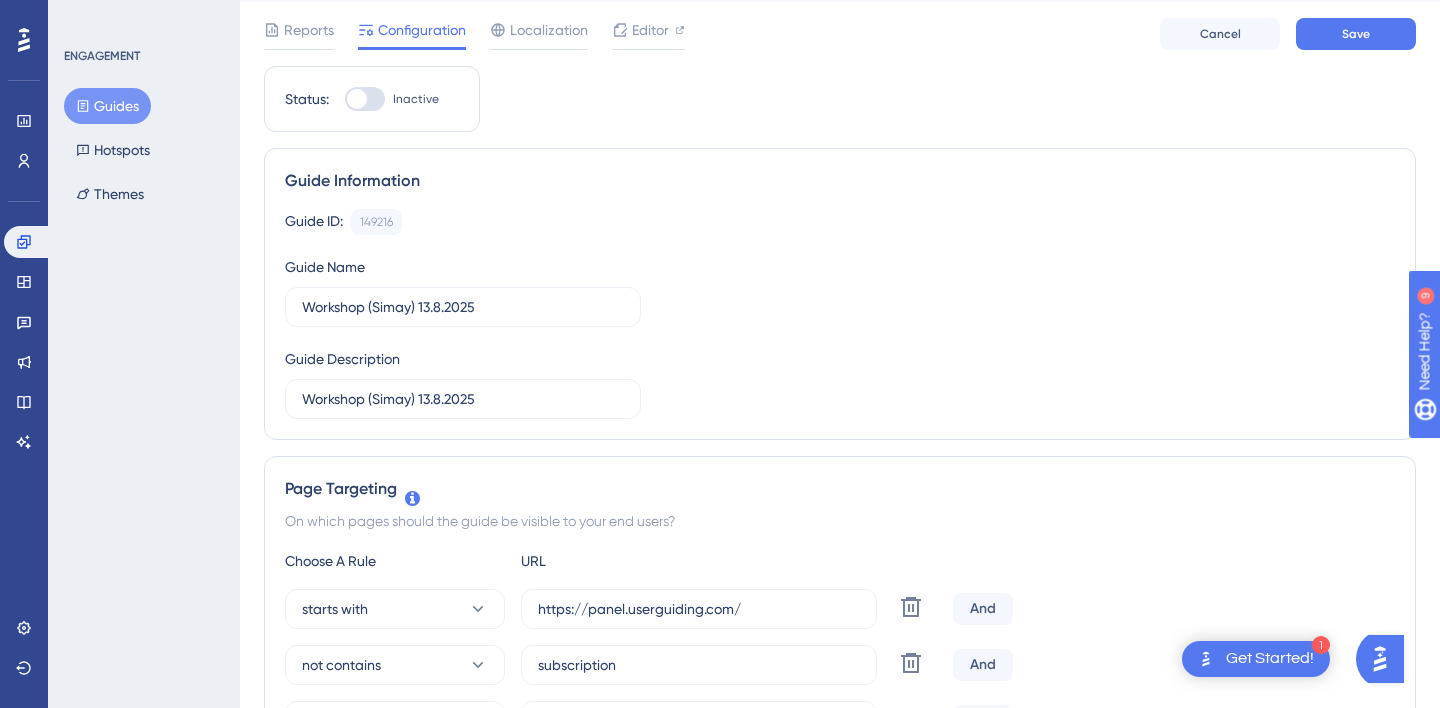 scroll, scrollTop: 0, scrollLeft: 0, axis: both 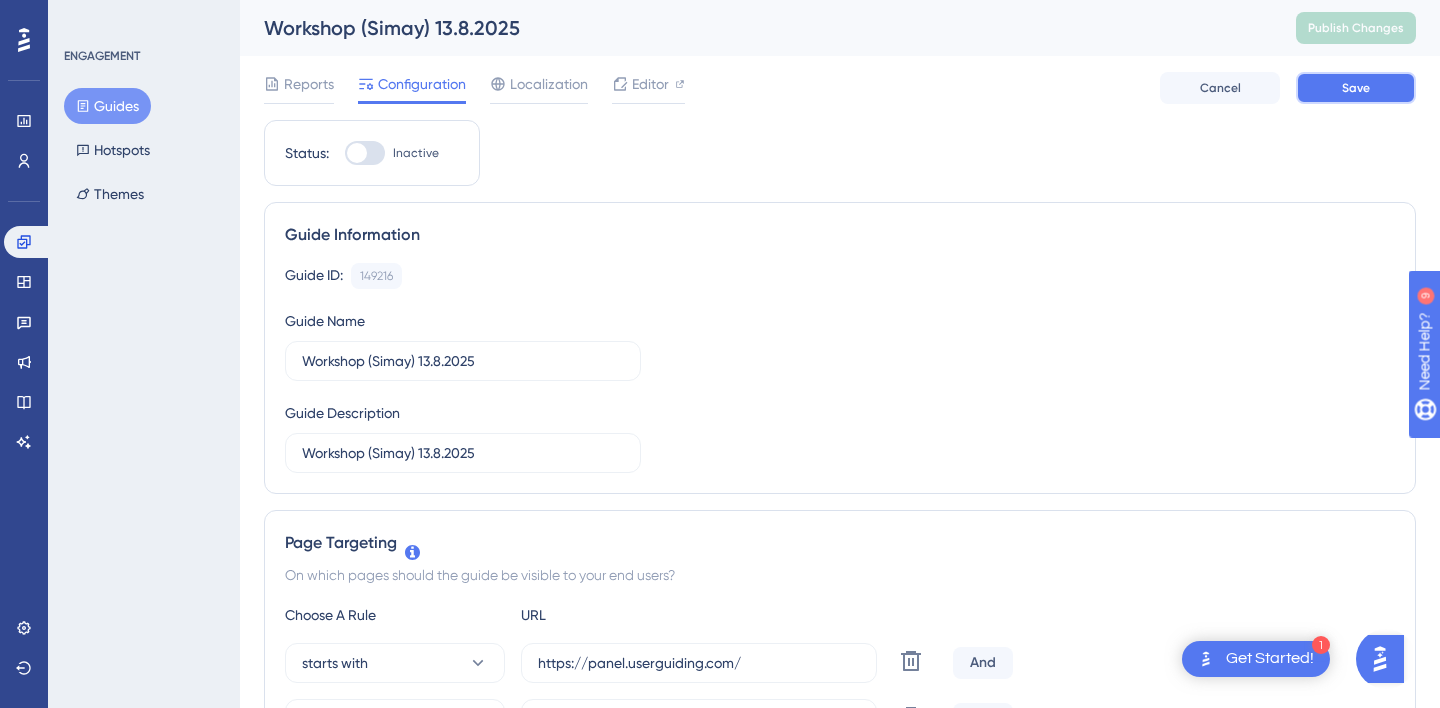 click on "Save" at bounding box center (1356, 88) 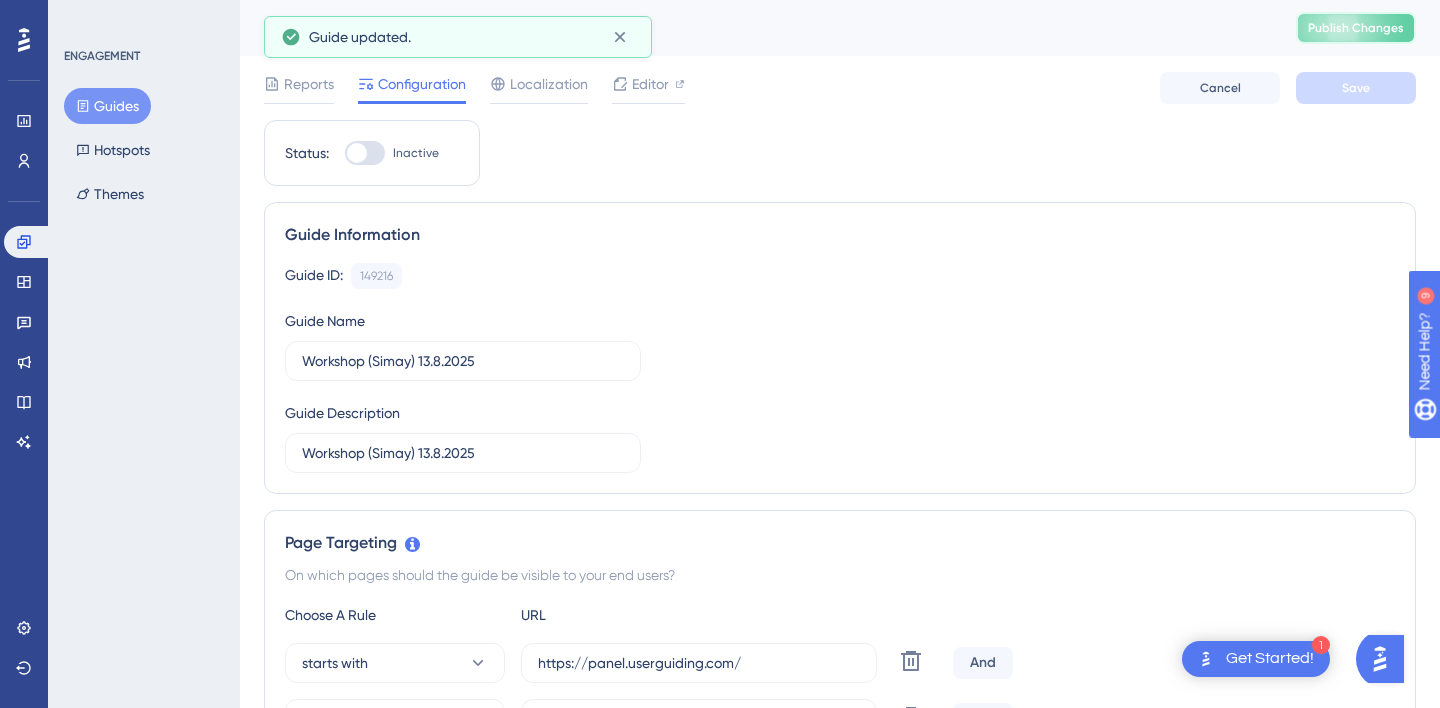 click on "Publish Changes" at bounding box center [1356, 28] 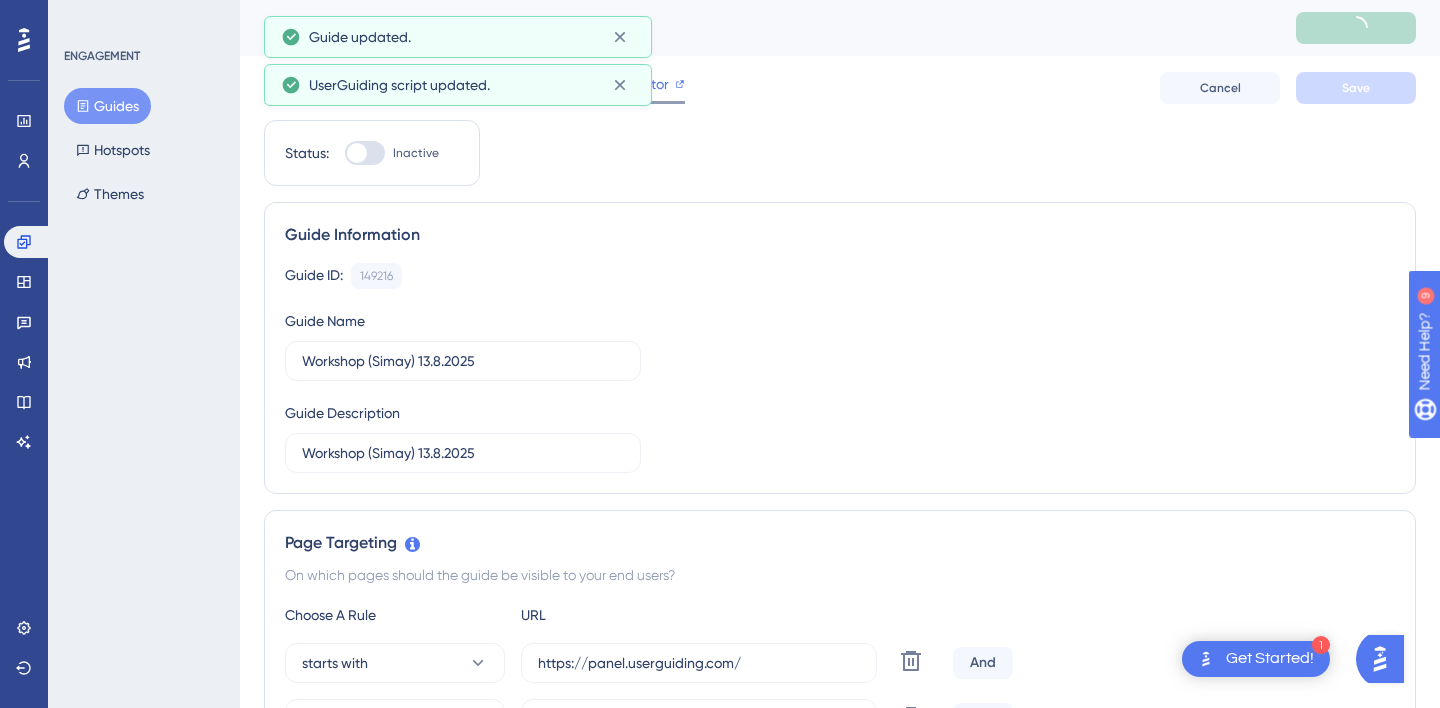 click on "Performance Users Engagement Widgets Feedback Product Updates Knowledge Base AI Assistant Settings Logout ENGAGEMENT Guides Hotspots Themes Workshop- Build Localized Self-Service Experience in 45 minutes (Simay) Reports Configuration Localization Editor Cancel Save Status: Inactive Guide Information Guide ID: 149216 Copy Guide Name Workshop- Build Localized Self-Service Experience in 45 minutes (Simay) Guide Description Workshop (Simay) 13.8.2025 Page Targeting
On which pages should the guide be visible to your end users?
Choose A Rule URL starts with https://panel.userguiding.com/ Delete And not contains subscription Delete And not contains register Delete And not contains login Delete And not contains forgot-password Delete And not contains theme-update Delete And not contains dashboard Delete And not contains editor Delete Targeting Condition And Add a Target Audience Segmentation Which segment of the audience would you like to show this guide to? All Users Custom Segment Only Me Trigger Never 3" at bounding box center (720, 0) 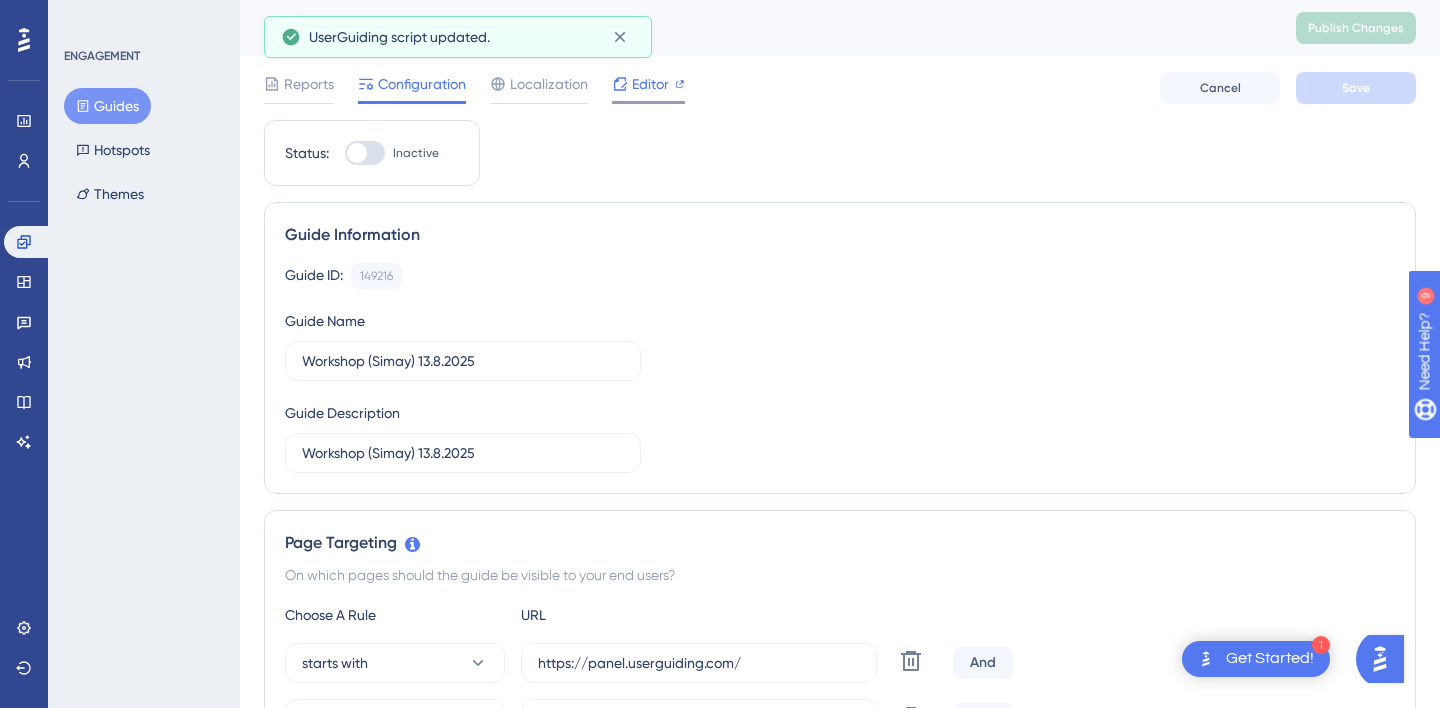 click 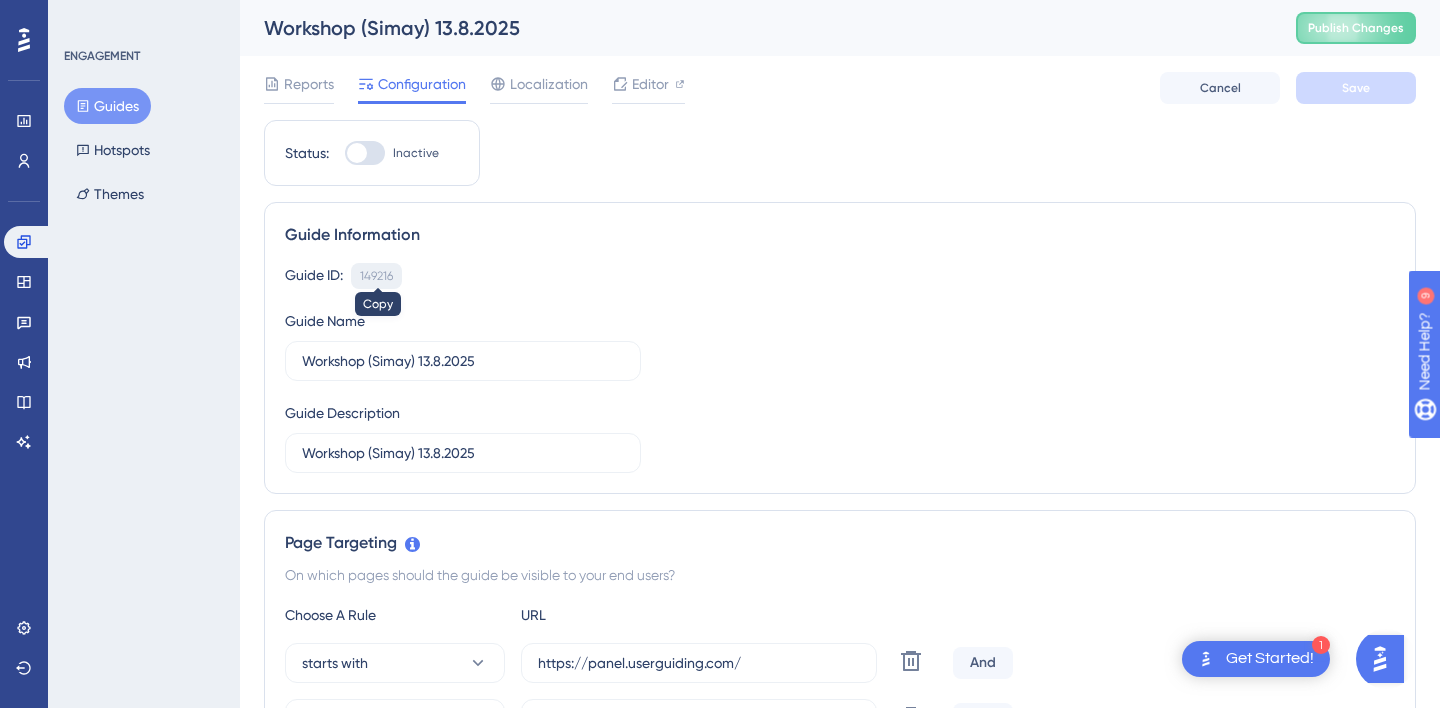 click on "149216" at bounding box center [376, 276] 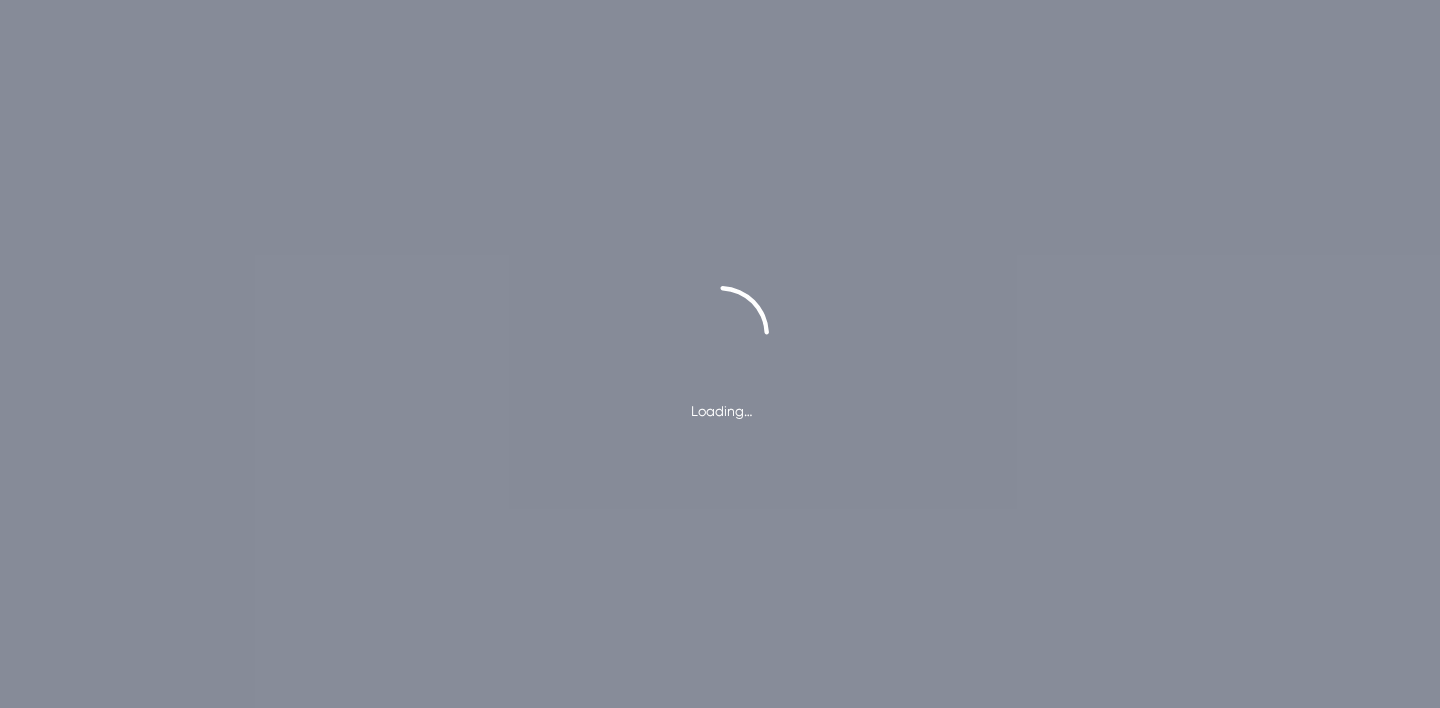 scroll, scrollTop: 0, scrollLeft: 0, axis: both 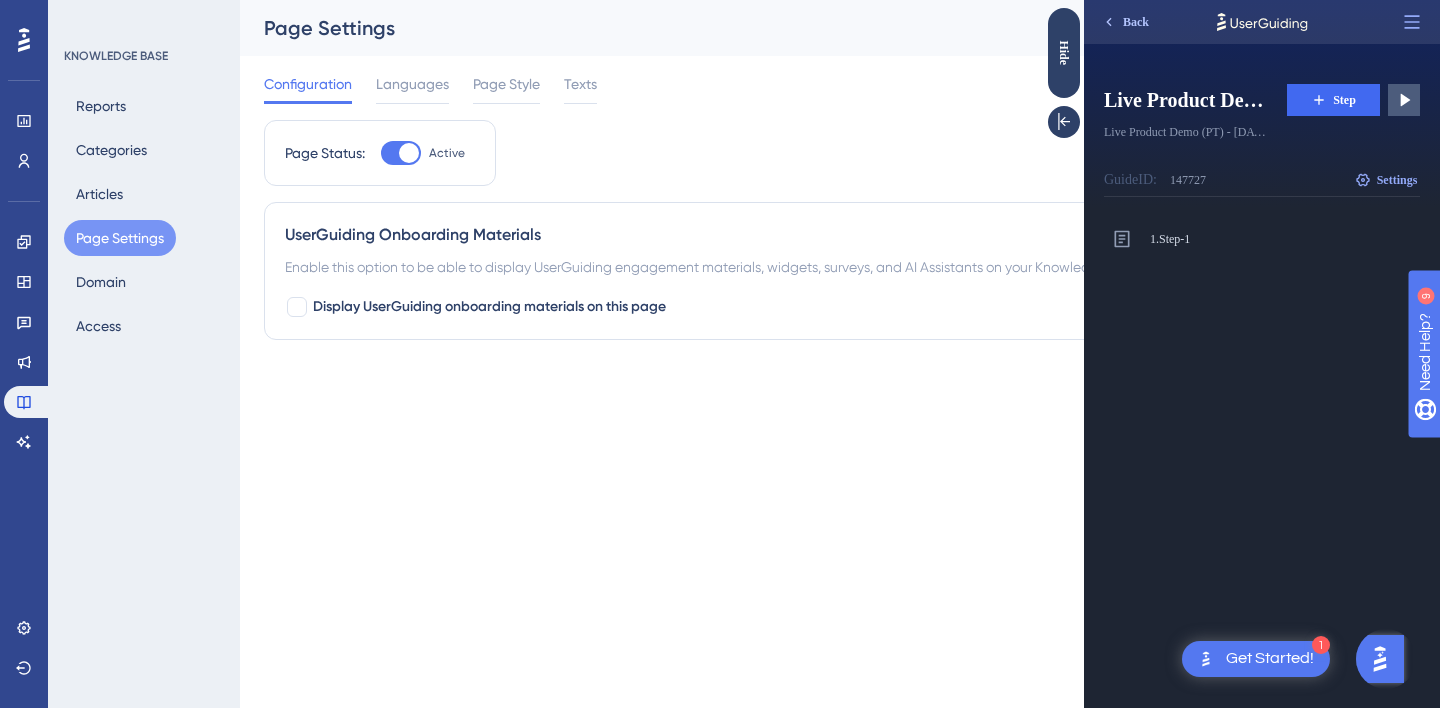 click on "Back" at bounding box center [1125, 22] 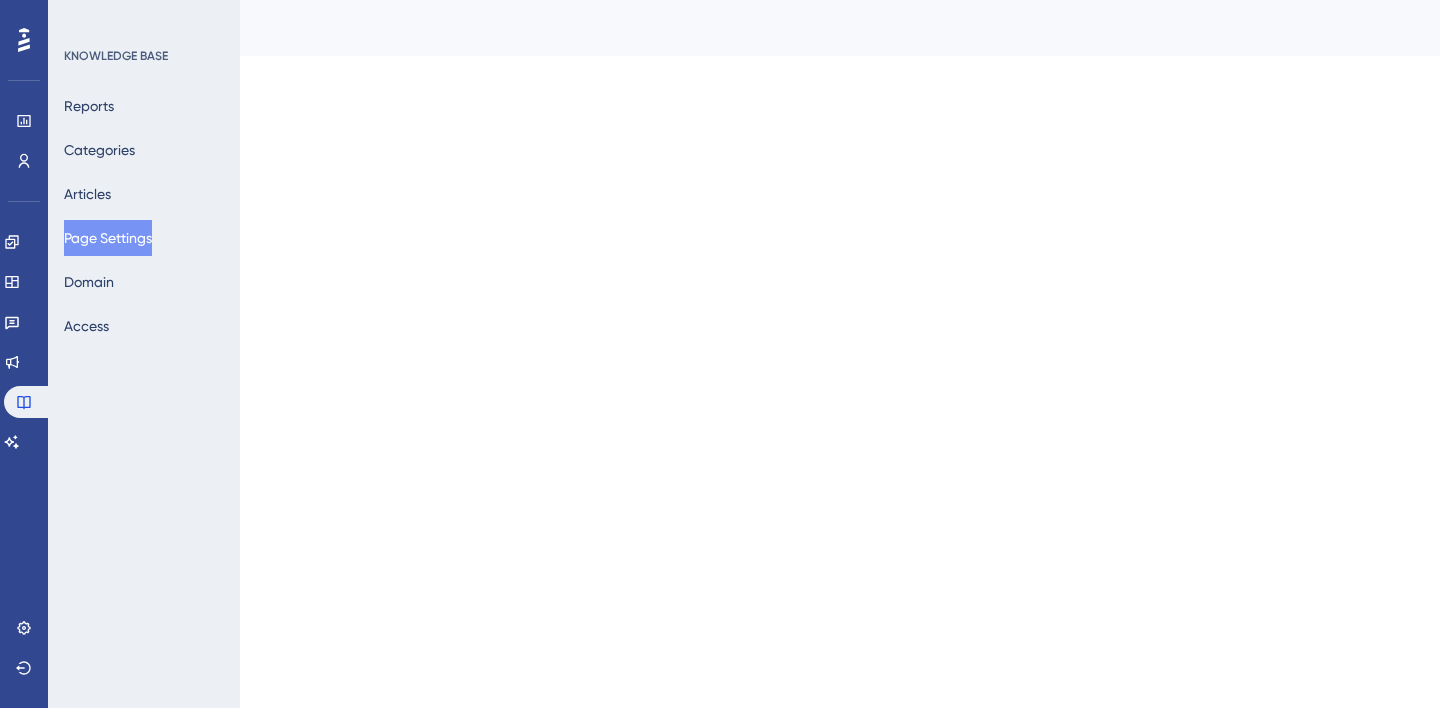scroll, scrollTop: 0, scrollLeft: 0, axis: both 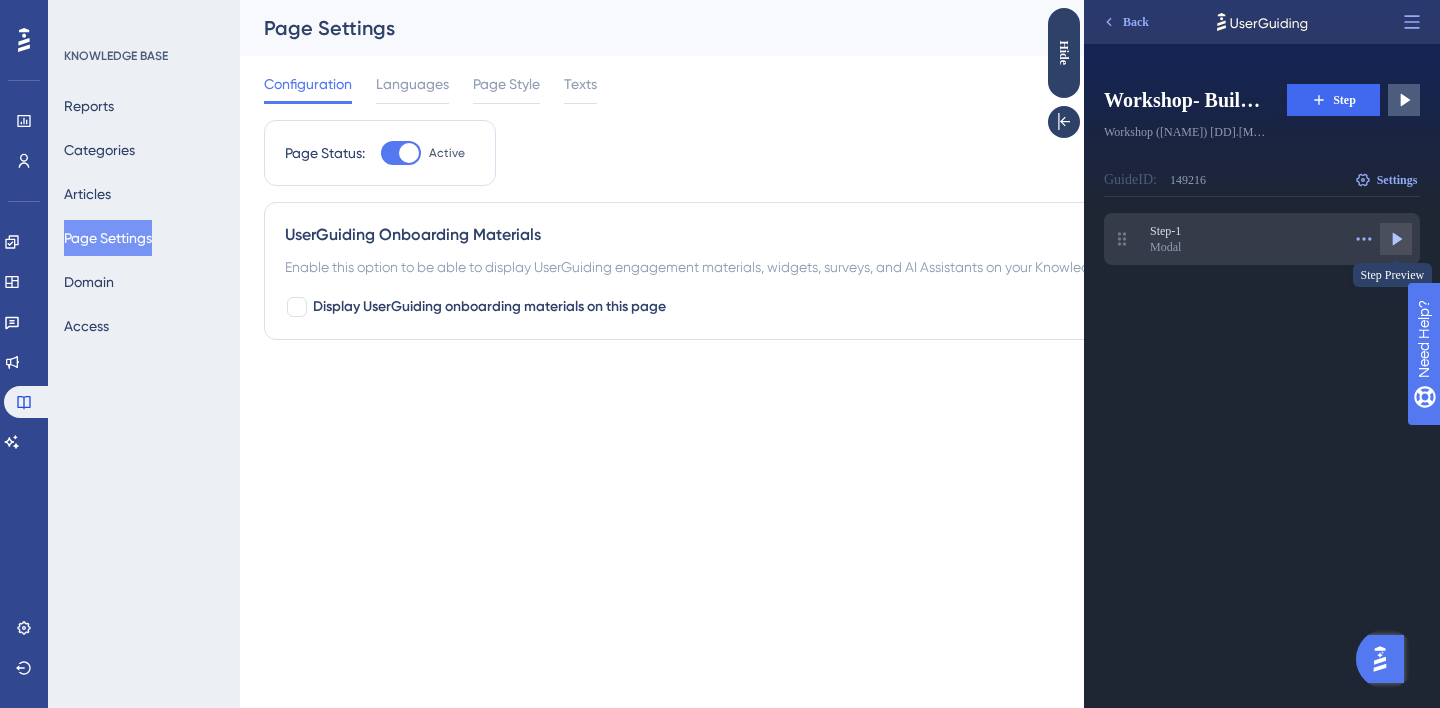 click 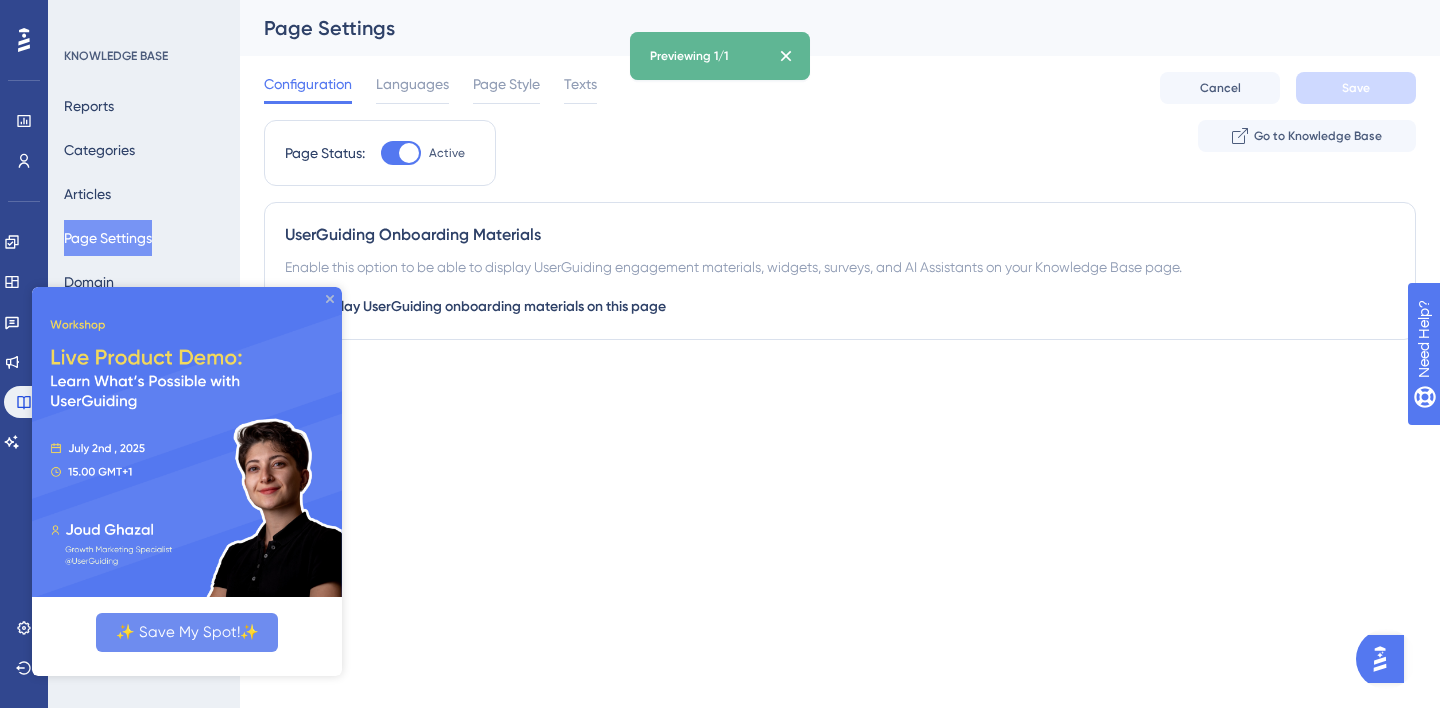 click 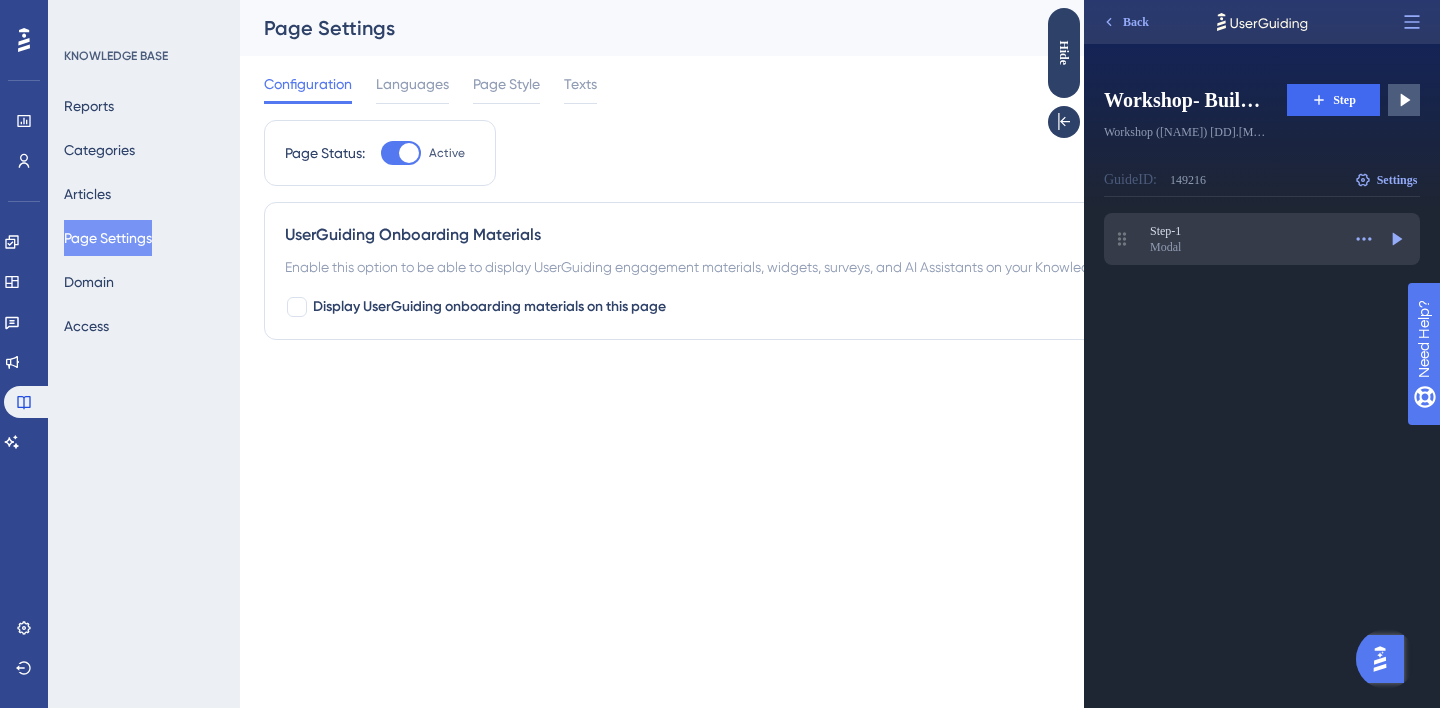 click on "Step-1" at bounding box center (1245, 231) 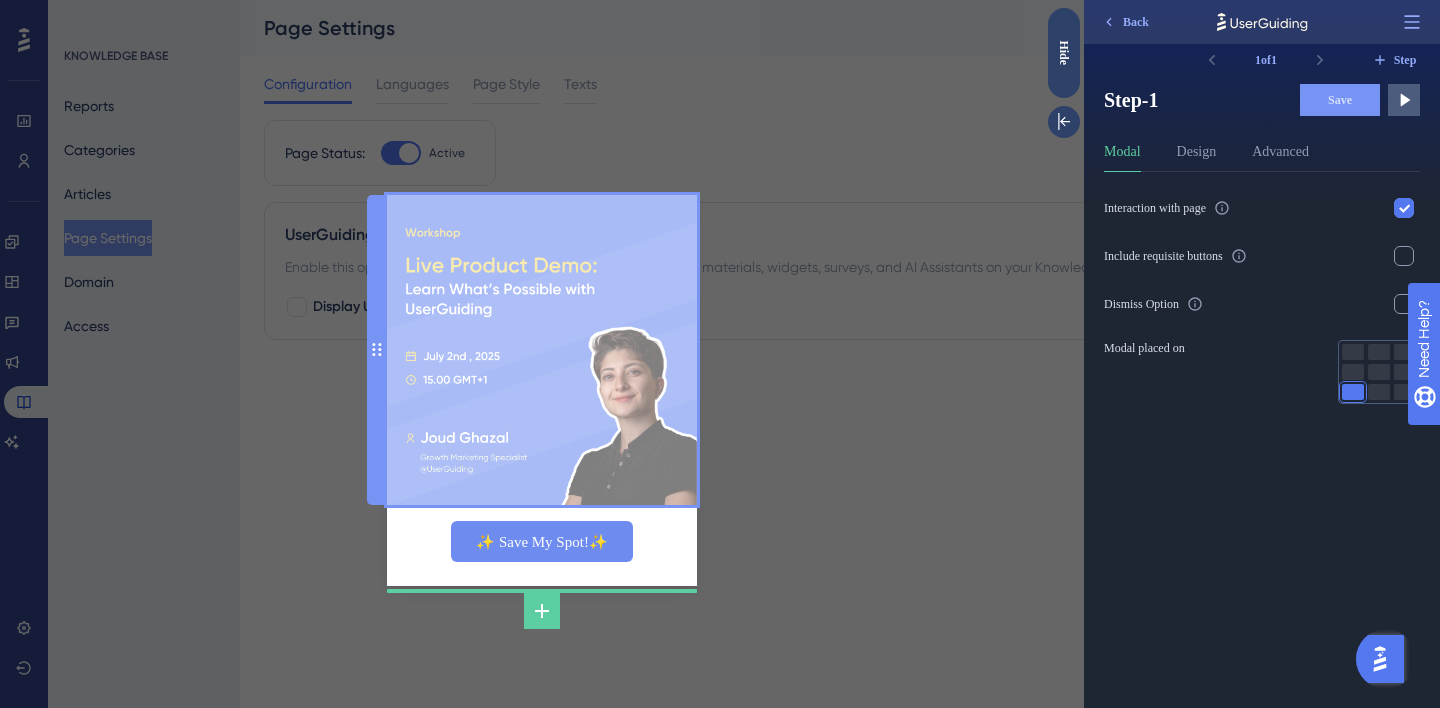 click at bounding box center (542, 350) 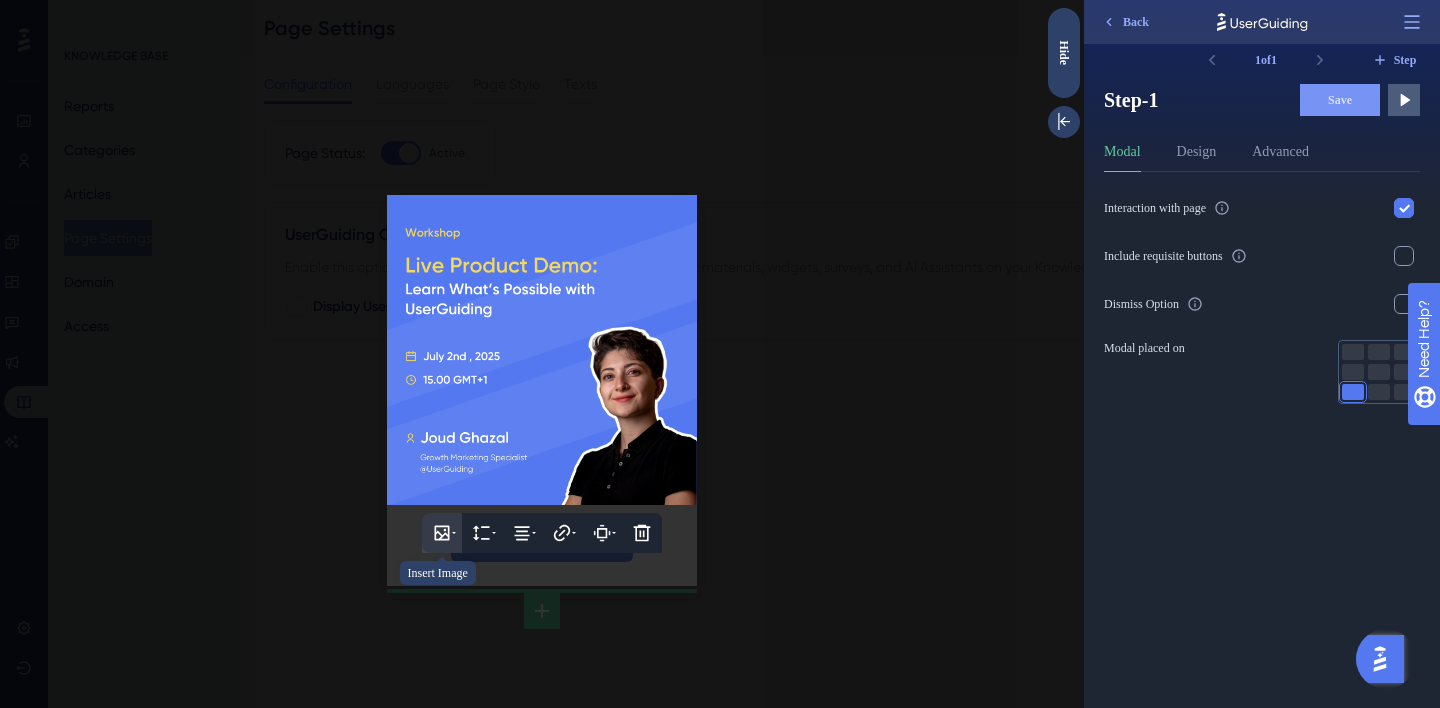 click 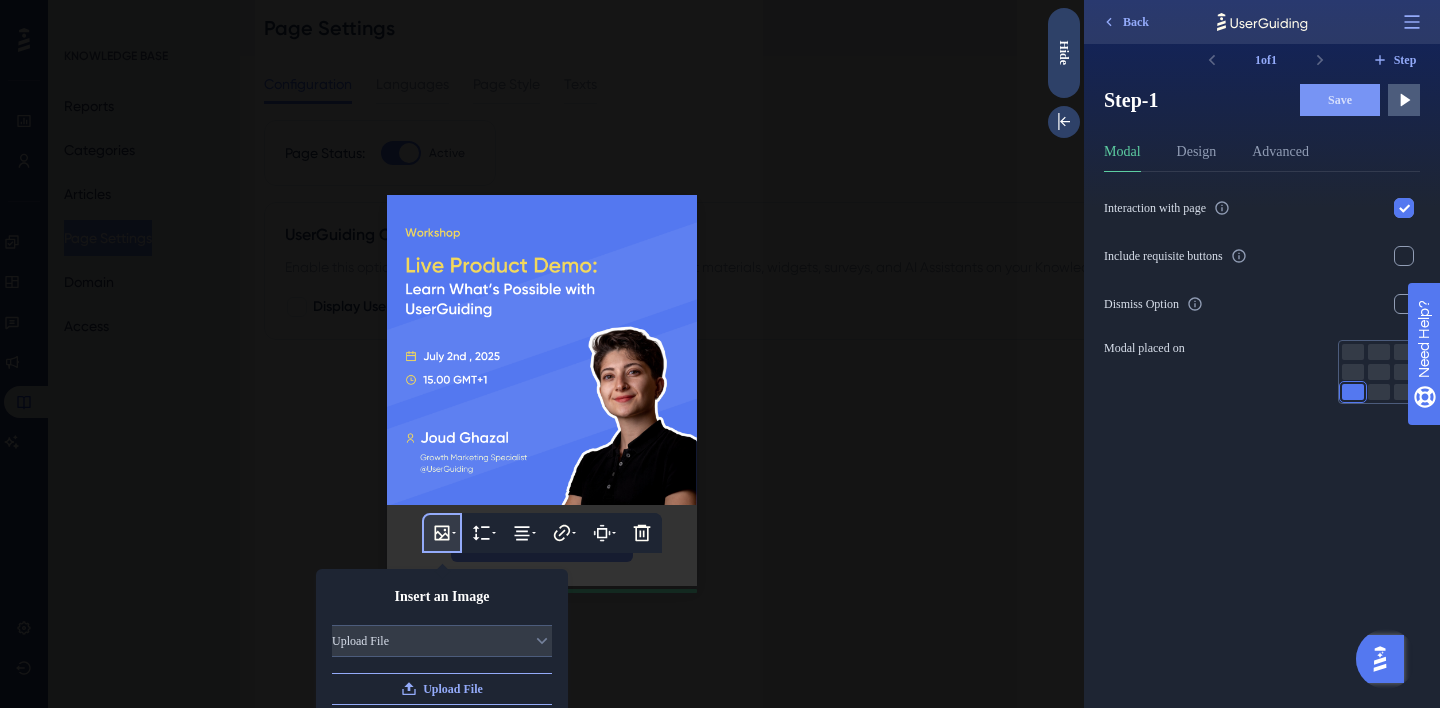 scroll, scrollTop: 101, scrollLeft: 0, axis: vertical 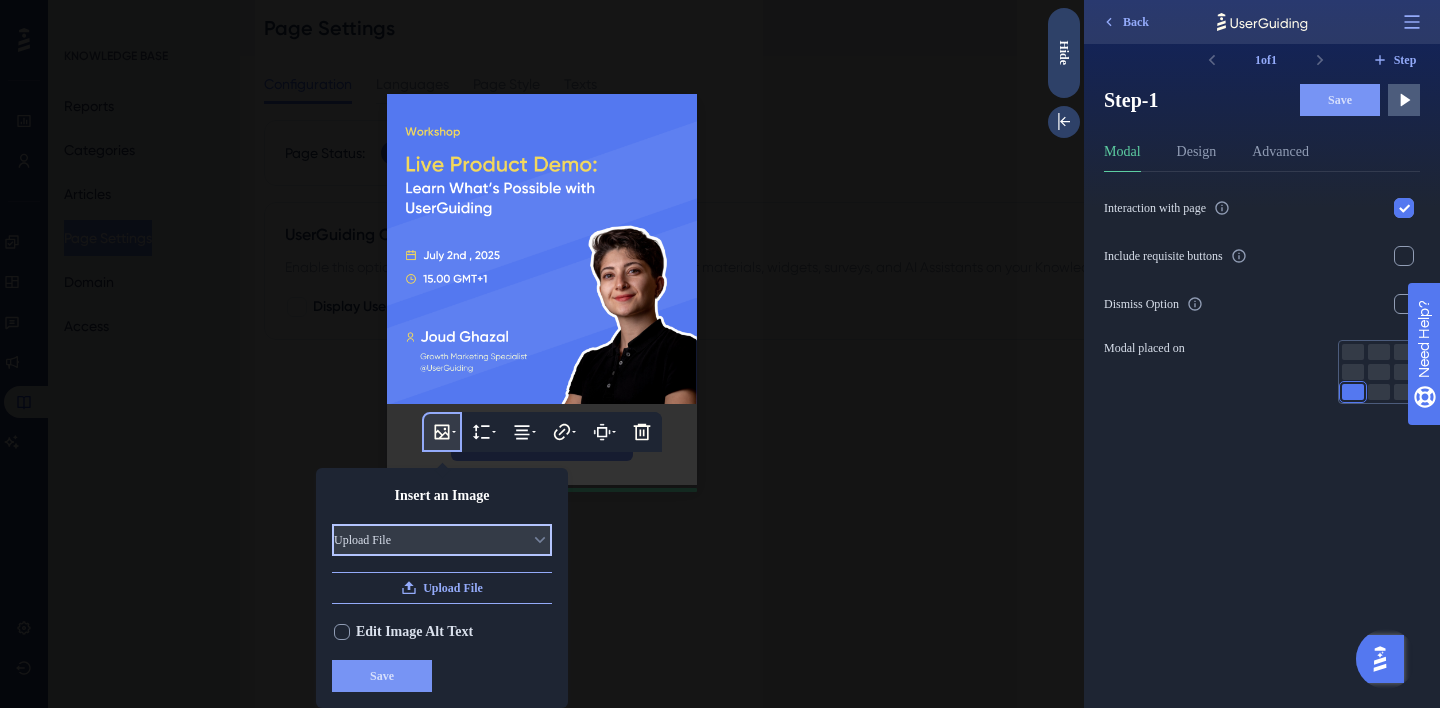 click on "Upload File" at bounding box center [442, 540] 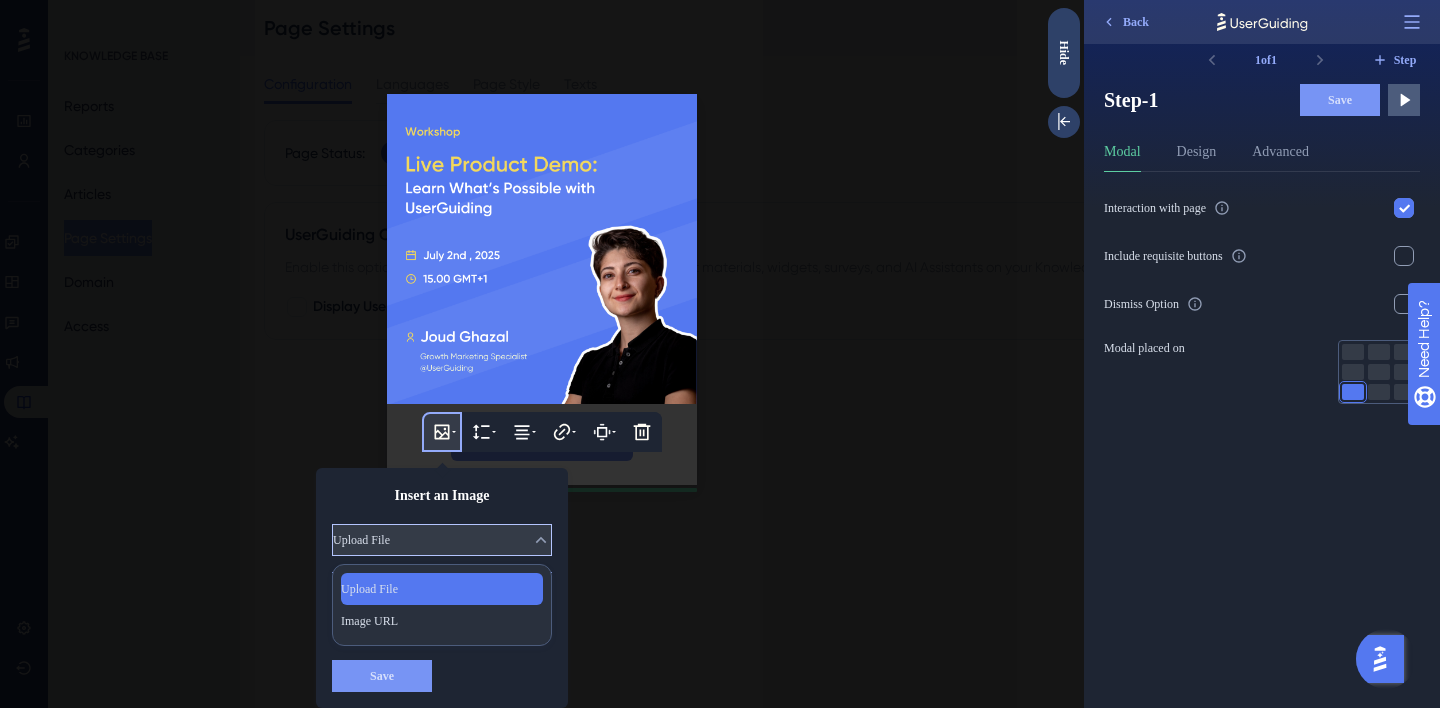 click on "Upload File" at bounding box center [369, 589] 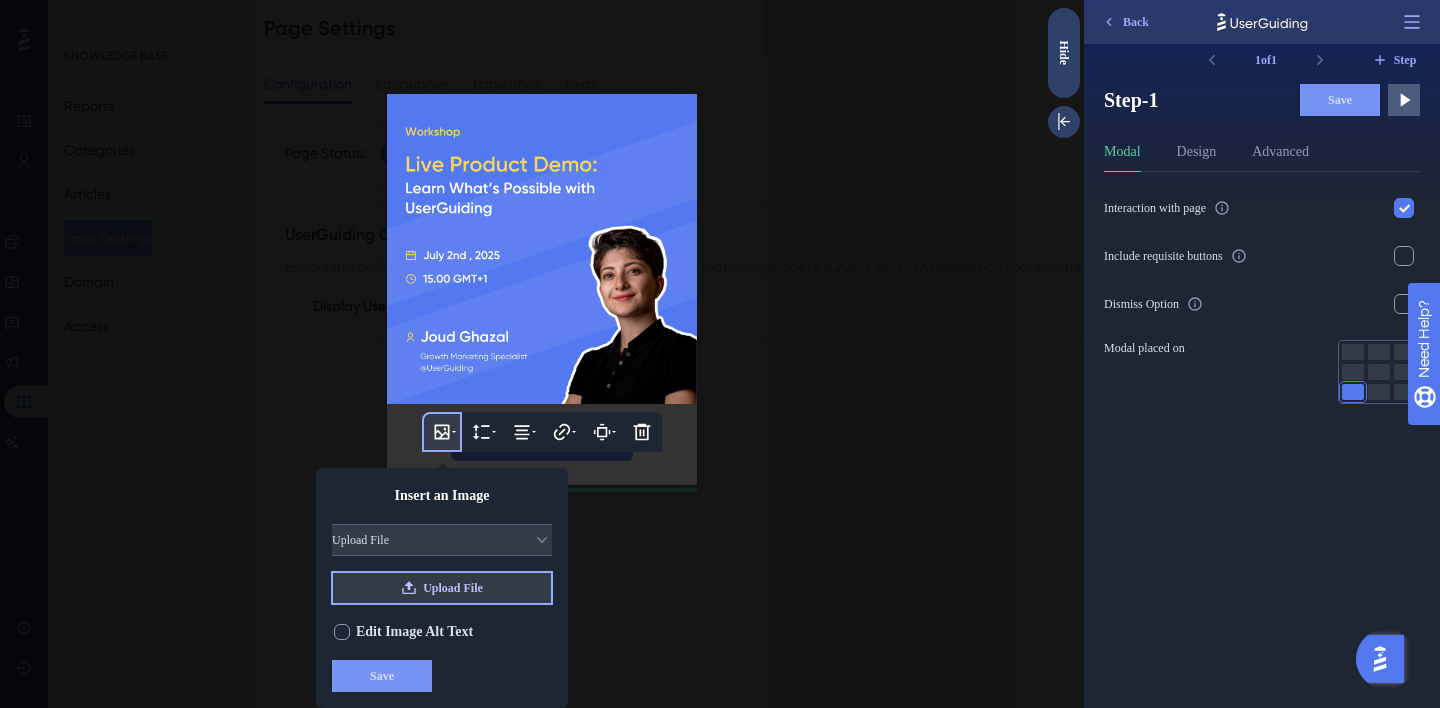 click 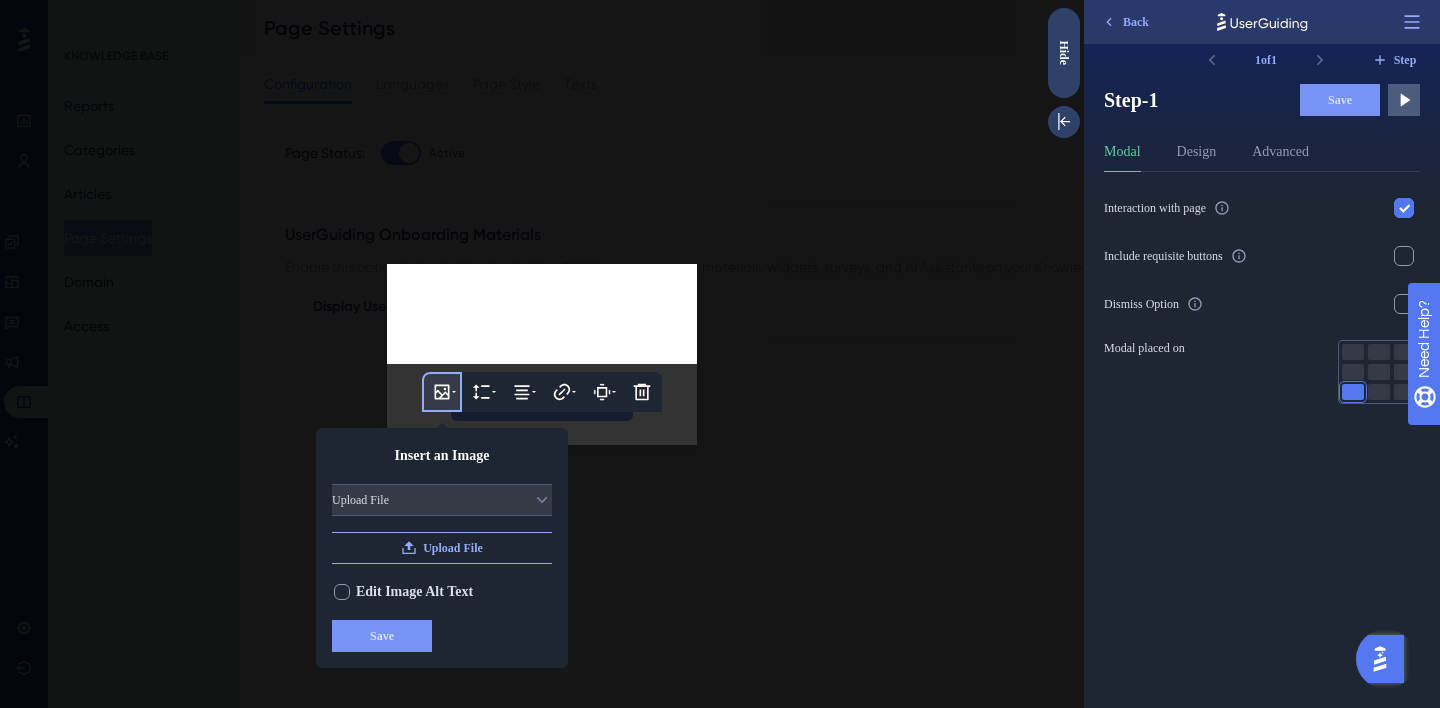 scroll, scrollTop: 0, scrollLeft: 0, axis: both 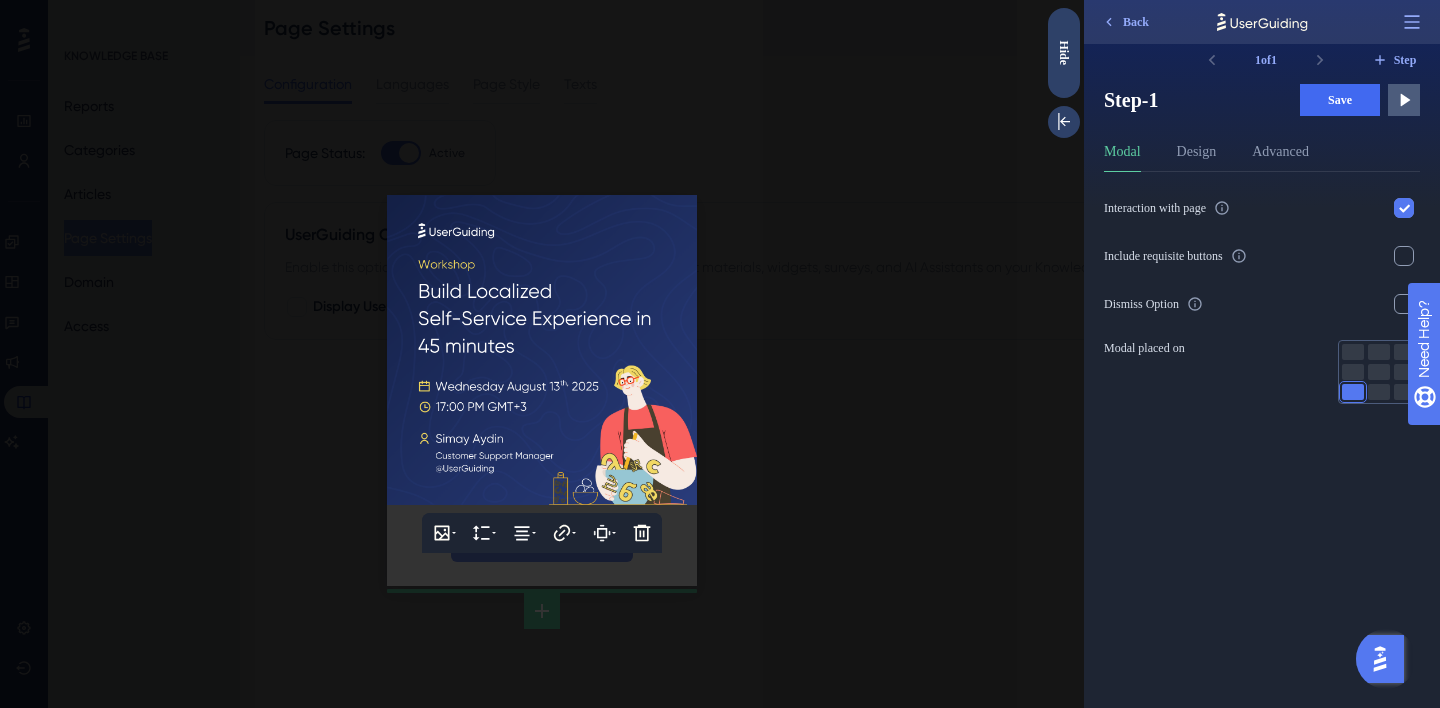 click at bounding box center (542, 354) 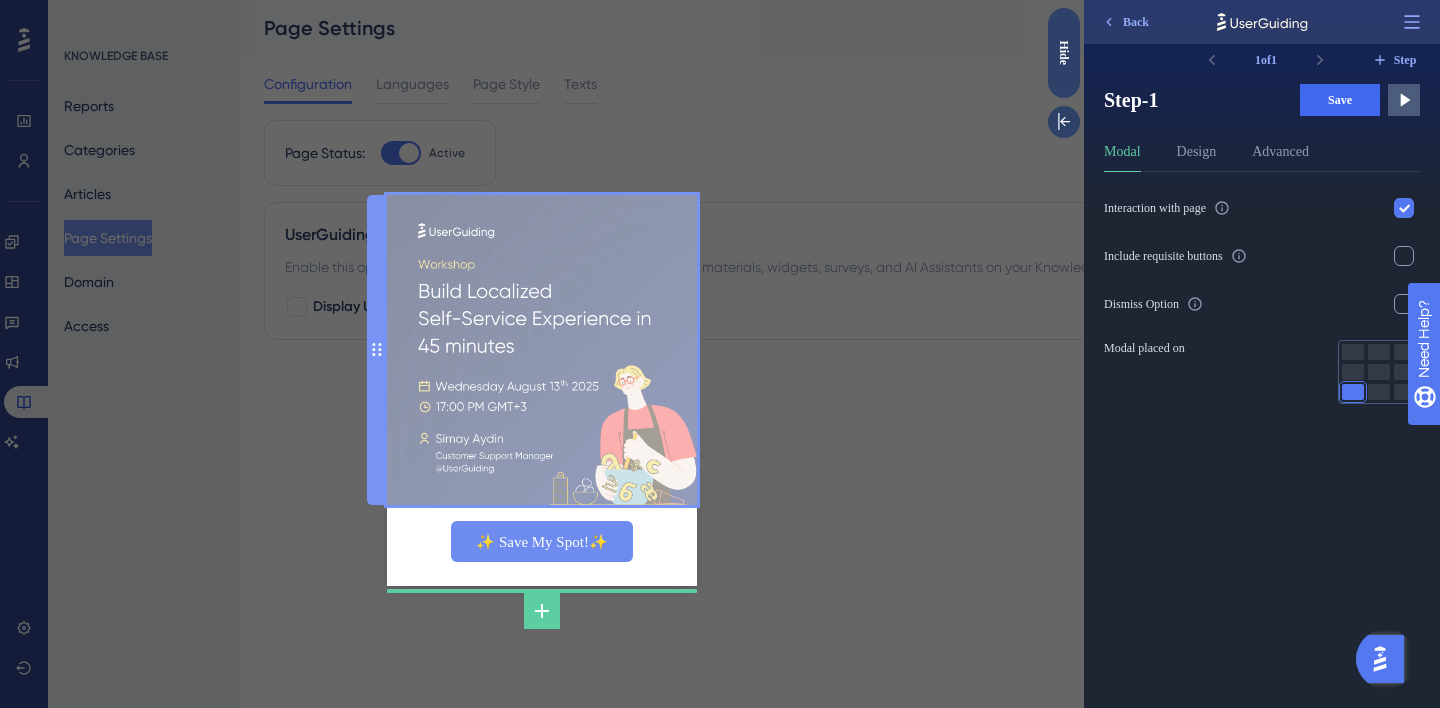 click at bounding box center (542, 350) 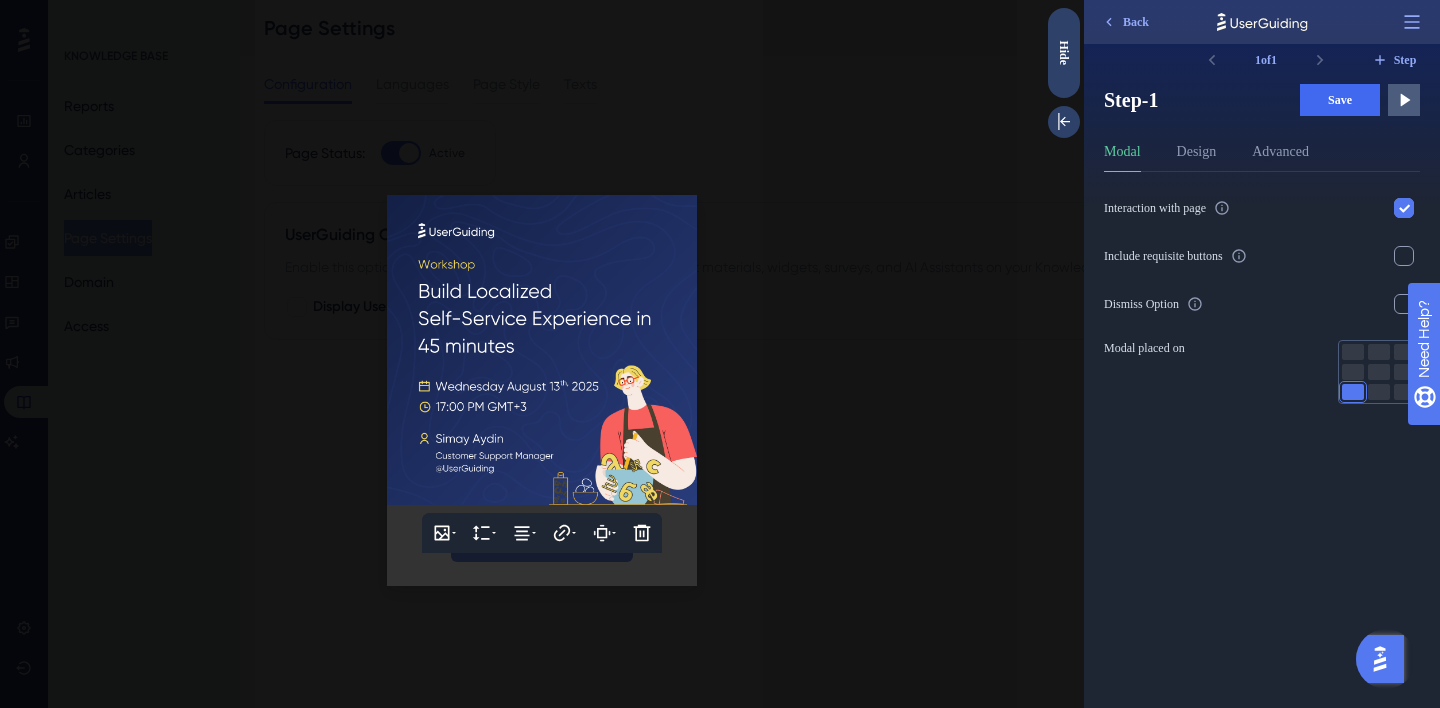 click at bounding box center (542, 354) 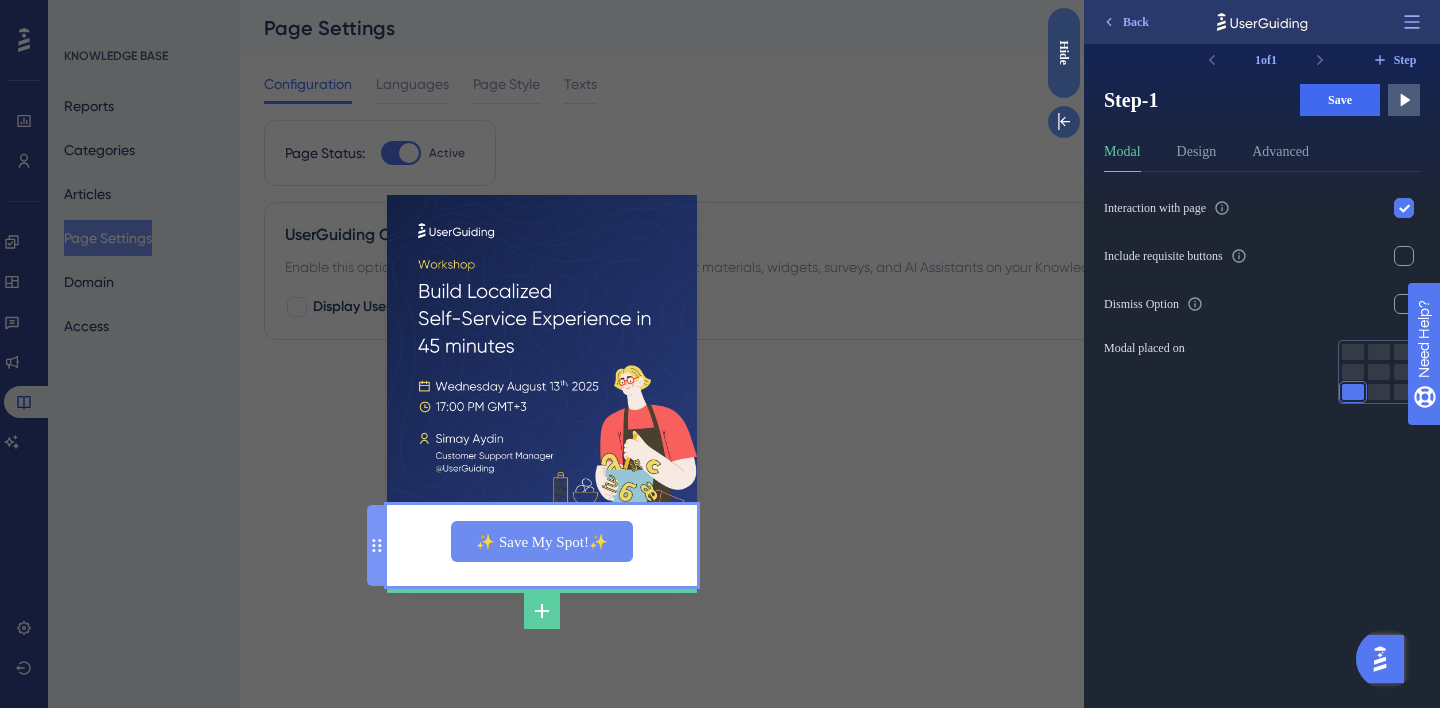 click on "✨ Save My Spot!✨" at bounding box center [542, 545] 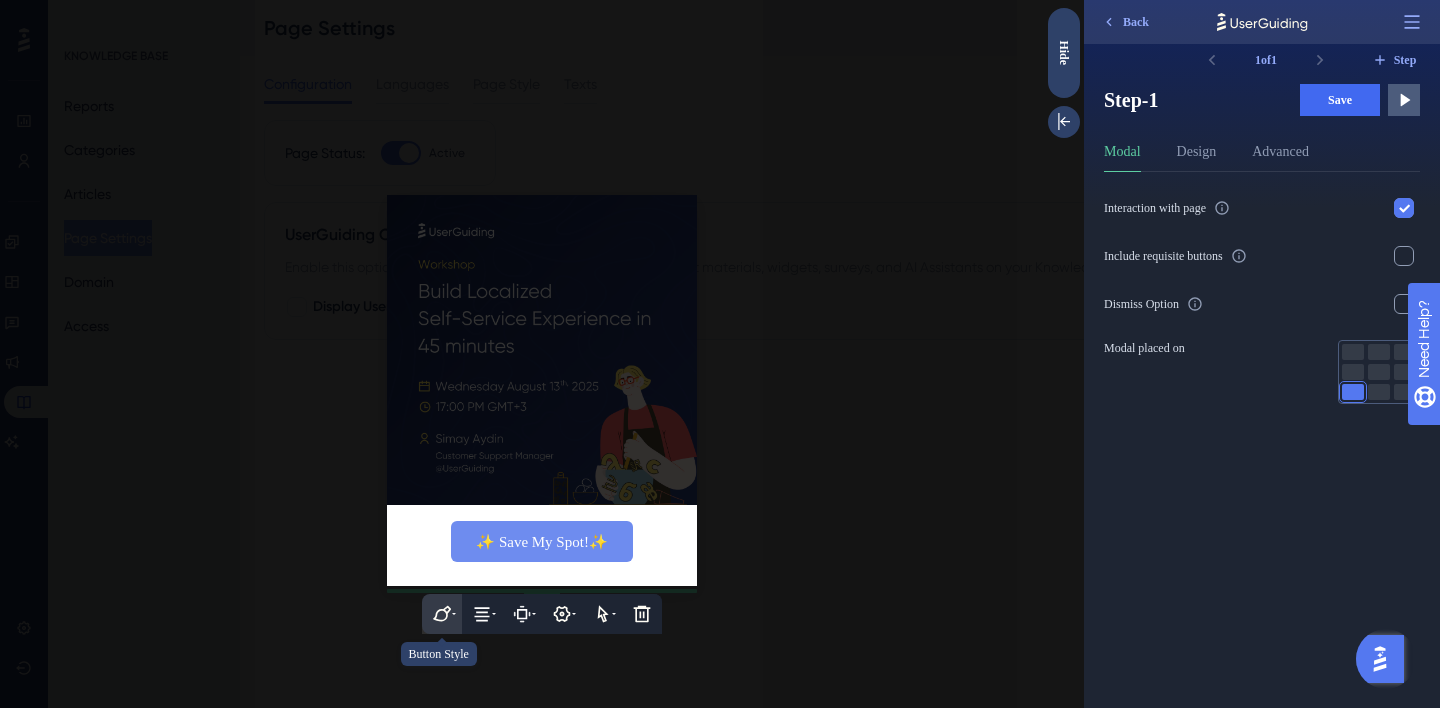 click 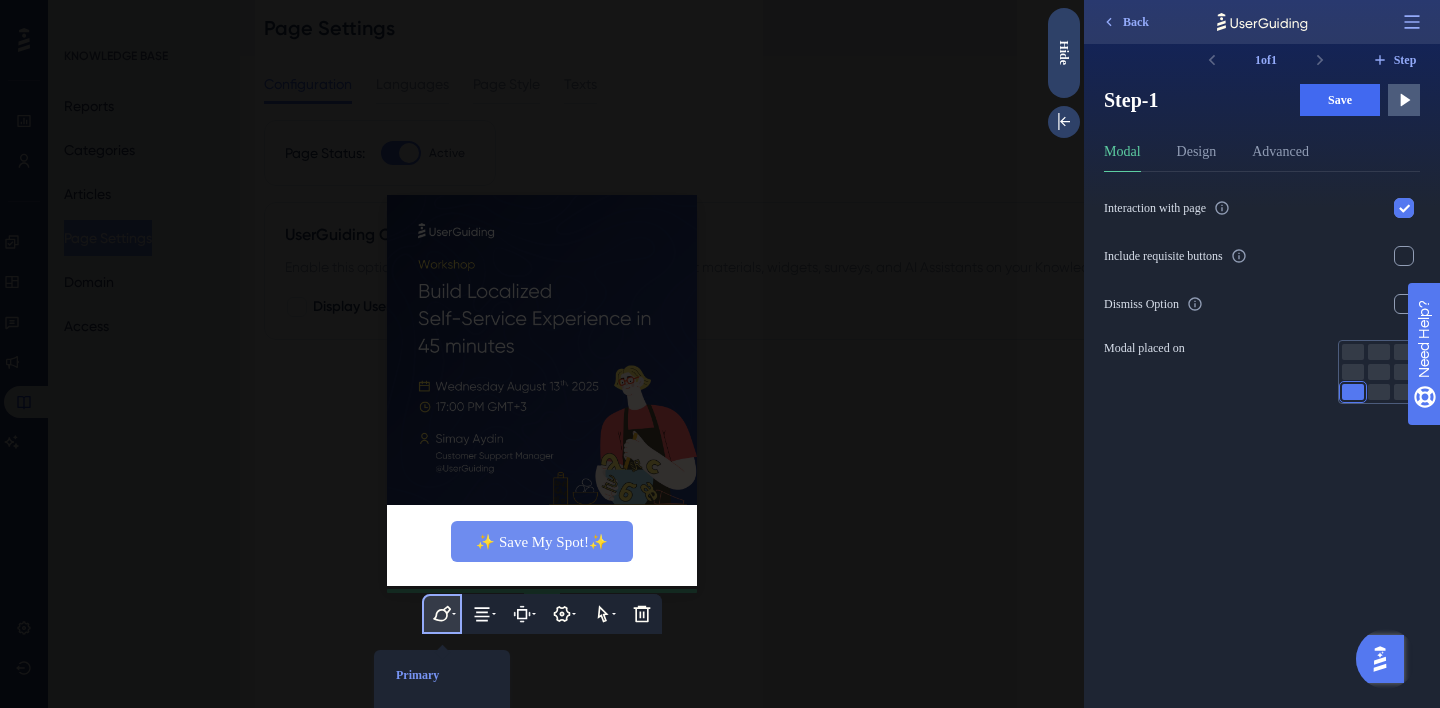 scroll, scrollTop: 34, scrollLeft: 0, axis: vertical 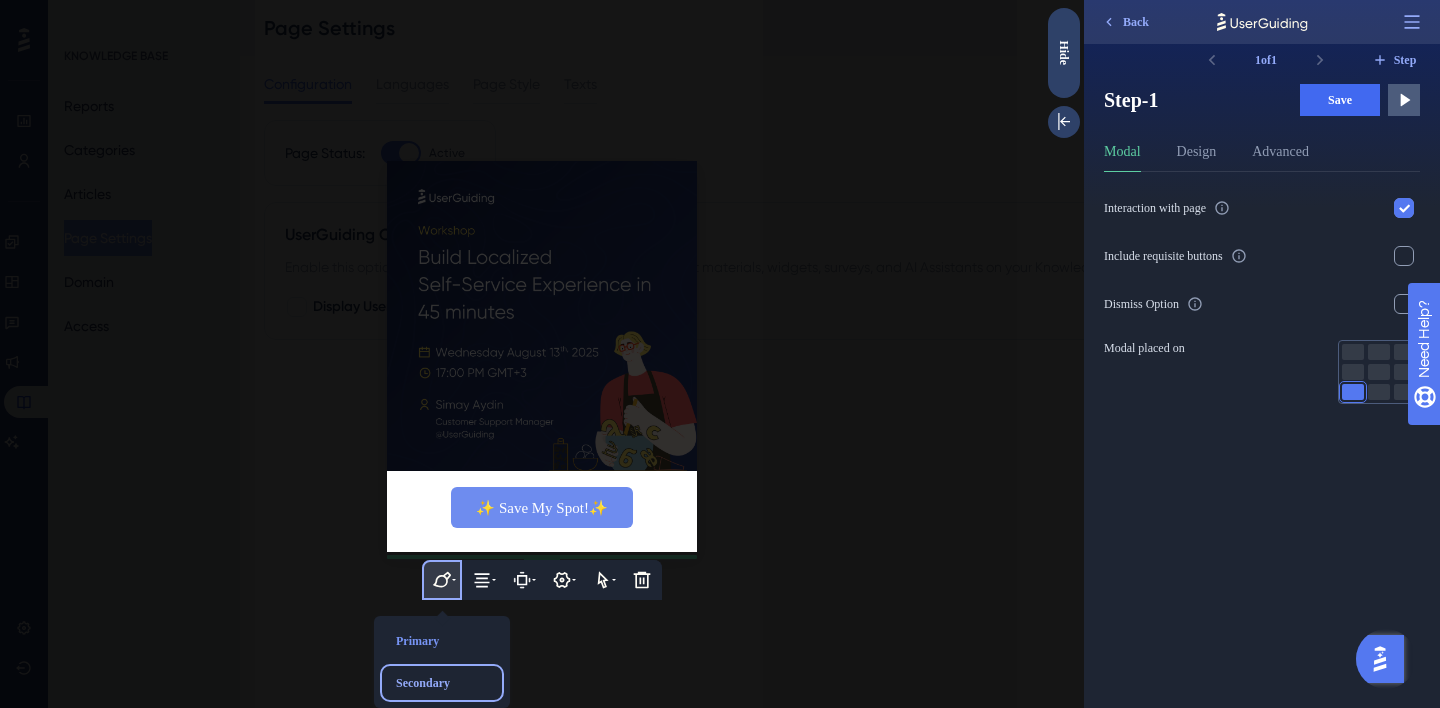 click on "Secondary" at bounding box center (442, 683) 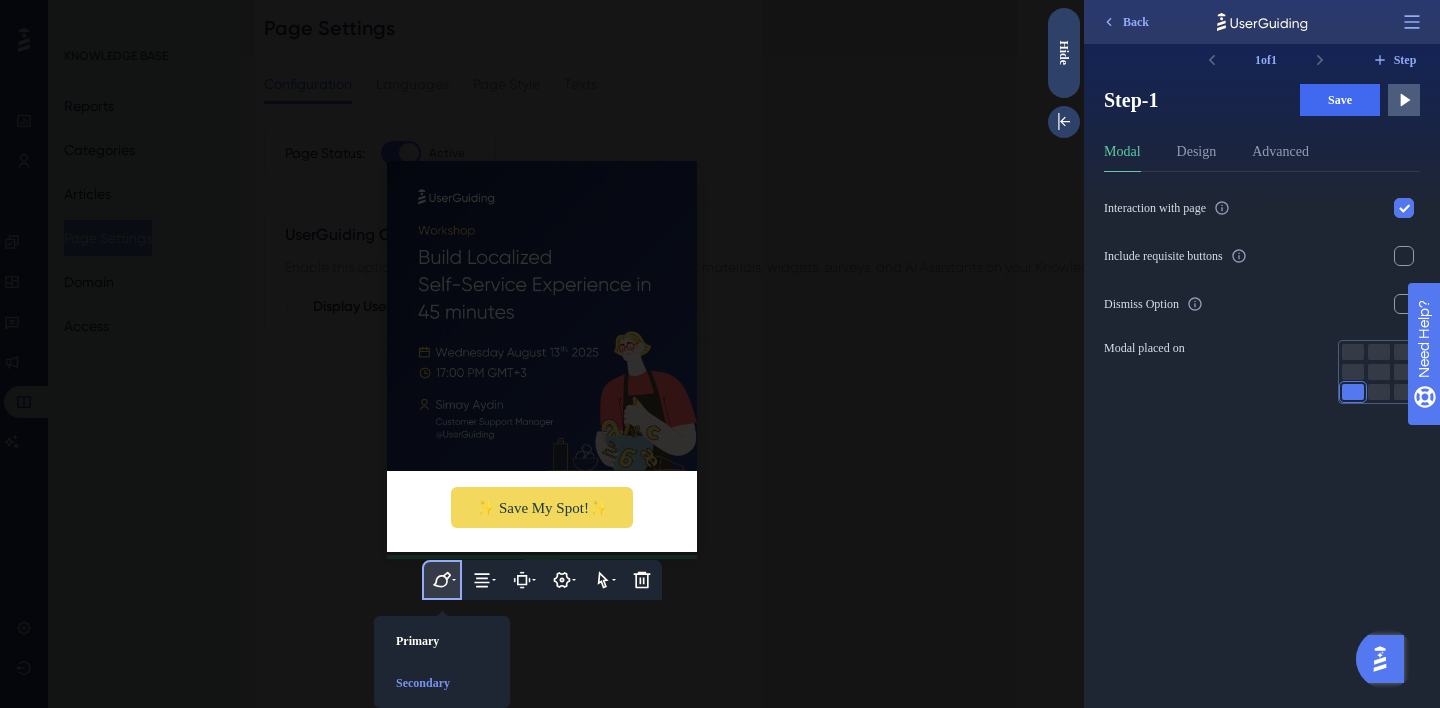 click on "✨ Save My Spot!✨" at bounding box center (542, 511) 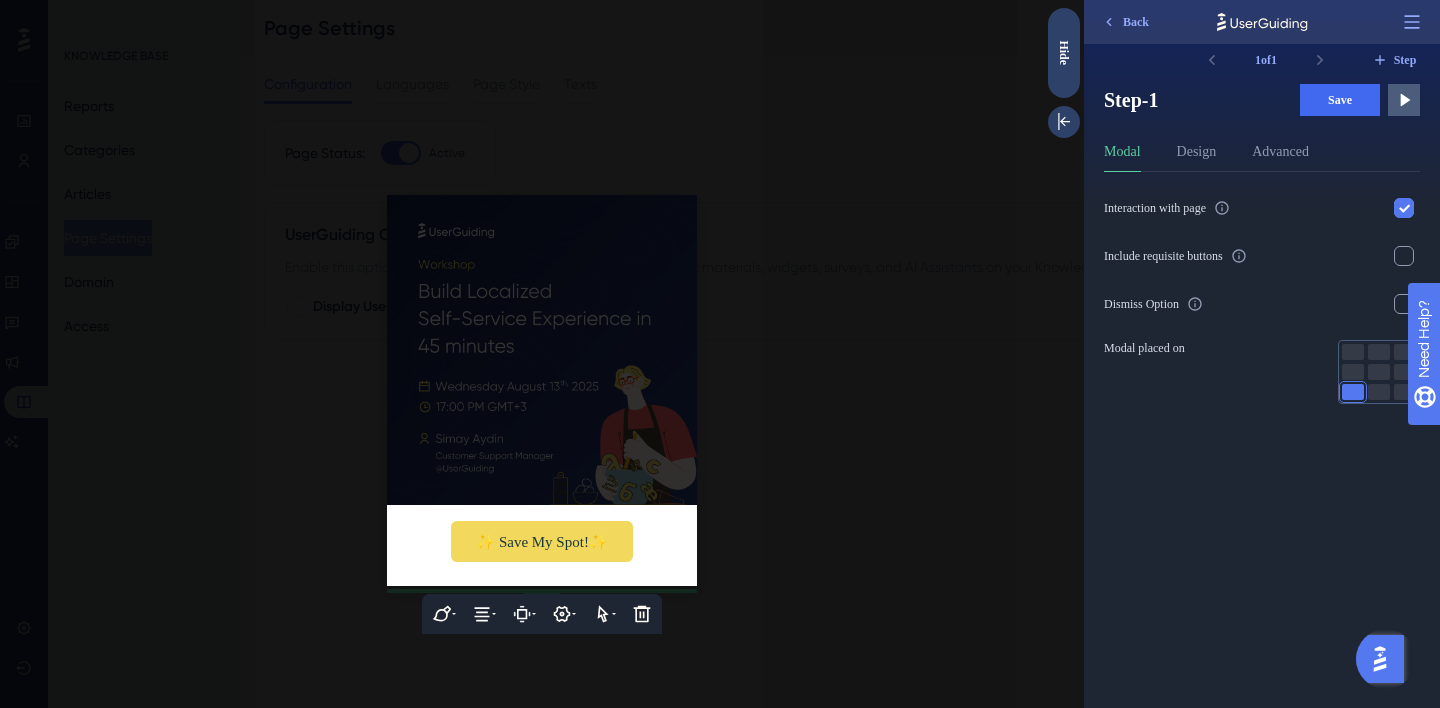 scroll, scrollTop: 0, scrollLeft: 0, axis: both 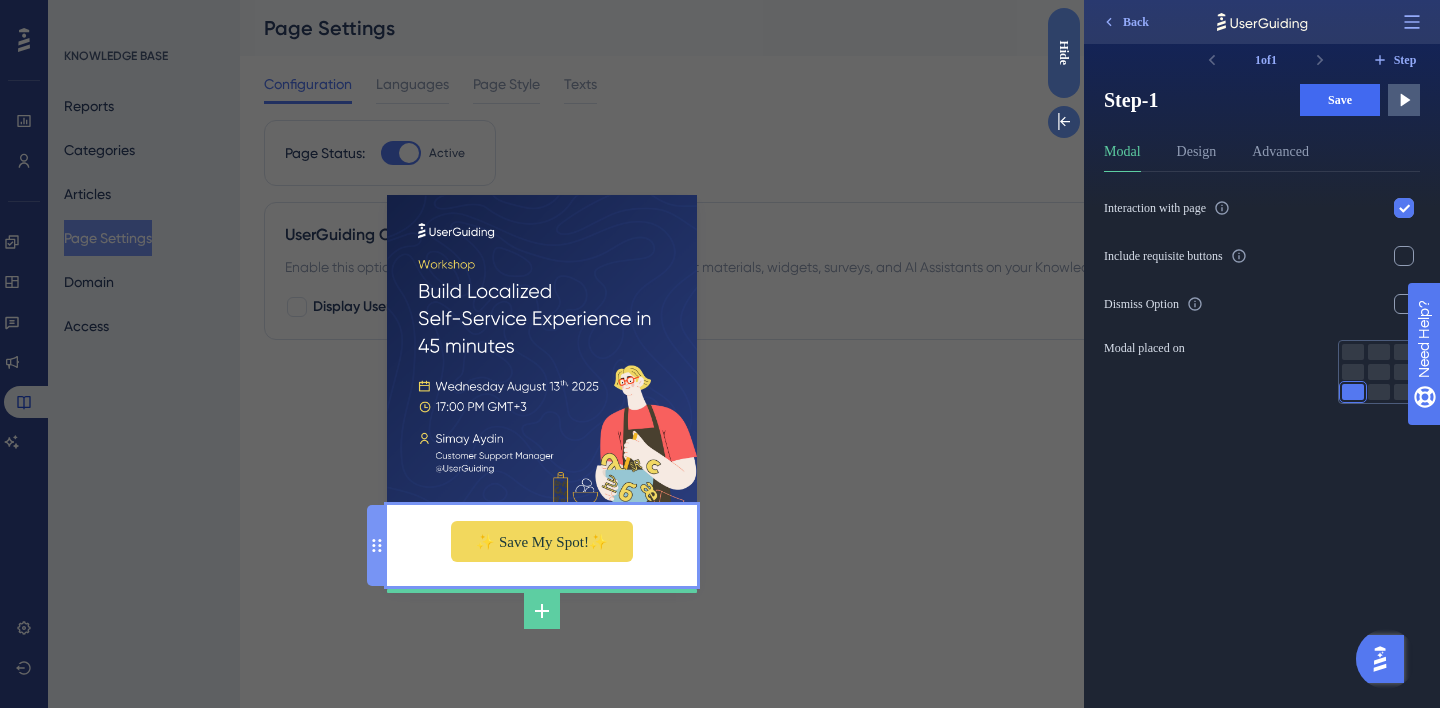 click on "✨ Save My Spot!✨" at bounding box center (542, 545) 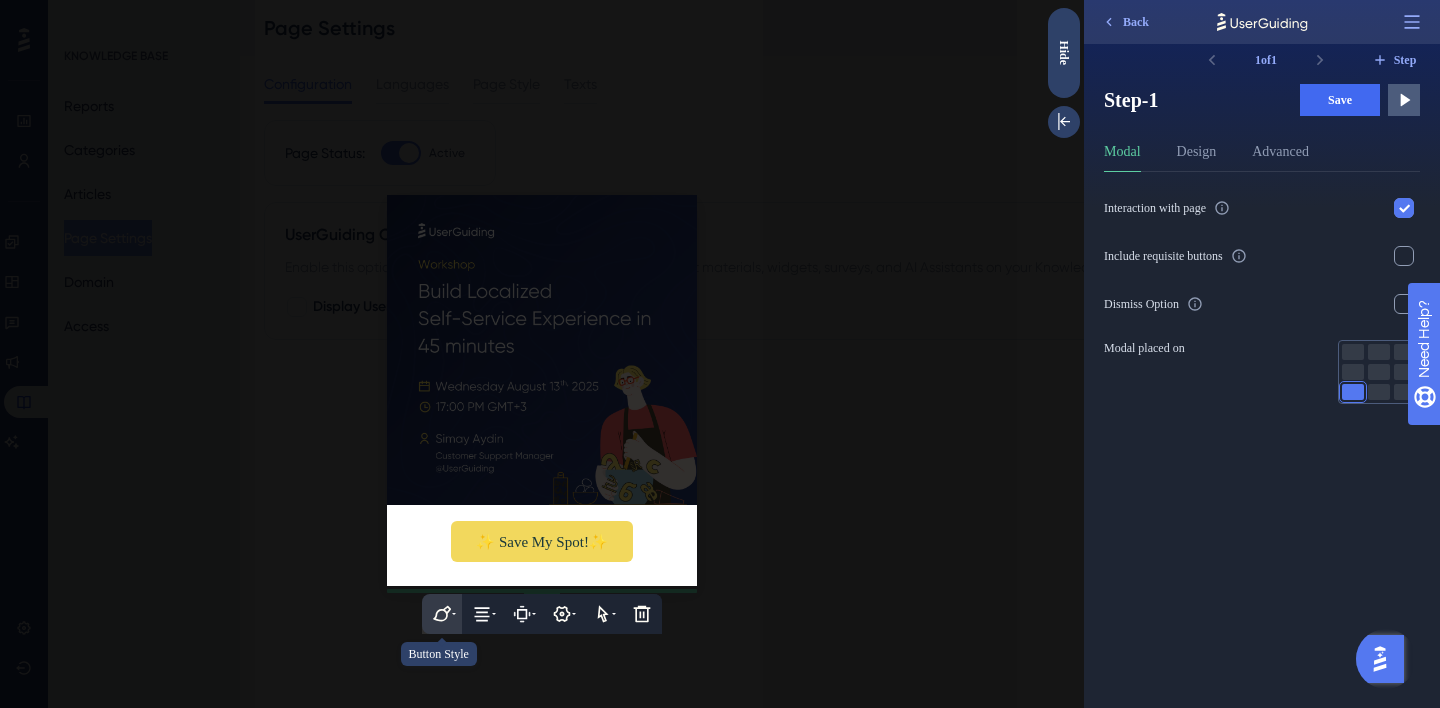 click 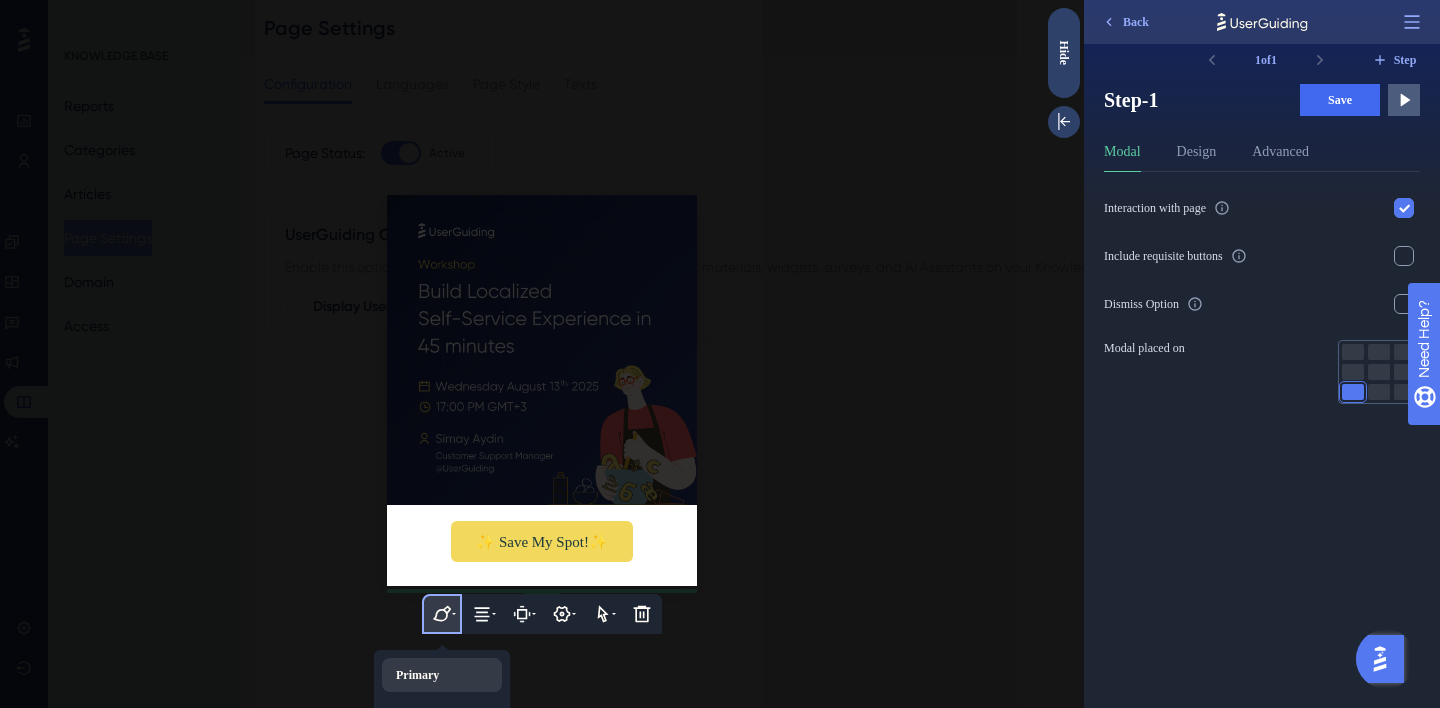 scroll, scrollTop: 34, scrollLeft: 0, axis: vertical 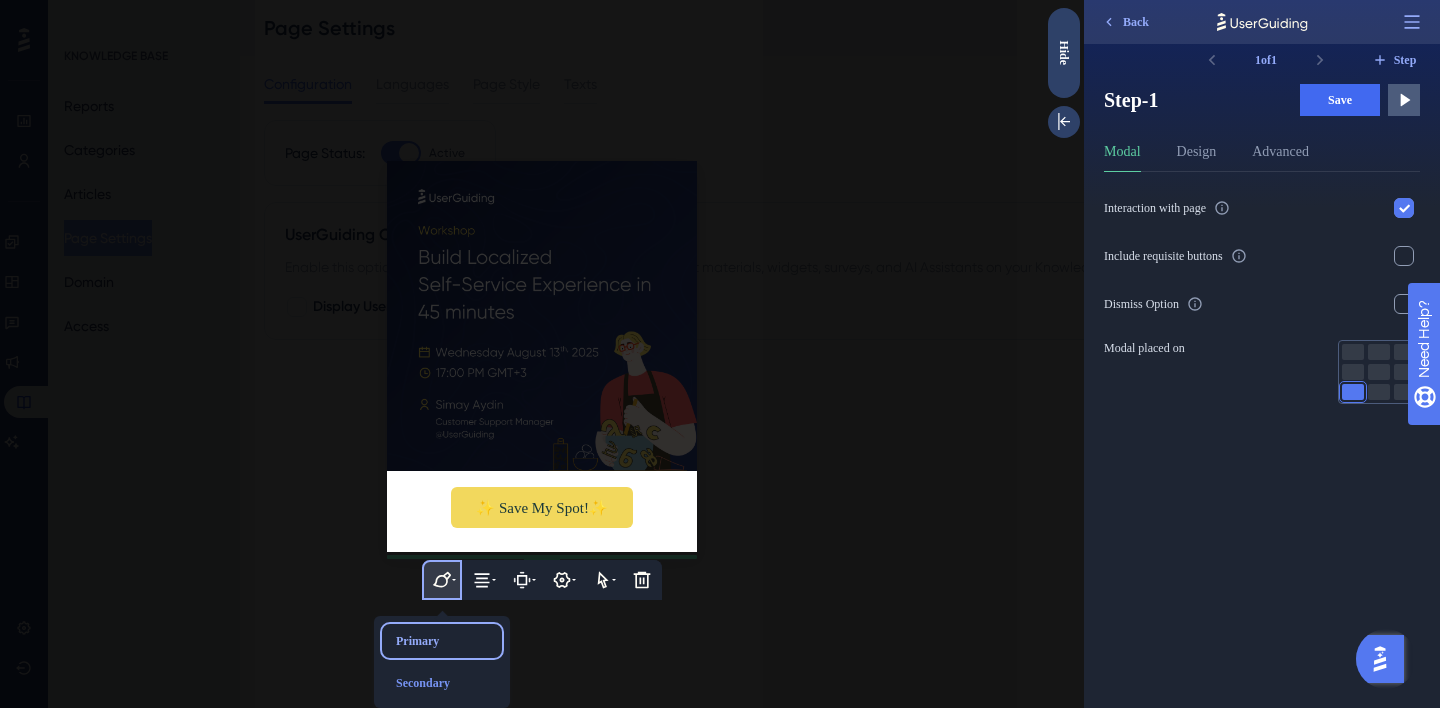 click on "Primary" at bounding box center (442, 641) 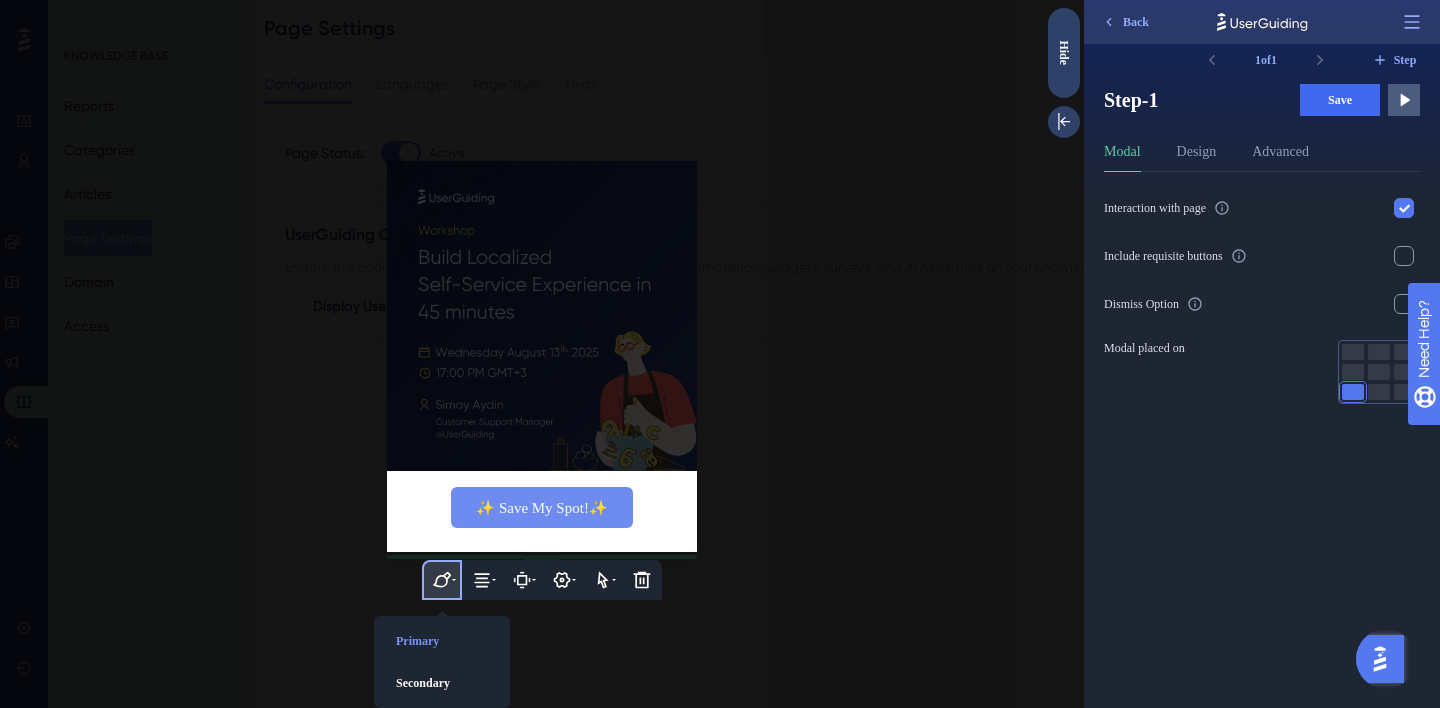 click at bounding box center (542, 354) 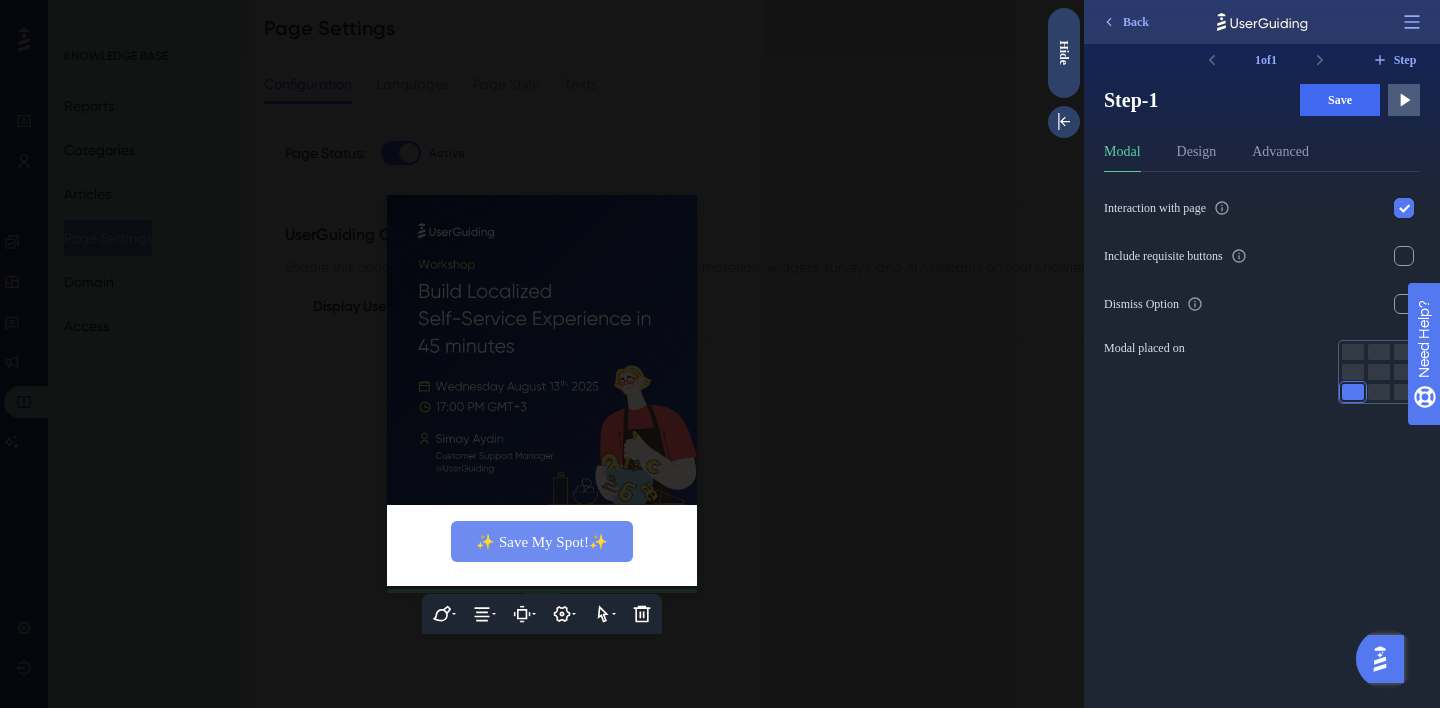 scroll, scrollTop: 0, scrollLeft: 0, axis: both 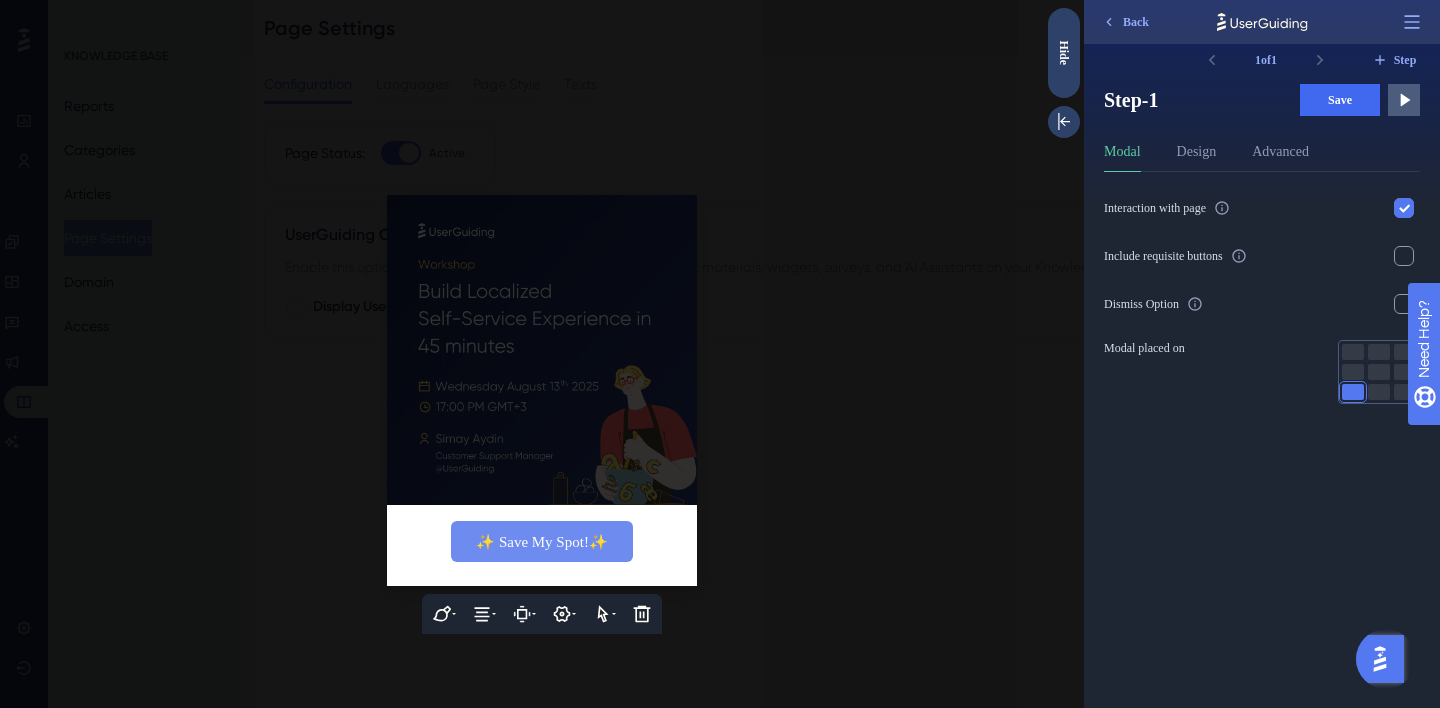 click at bounding box center (542, 354) 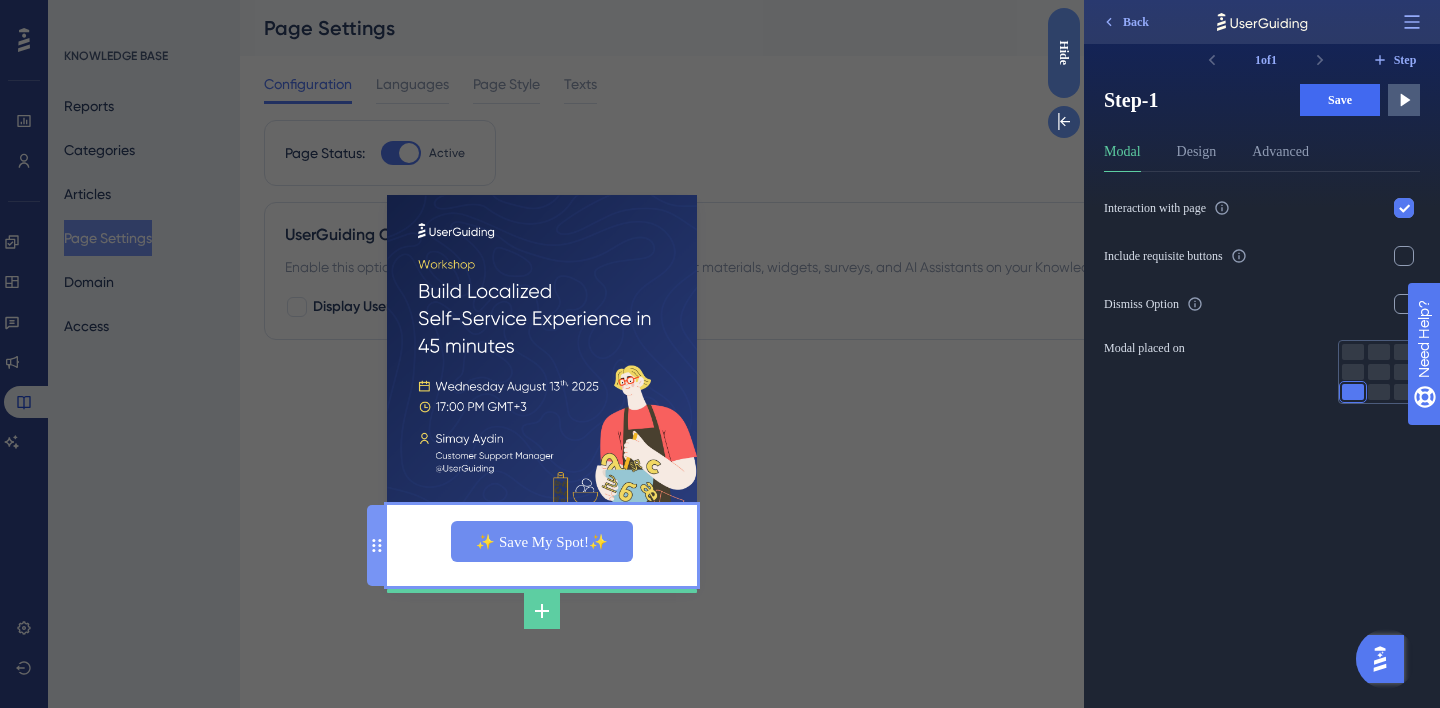 click on "✨ Save My Spot!✨" at bounding box center [542, 545] 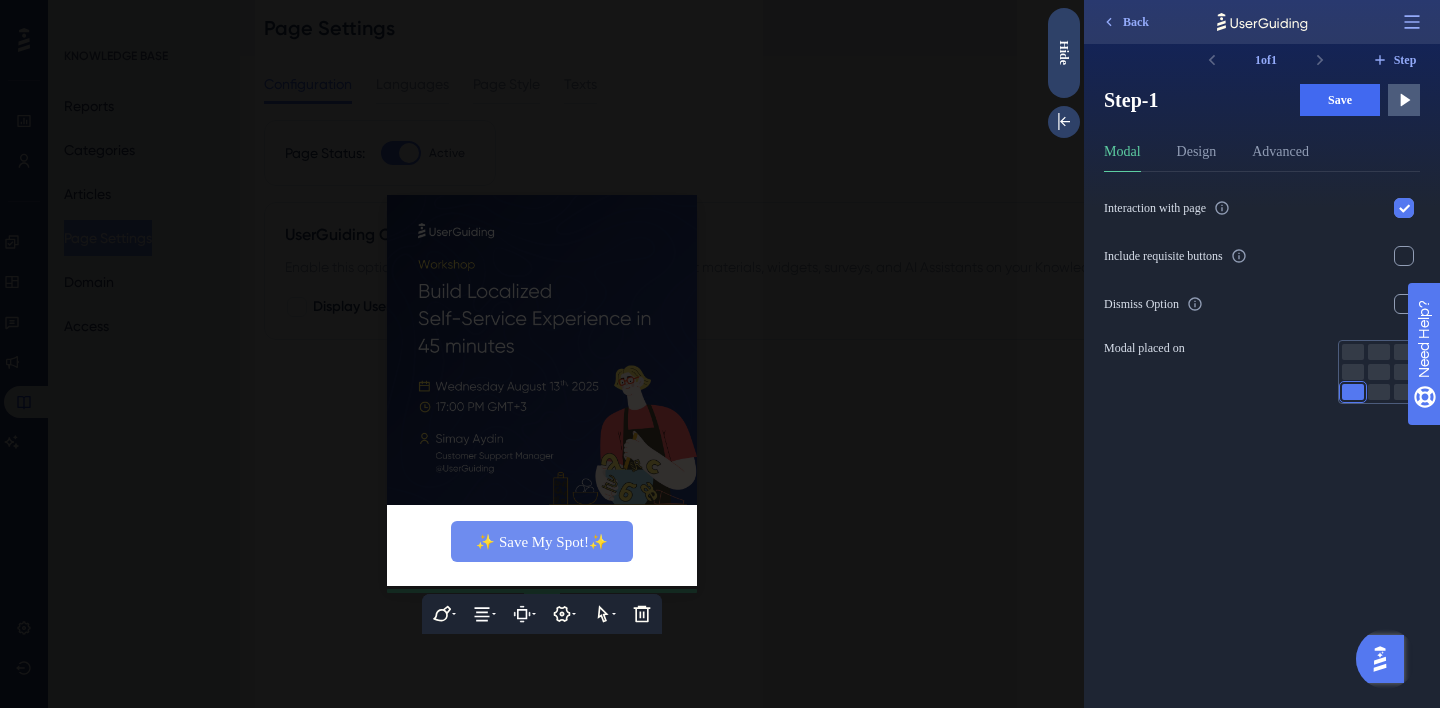 click on "Interaction with page Include requisite buttons Dismiss Option Modal placed on" at bounding box center (1270, 440) 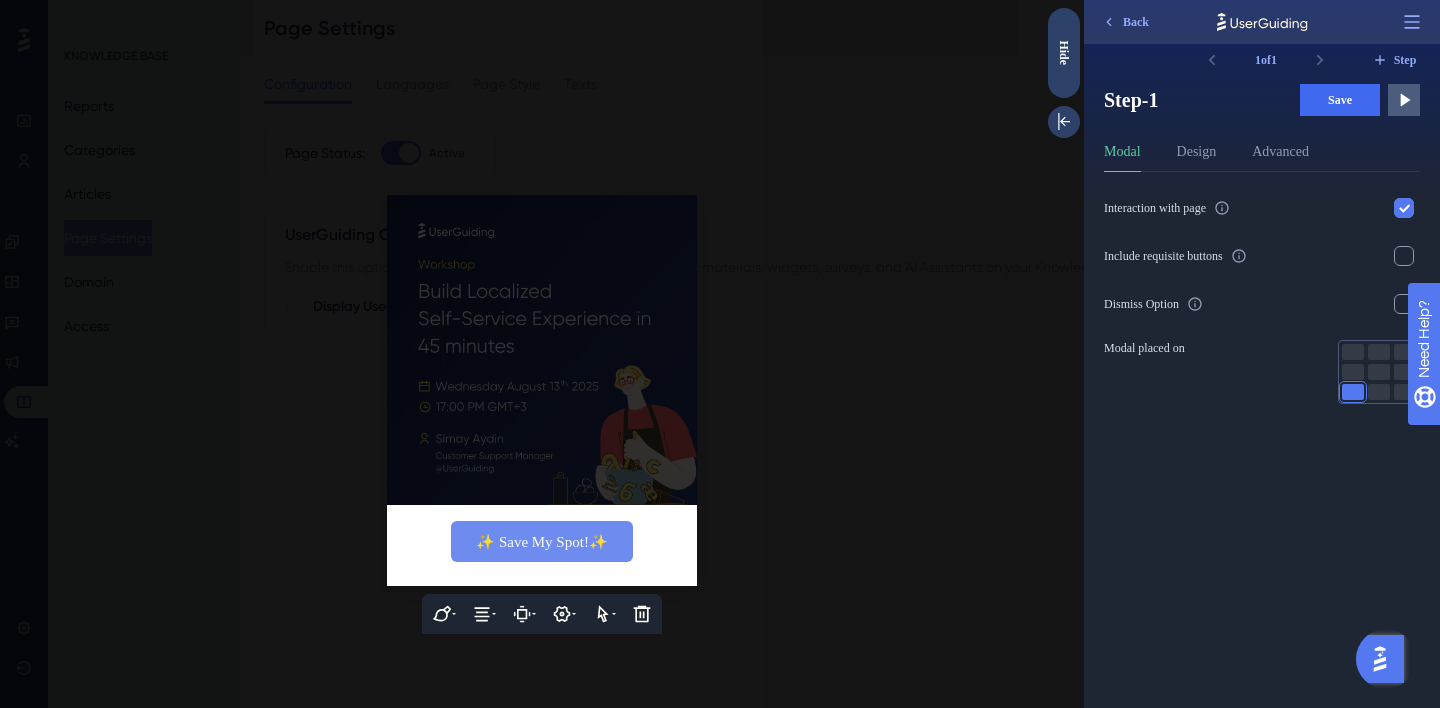 click on "Step-1 Step-1 Save Preview Modal Design Advanced" at bounding box center [1262, 128] 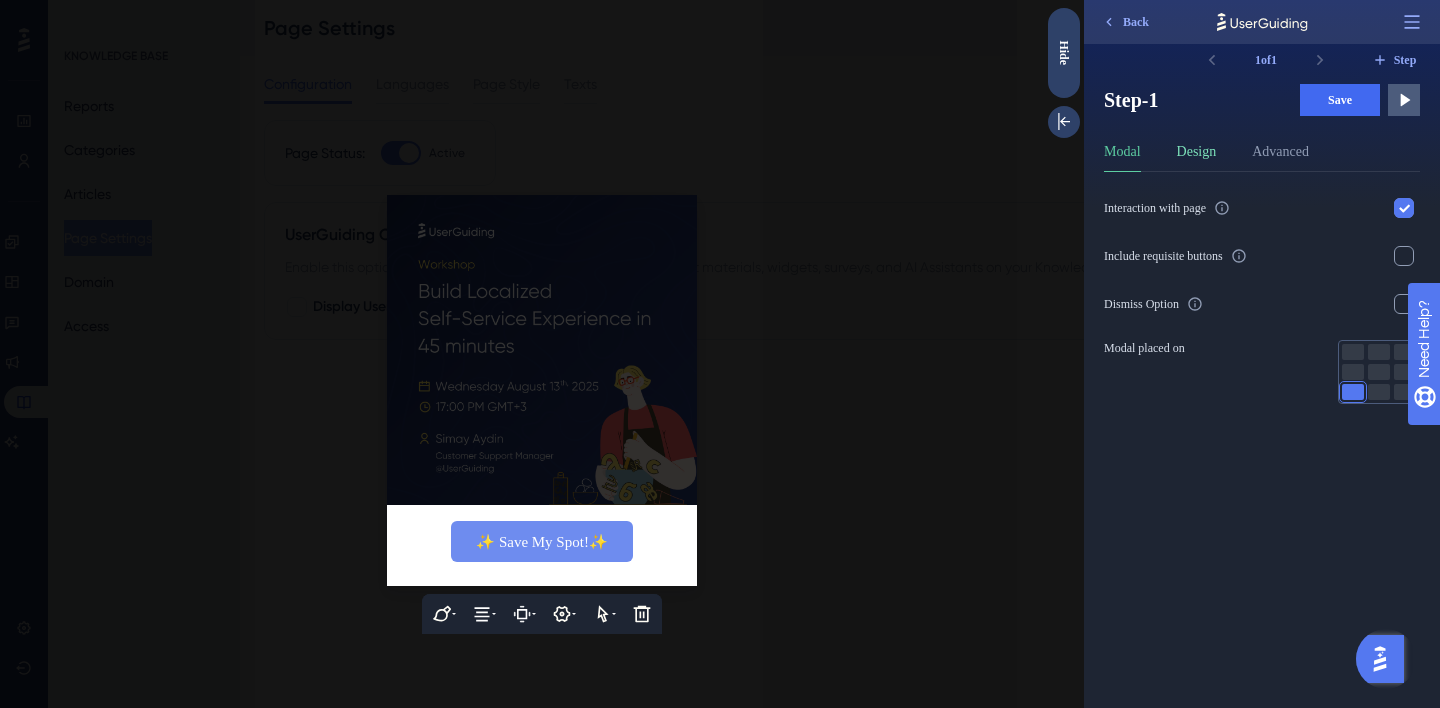 click on "Design" at bounding box center [1197, 156] 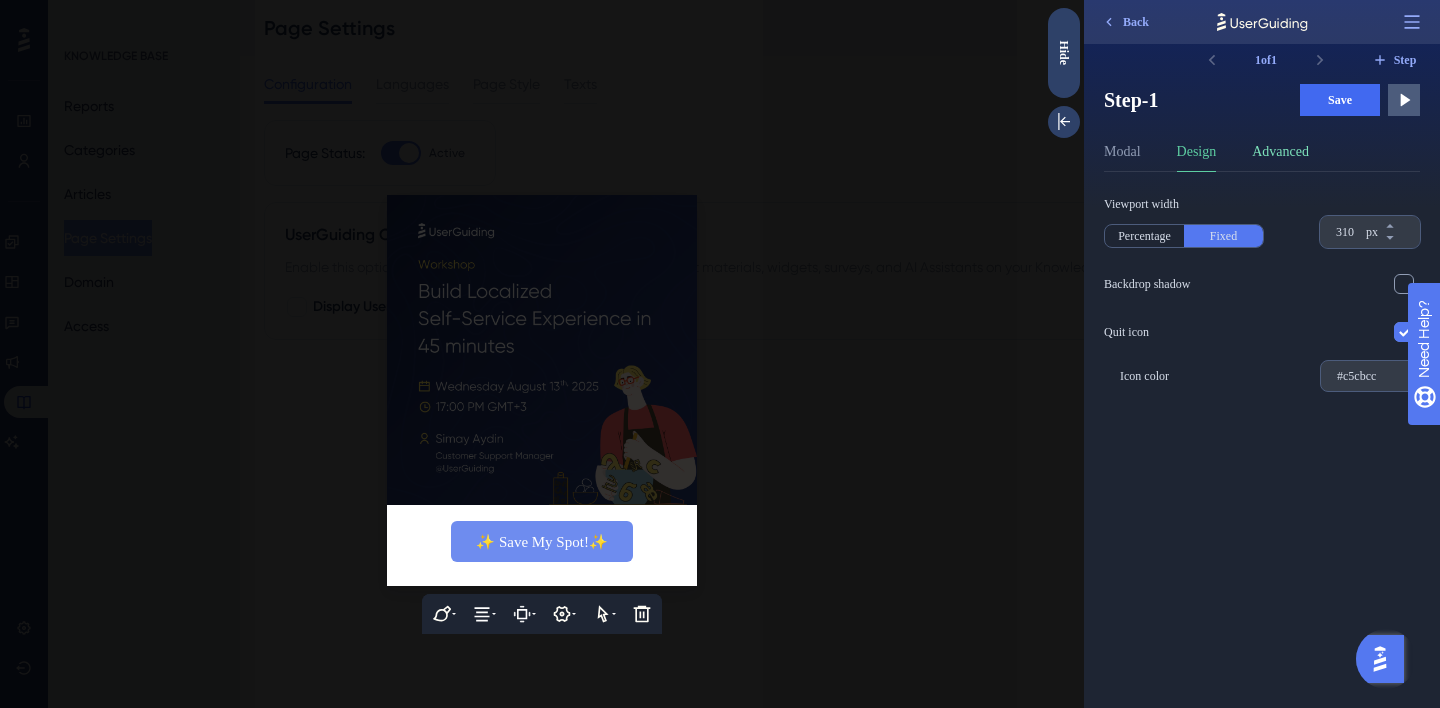 click on "Advanced" at bounding box center (1280, 156) 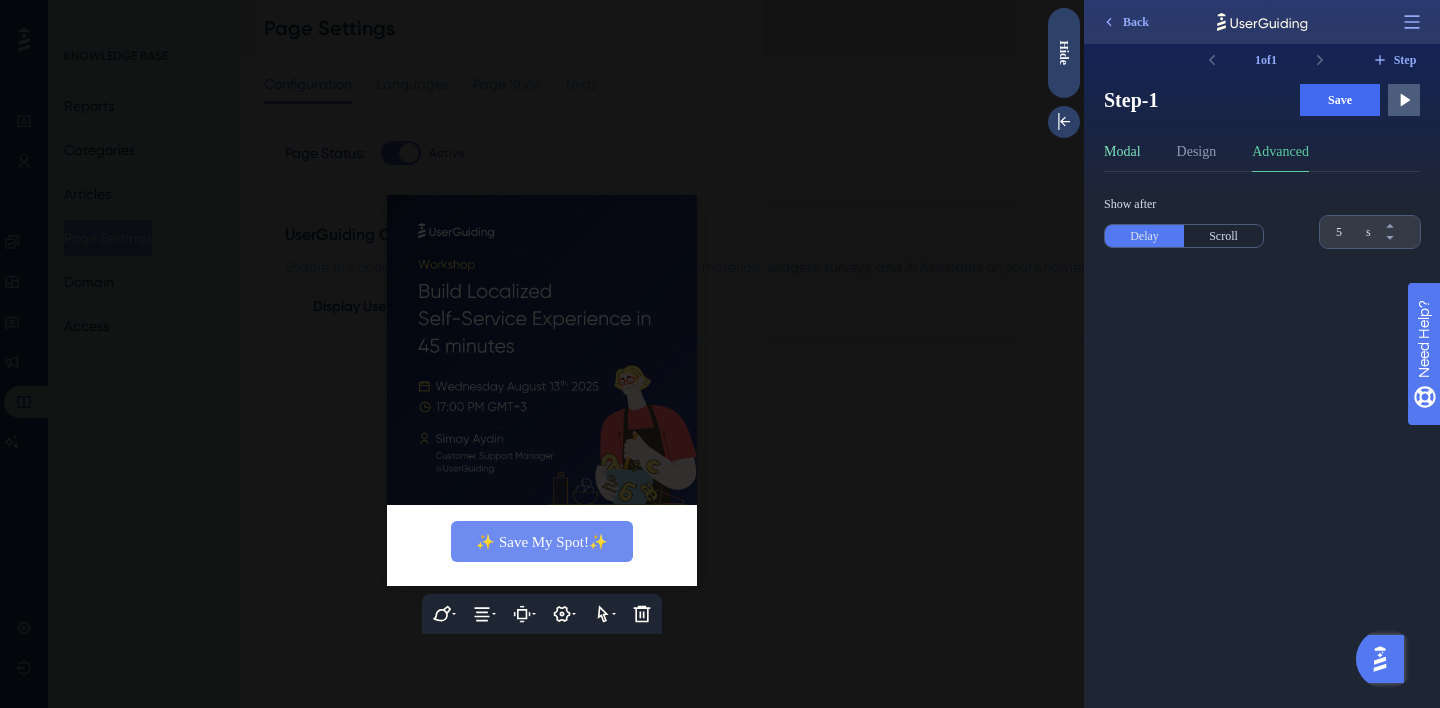 click on "Modal" at bounding box center [1122, 156] 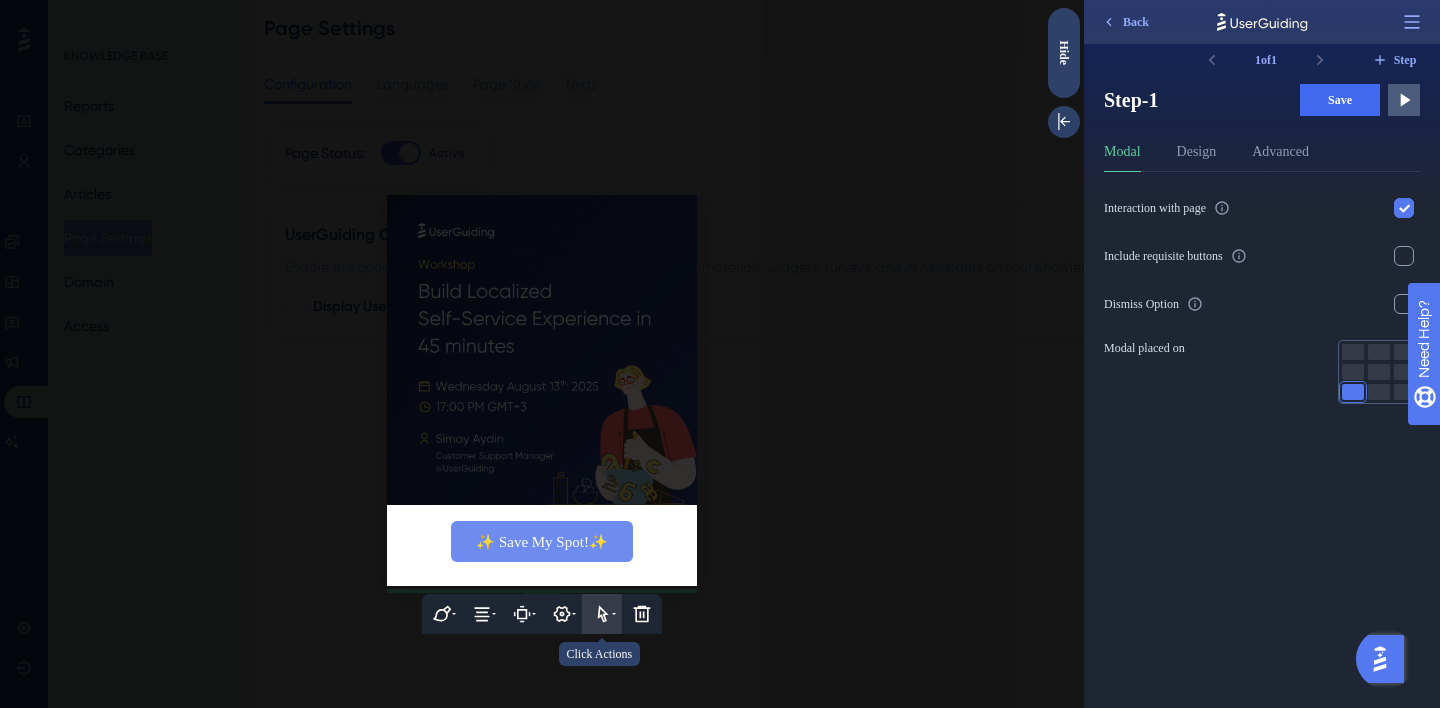 click 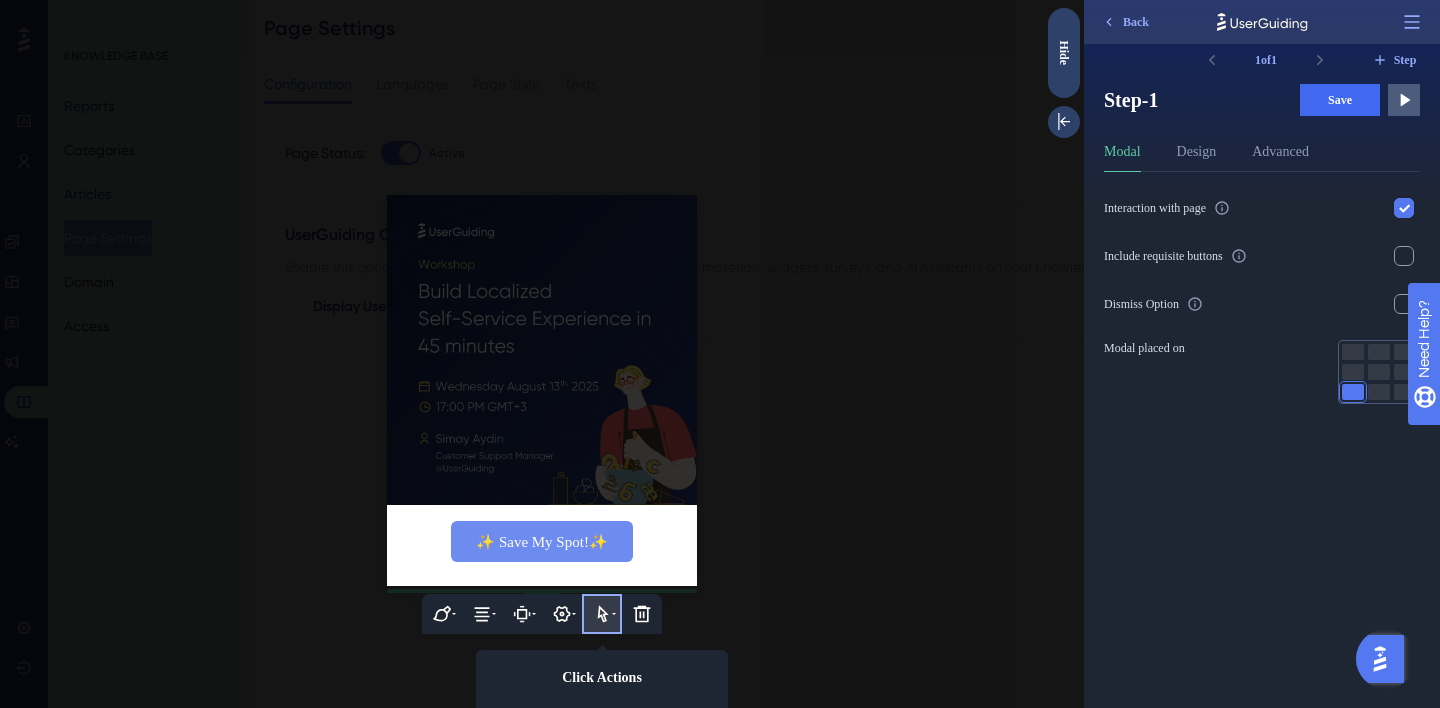 scroll, scrollTop: 212, scrollLeft: 0, axis: vertical 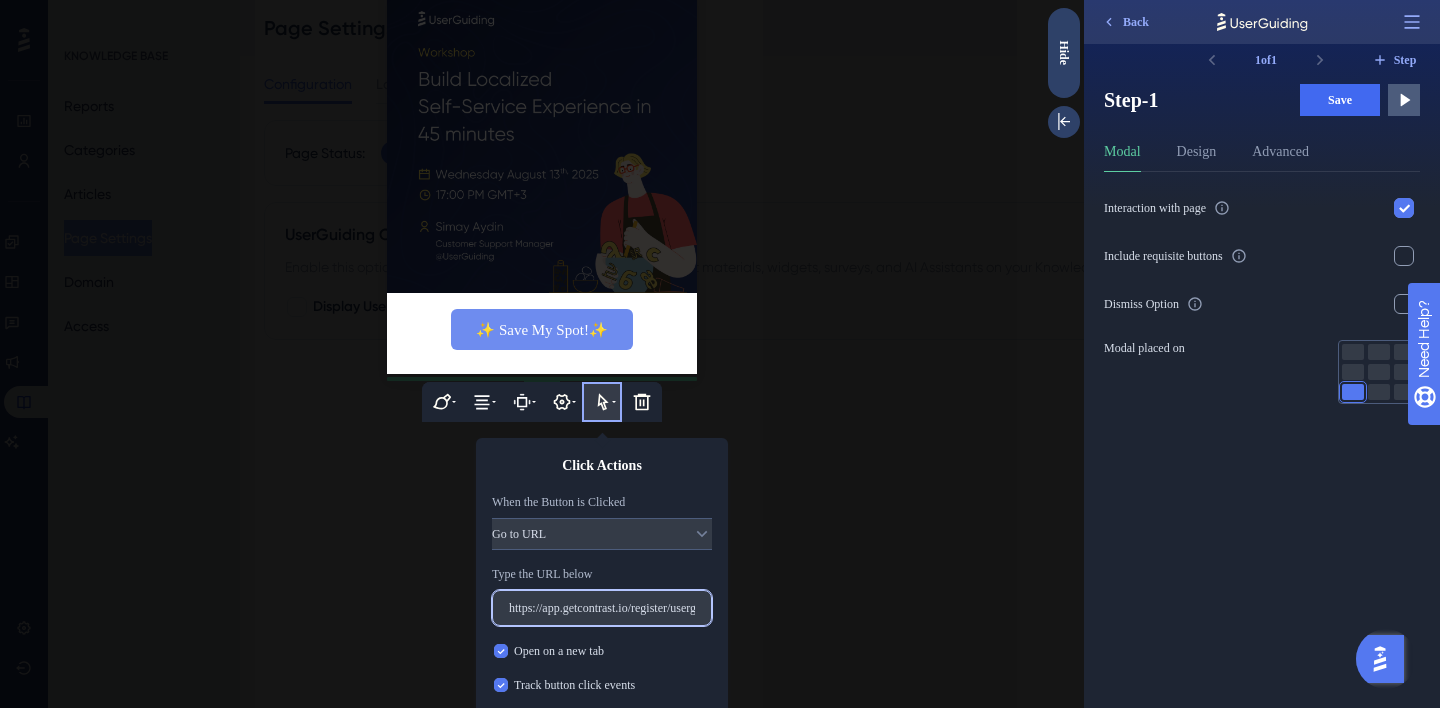 click on "https://app.getcontrast.io/register/userguiding-live-product-demo-learn-what-s-possible-with-userguiding?utm_source=panel&utm_medium=banner&utm_campaign=product_demo_1" at bounding box center (602, 608) 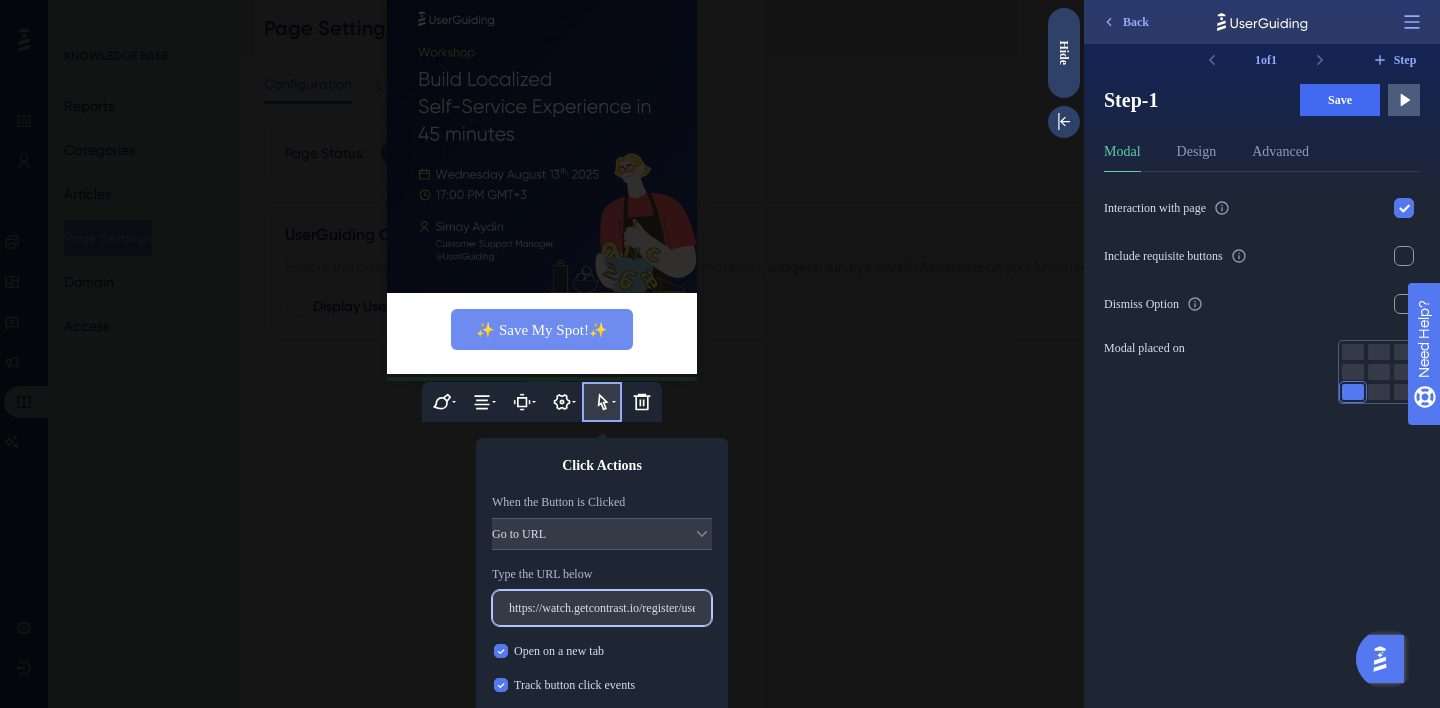 scroll, scrollTop: 0, scrollLeft: 840, axis: horizontal 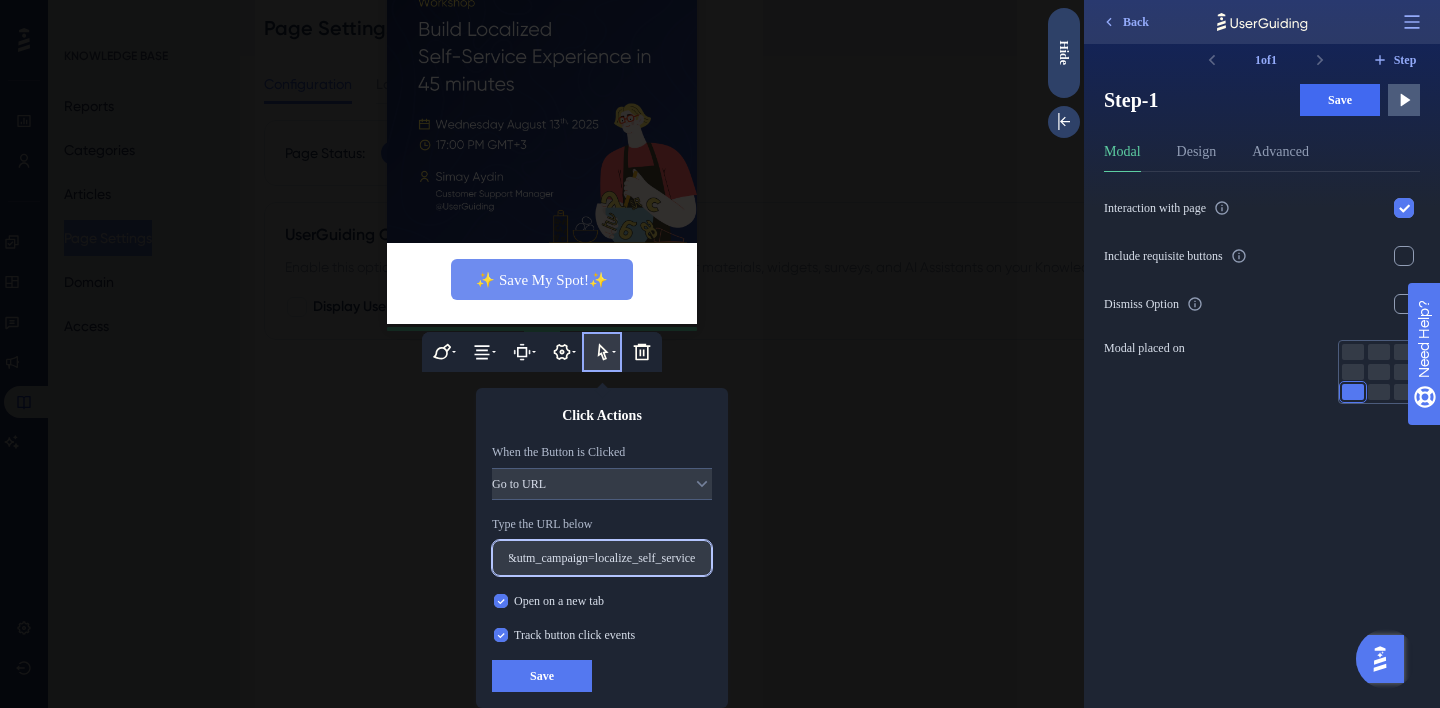 type on "https://watch.getcontrast.io/register/userguiding-build-localized-self-service-experience-in-45-minutes?utm_source=panel&utm_medium=banner&utm_campaign=localize_self_service" 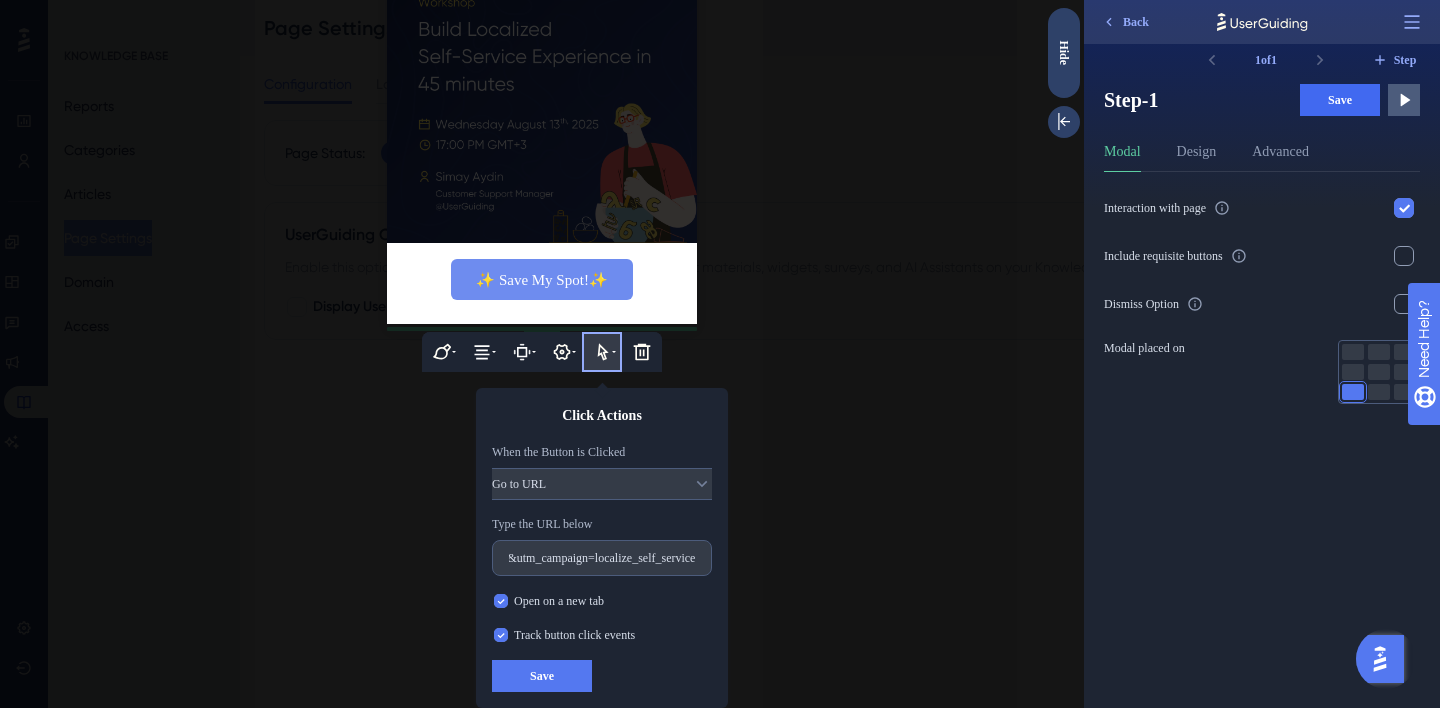 click on "Save" at bounding box center (542, 676) 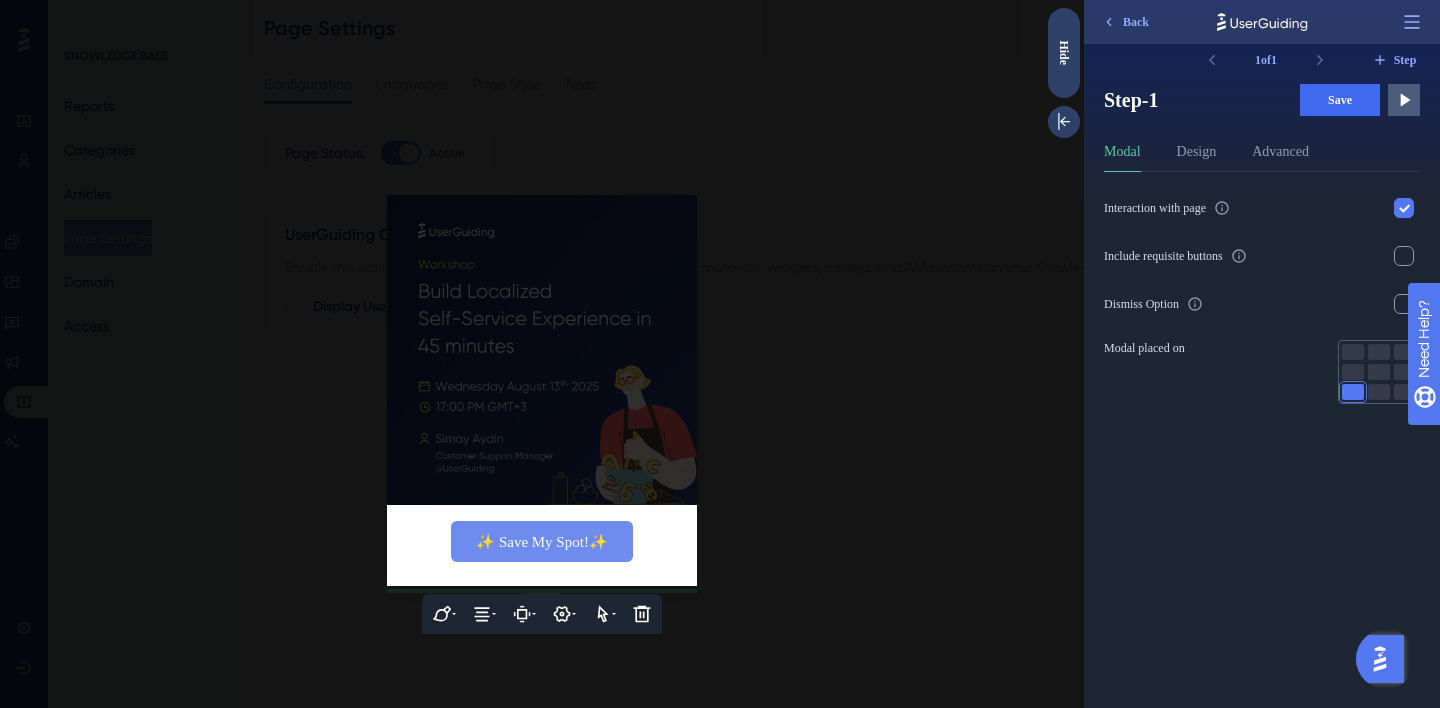 scroll, scrollTop: 0, scrollLeft: 0, axis: both 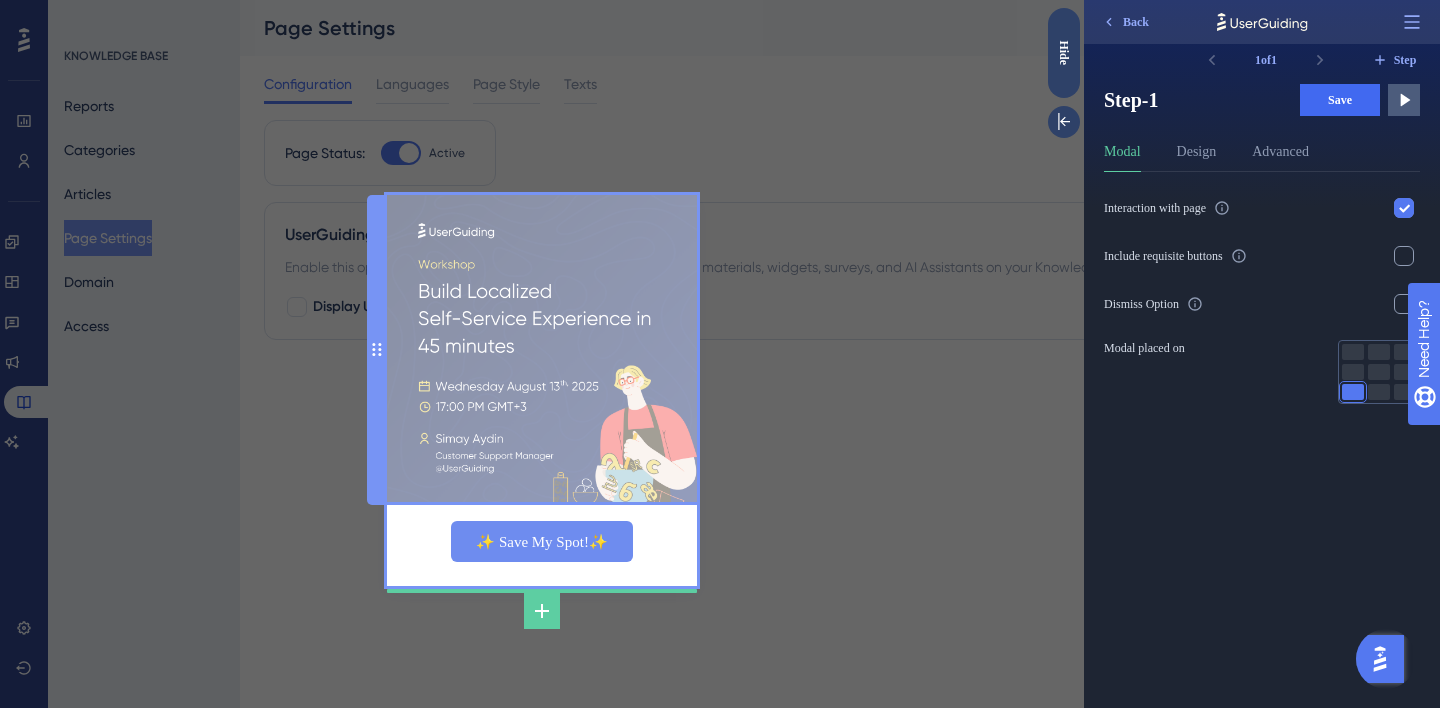 click at bounding box center [542, 350] 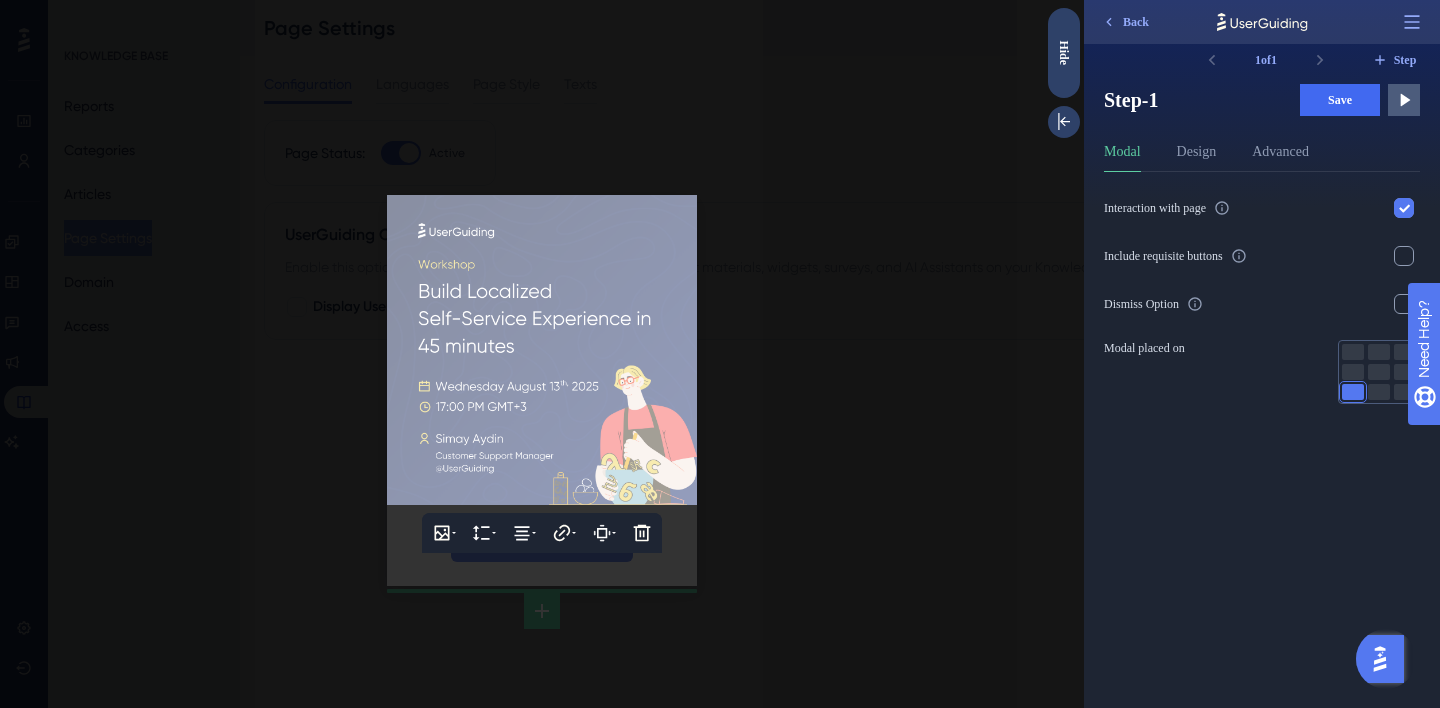 click at bounding box center (542, 350) 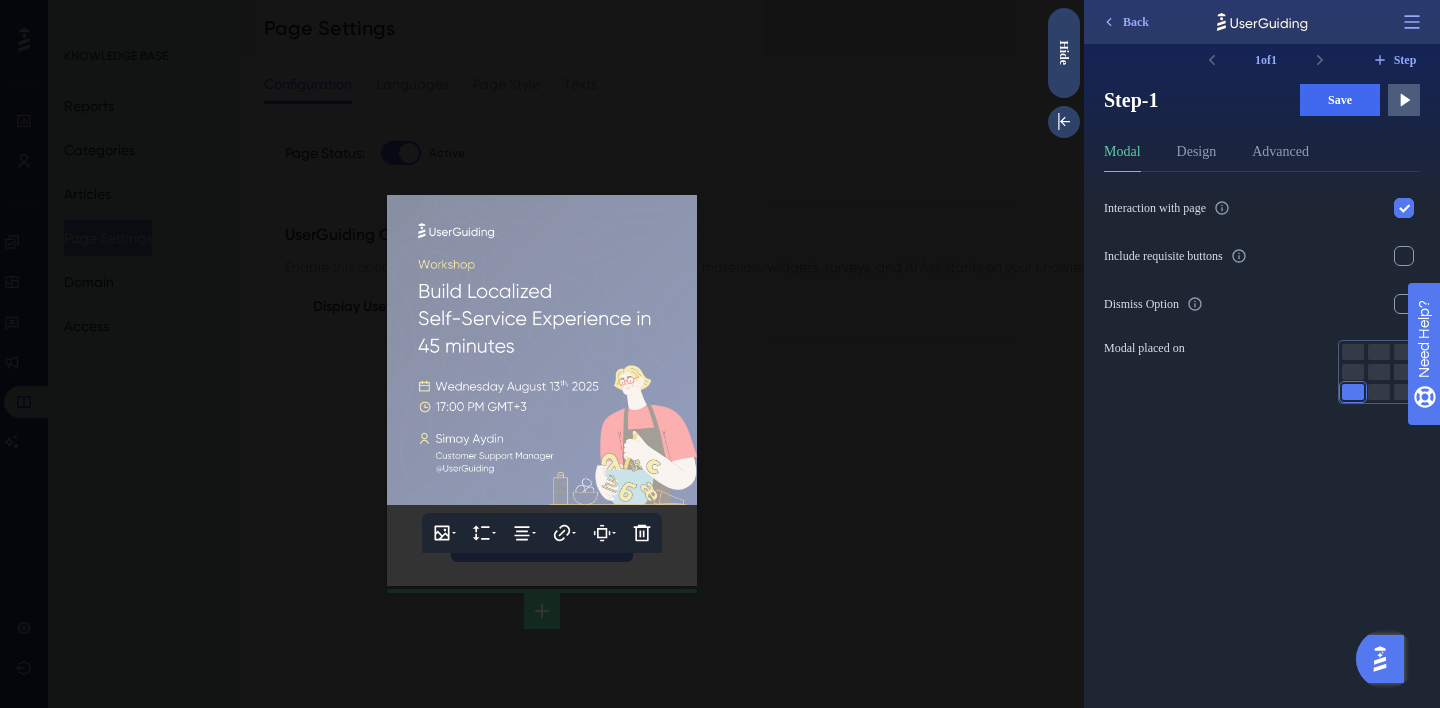 click at bounding box center [542, 350] 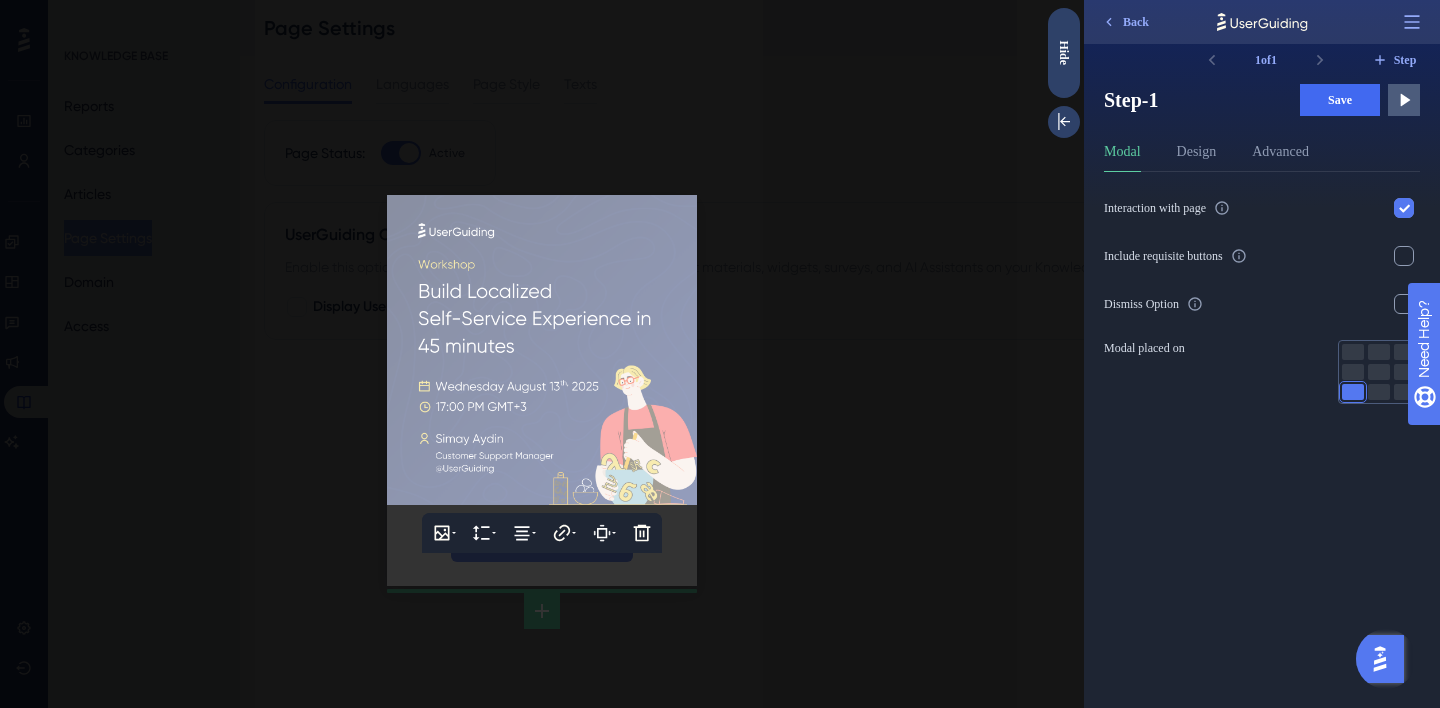 click at bounding box center [542, 350] 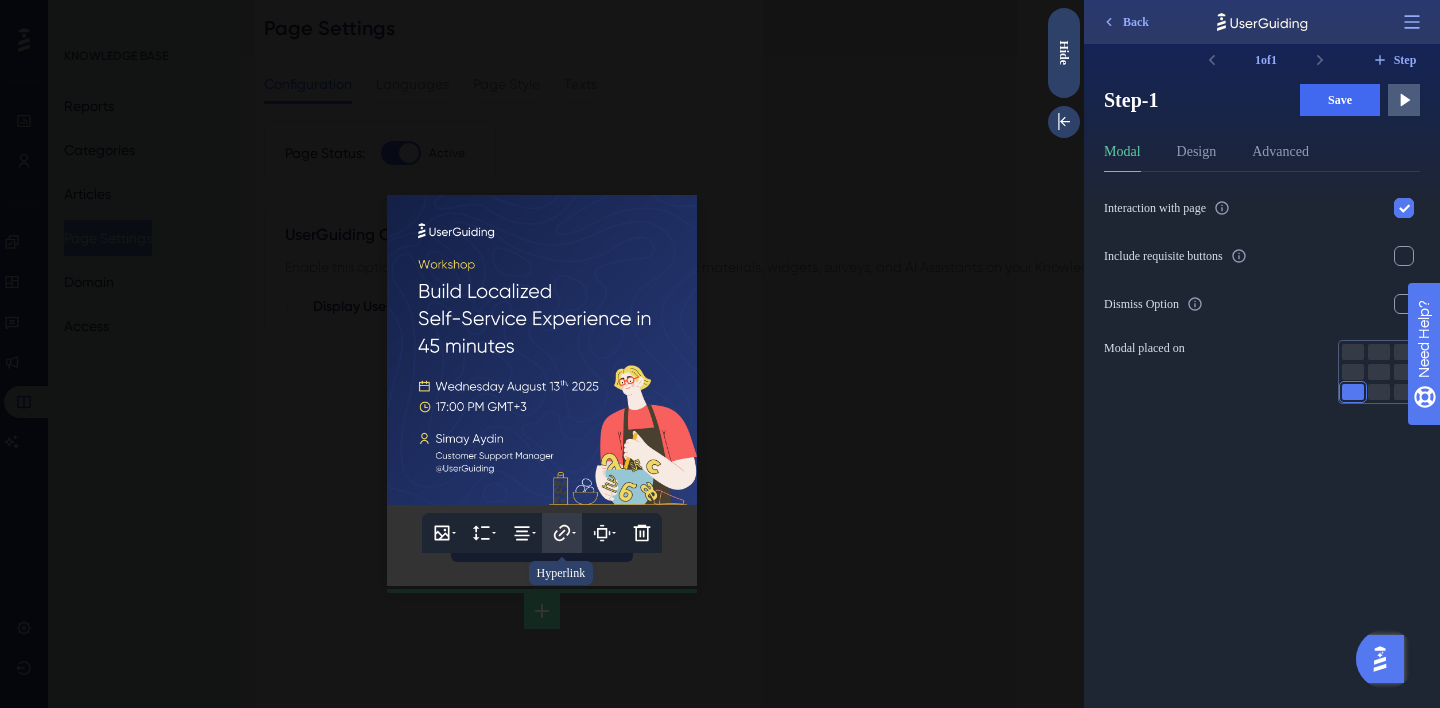 click 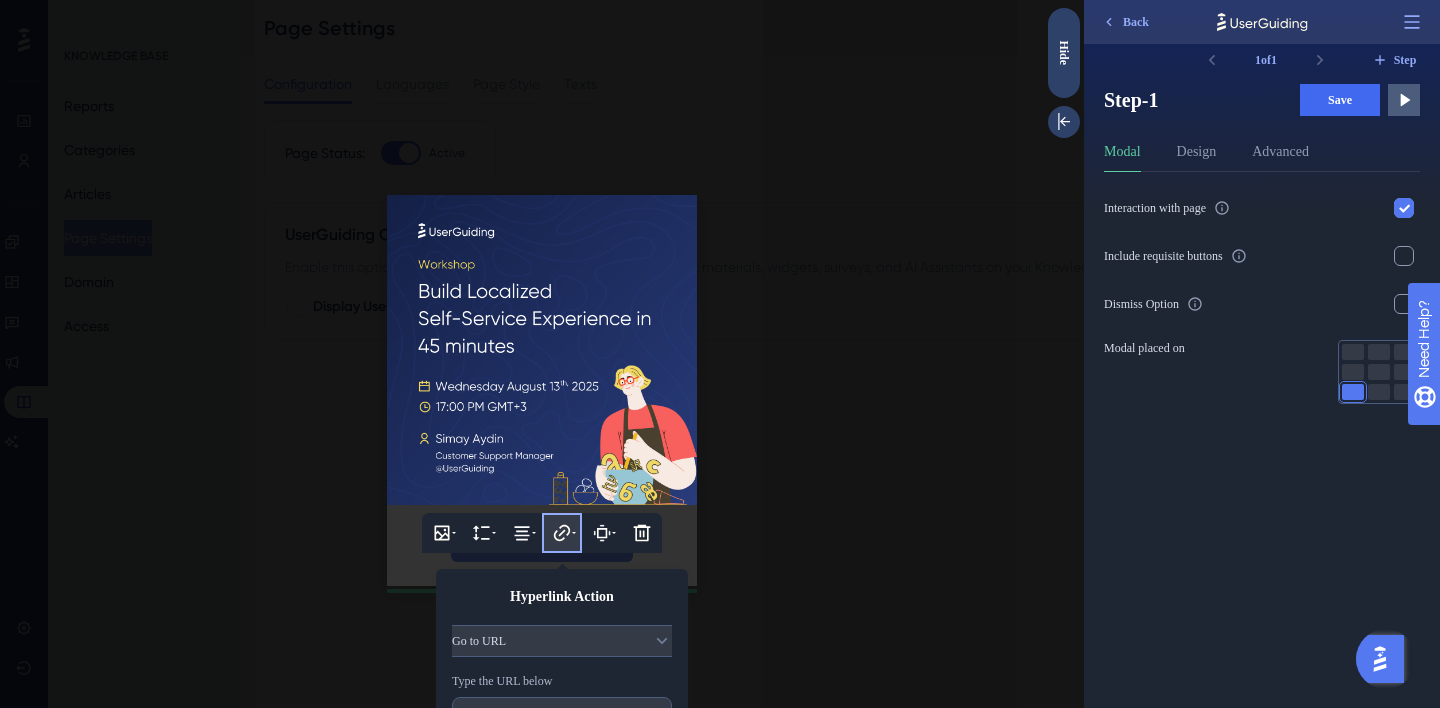 scroll, scrollTop: 123, scrollLeft: 0, axis: vertical 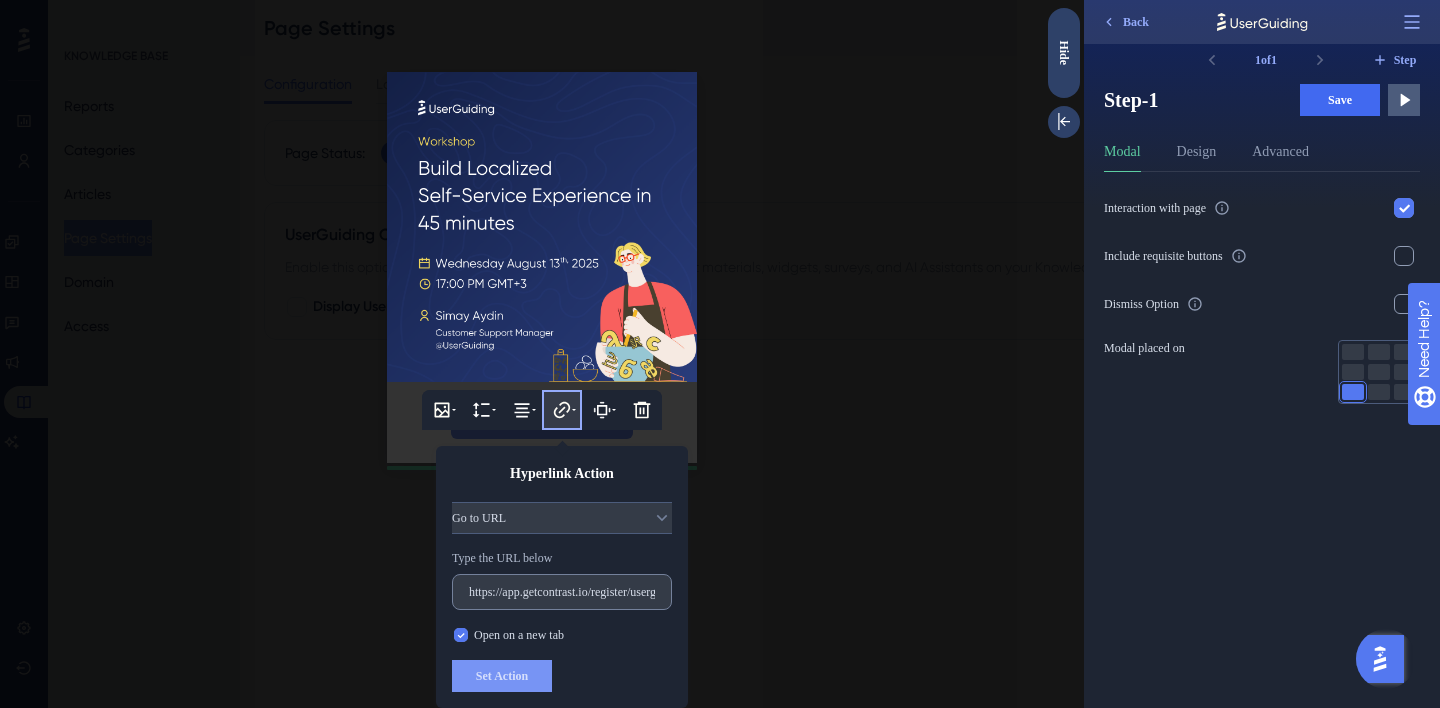 click on "https://app.getcontrast.io/register/userguiding-live-product-demo-learn-what-s-possible-with-userguiding?utm_source=panel&utm_medium=banner&utm_campaign=product_demo_1" at bounding box center (562, 592) 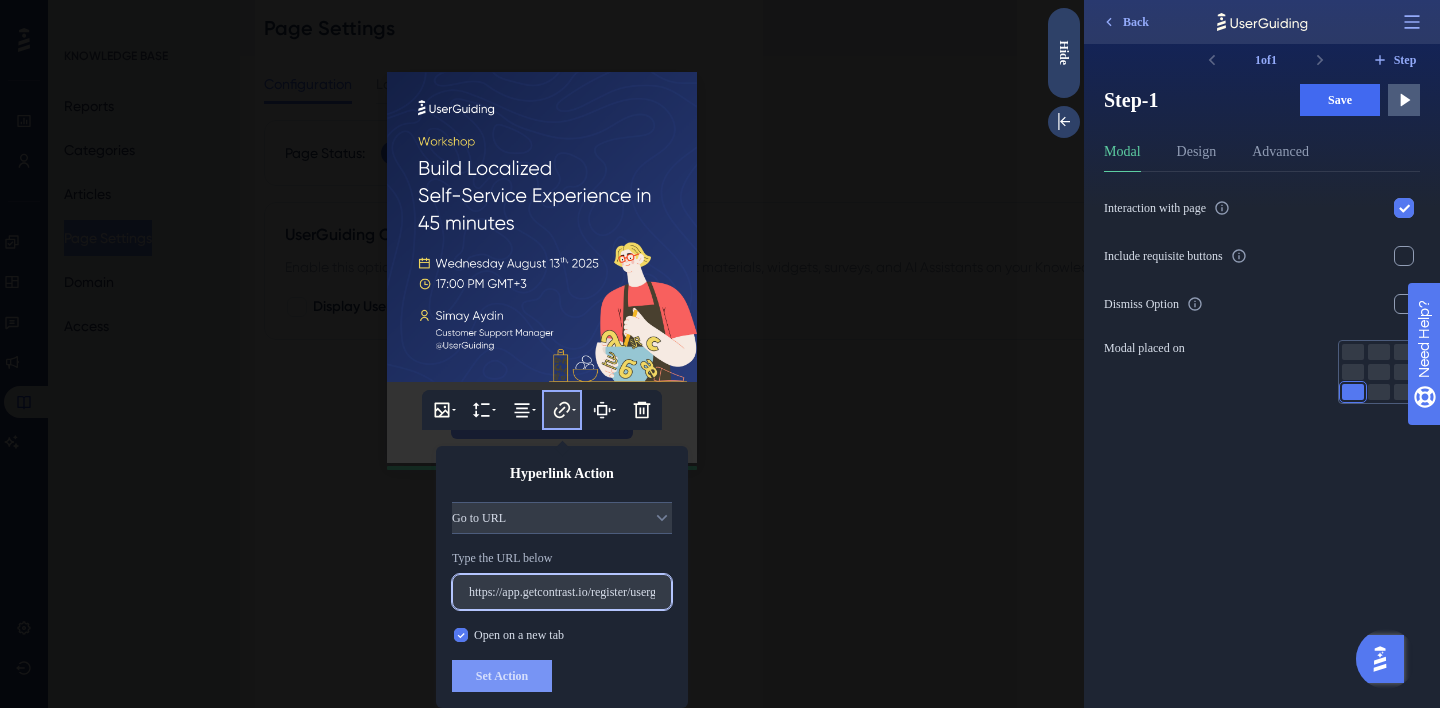 click on "https://app.getcontrast.io/register/userguiding-live-product-demo-learn-what-s-possible-with-userguiding?utm_source=panel&utm_medium=banner&utm_campaign=product_demo_1" at bounding box center [562, 592] 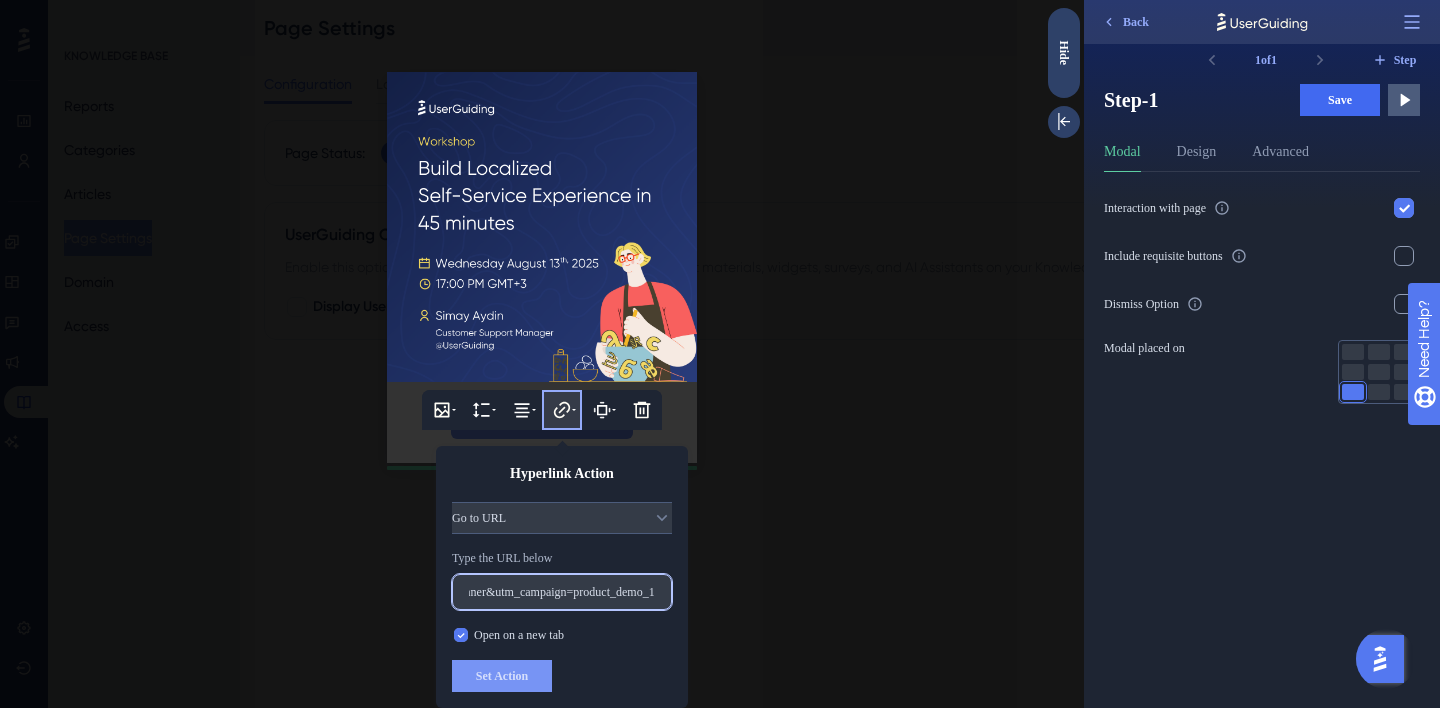 paste on "watch.getcontrast.io/register/userguiding-build-localized-self-service-experience-in-45-minutes?utm_source=panel&utm_medium=banner&utm_campaign=localize_self_service" 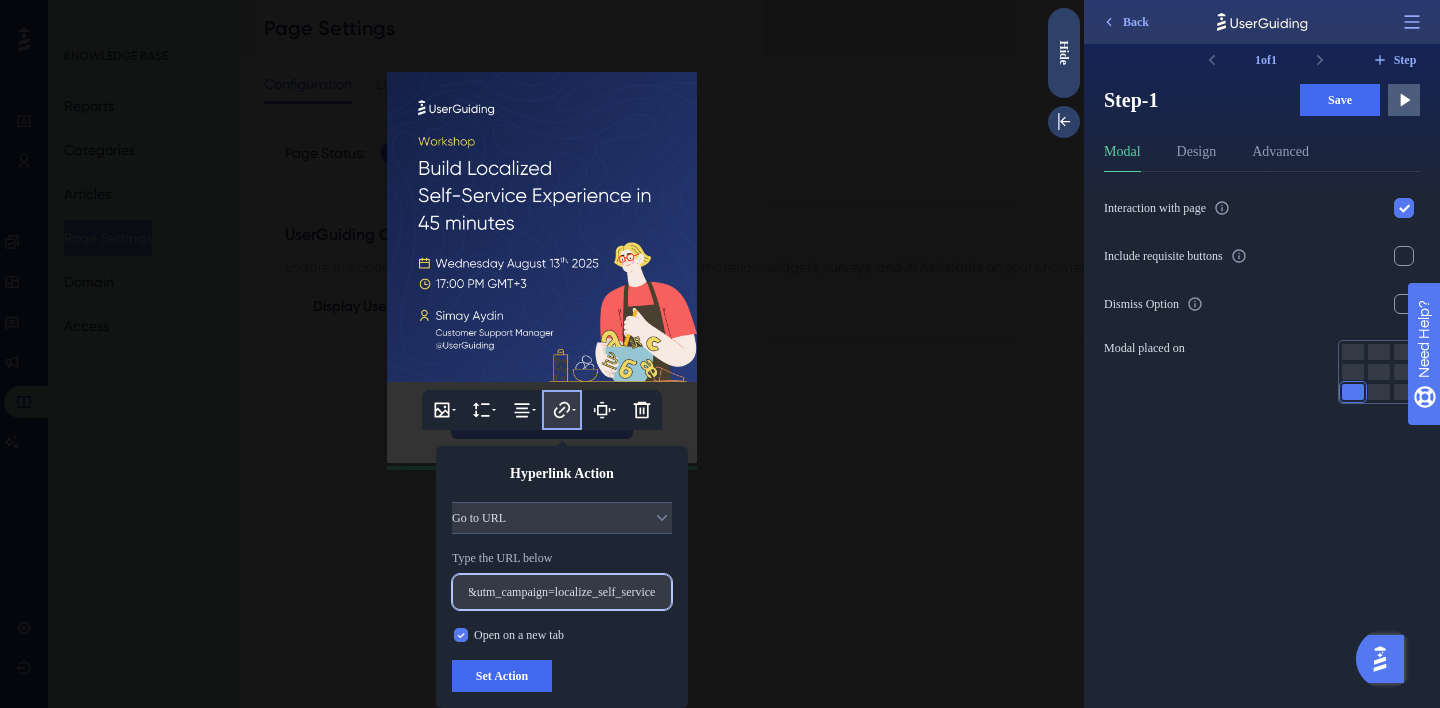 scroll, scrollTop: 0, scrollLeft: 841, axis: horizontal 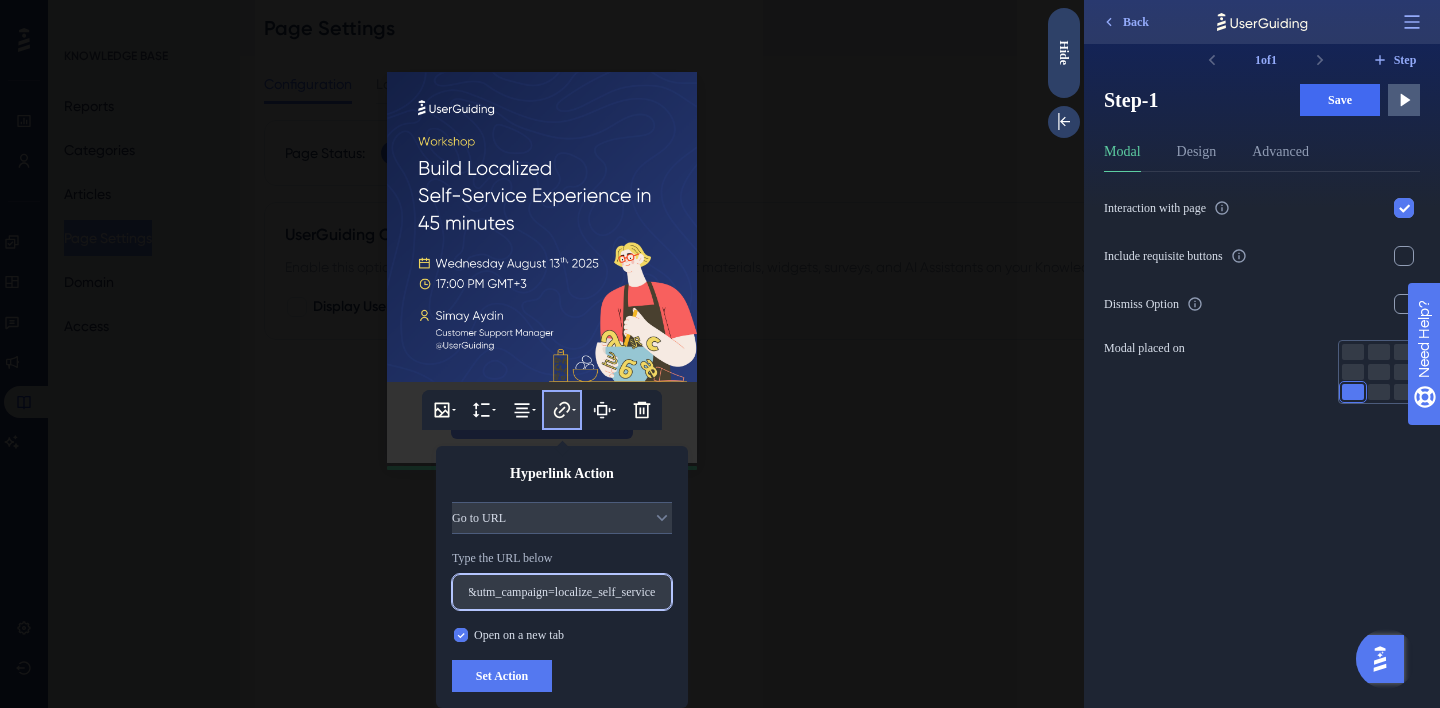 type on "https://watch.getcontrast.io/register/userguiding-build-localized-self-service-experience-in-45-minutes?utm_source=panel&utm_medium=banner&utm_campaign=localize_self_service" 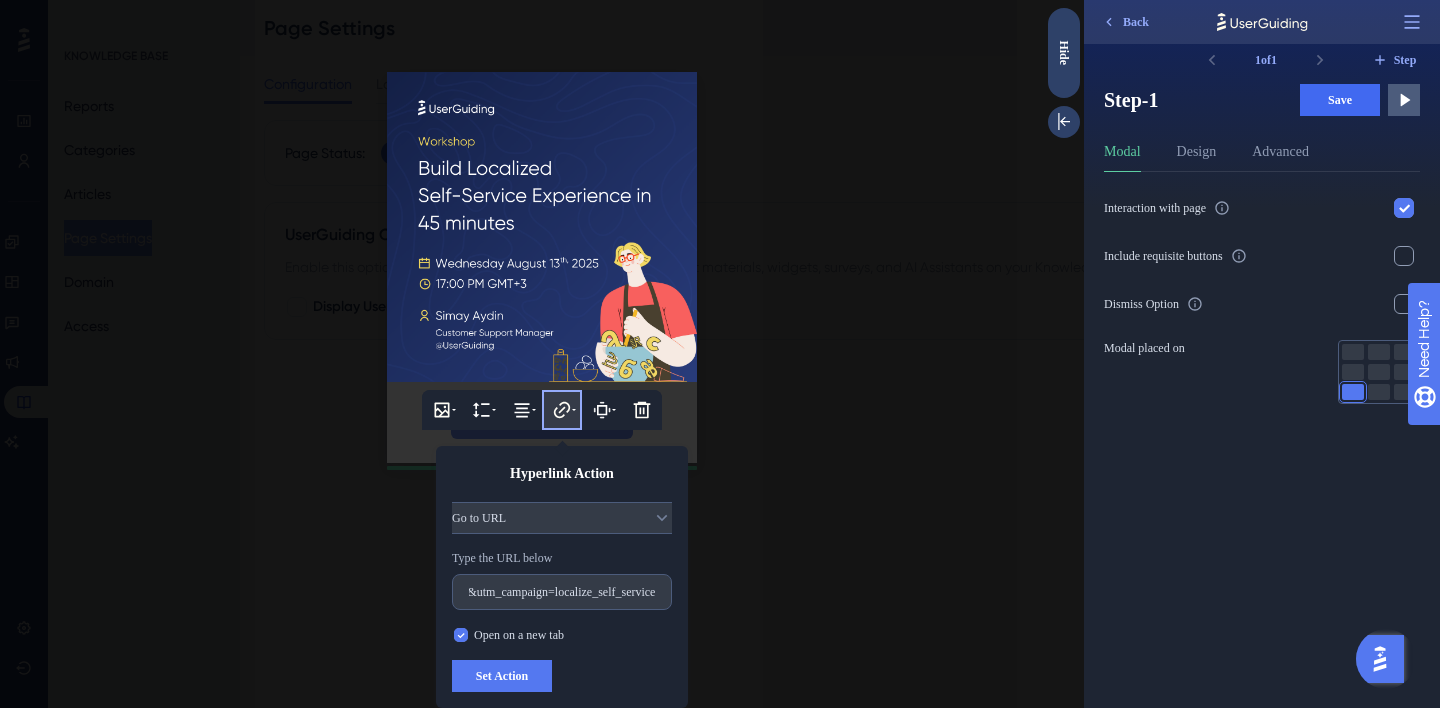 click on "Set Action" at bounding box center (502, 676) 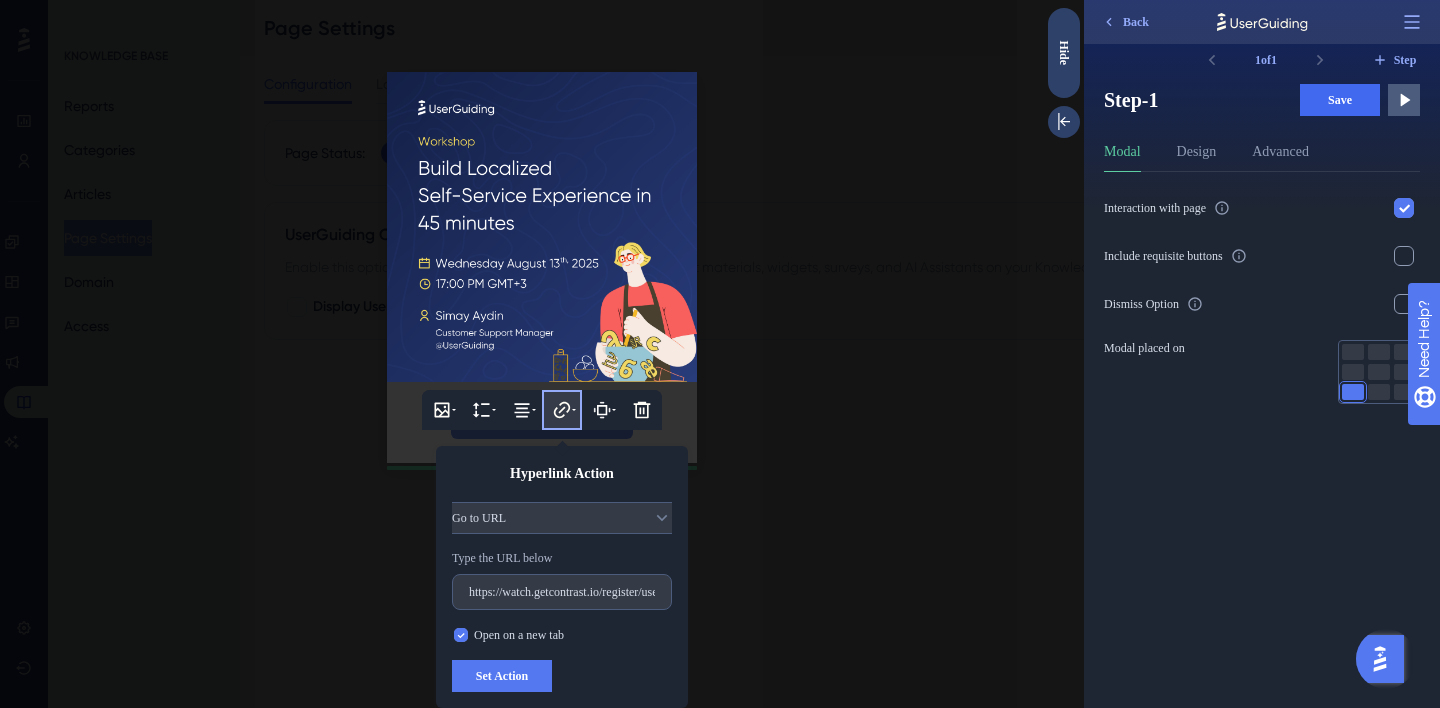 scroll, scrollTop: 0, scrollLeft: 0, axis: both 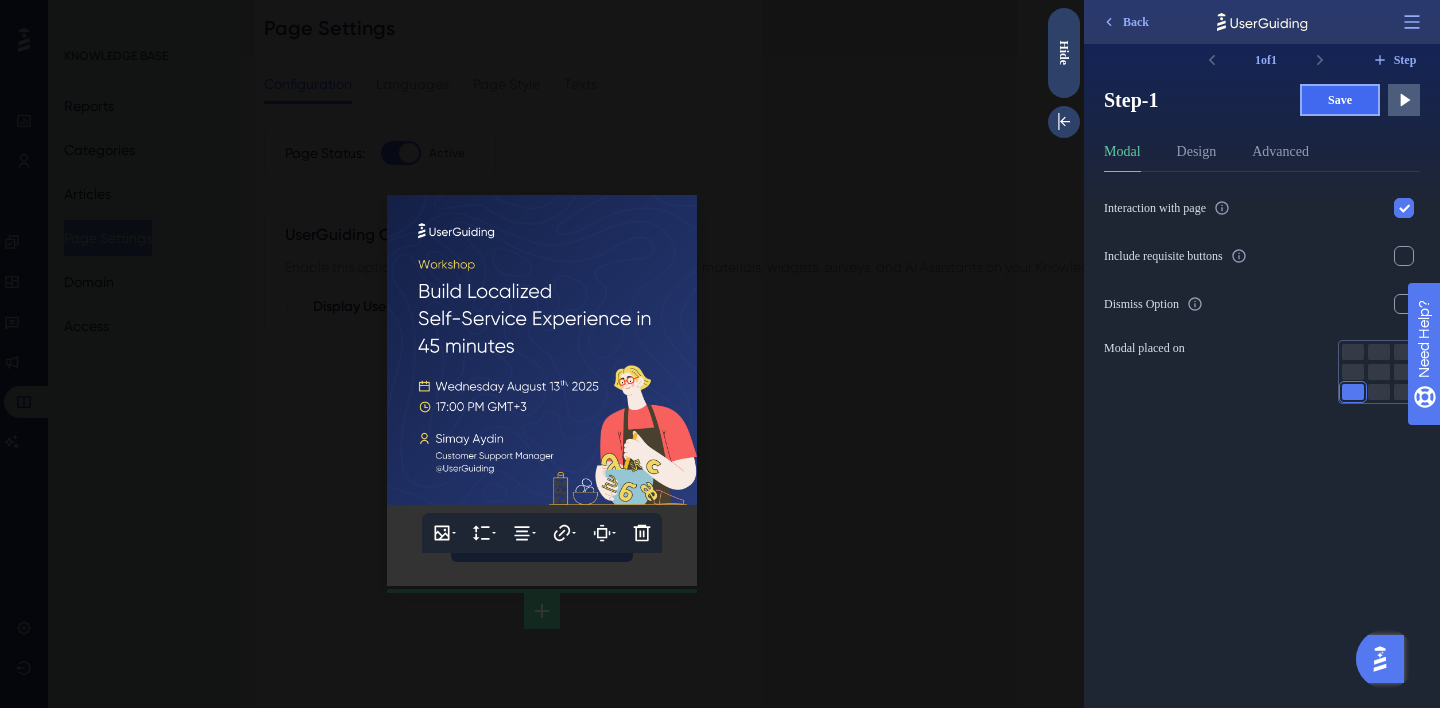 click on "Save" at bounding box center (1340, 100) 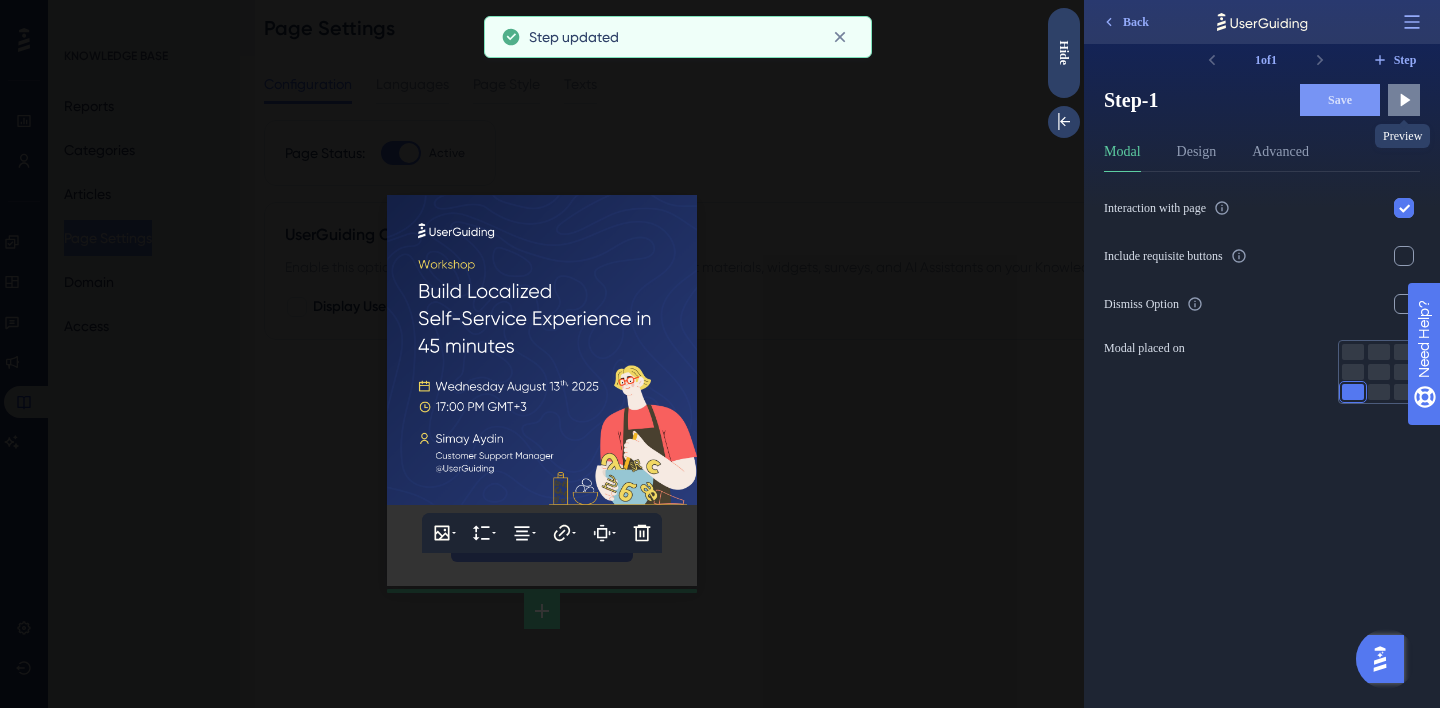 click 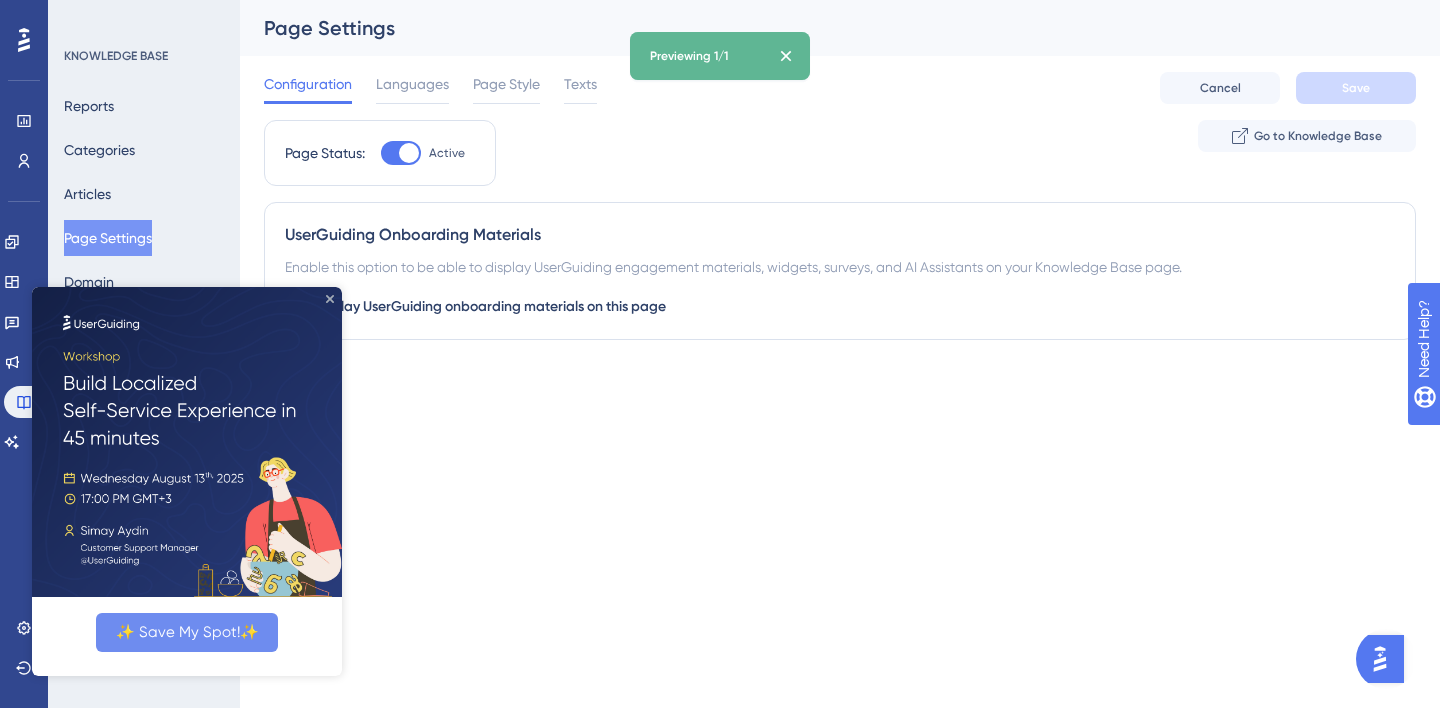 click 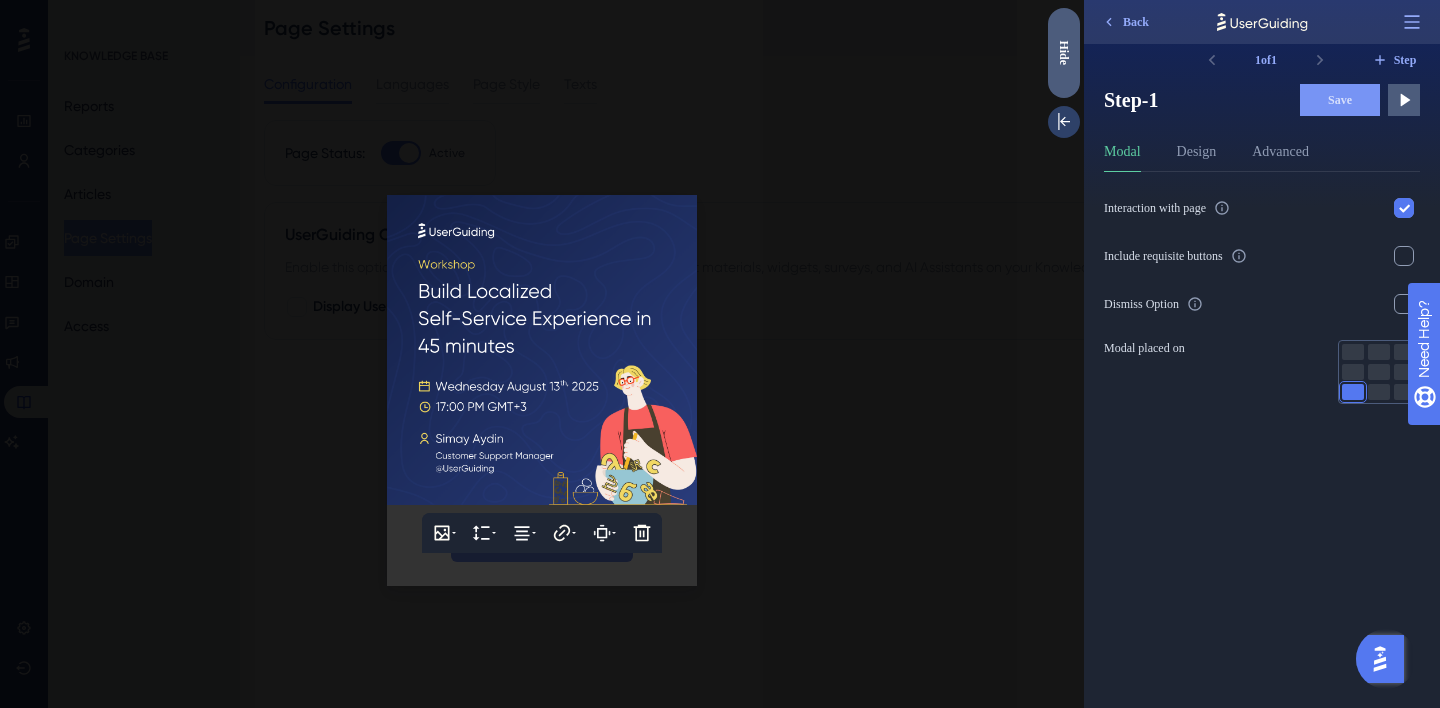 click on "Hide" at bounding box center (1064, 53) 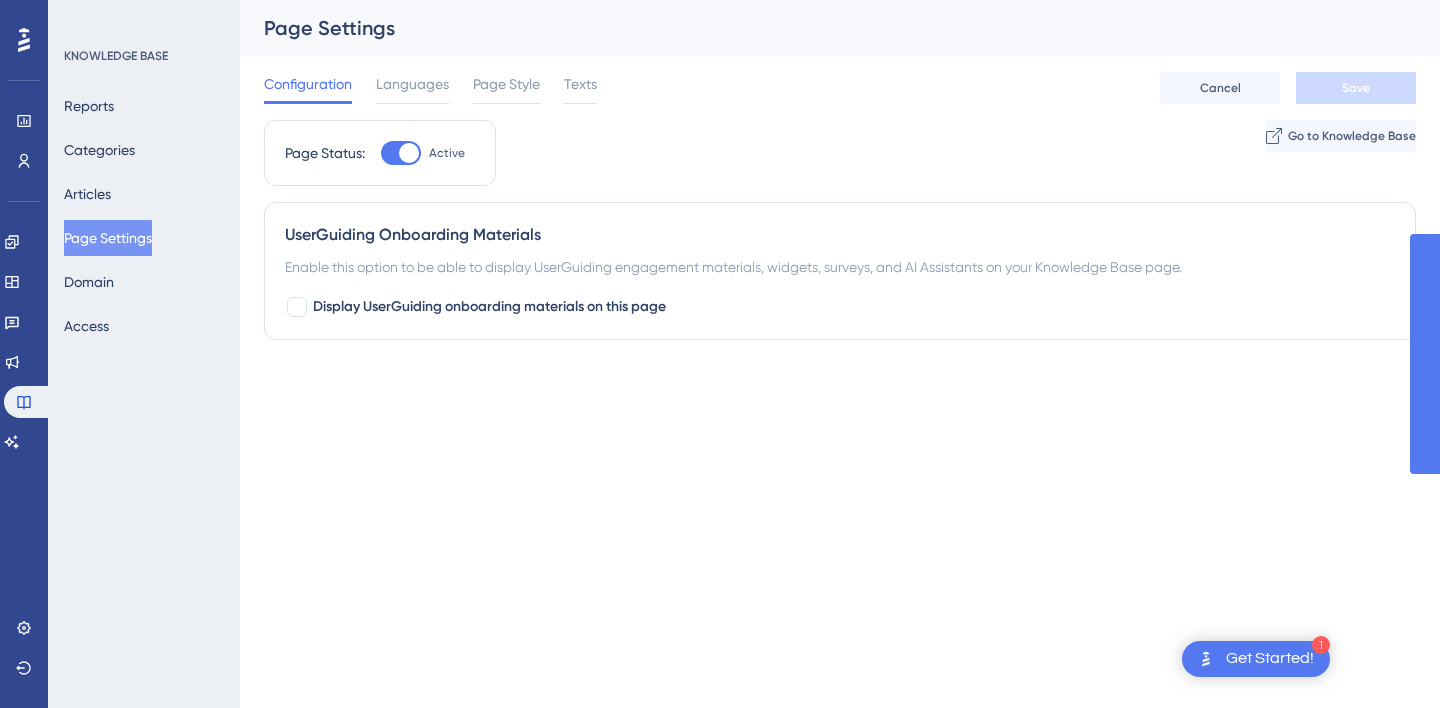 scroll, scrollTop: 0, scrollLeft: 0, axis: both 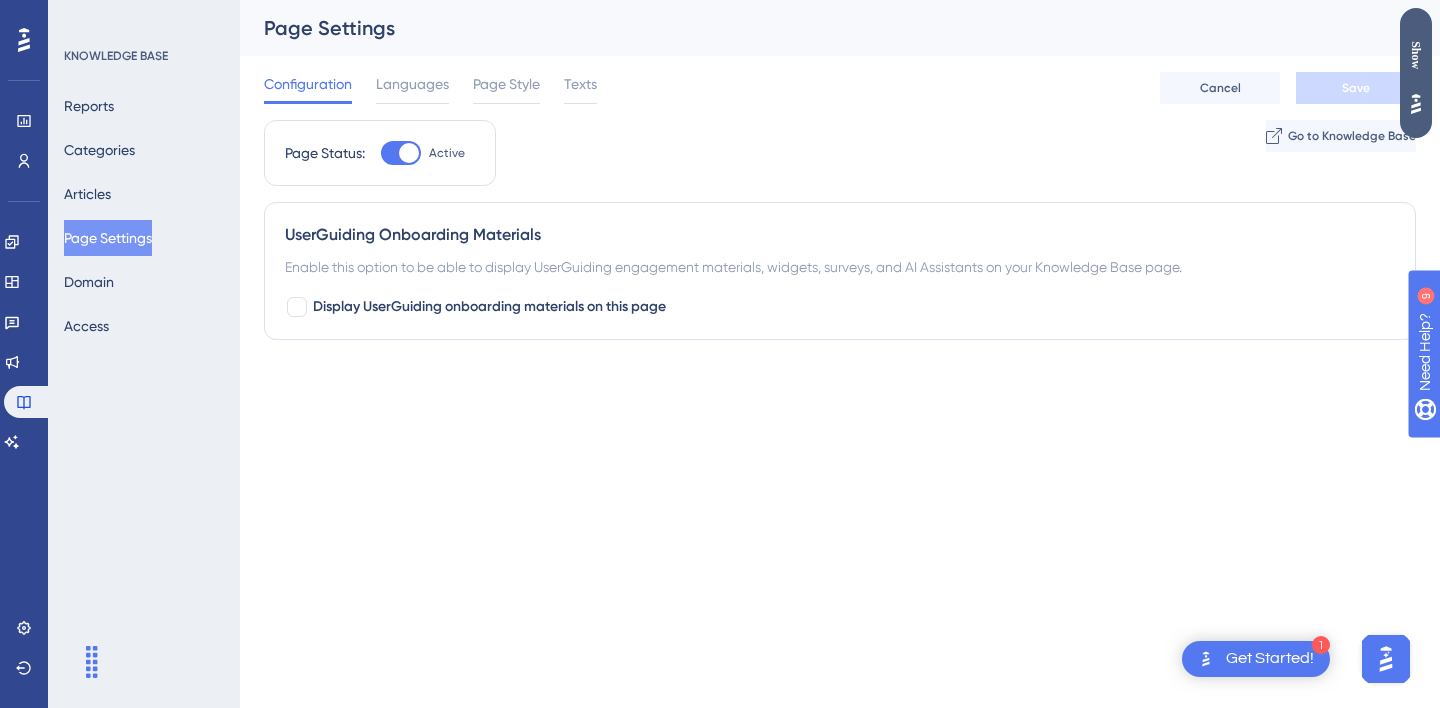 click on "Show" at bounding box center (1416, 55) 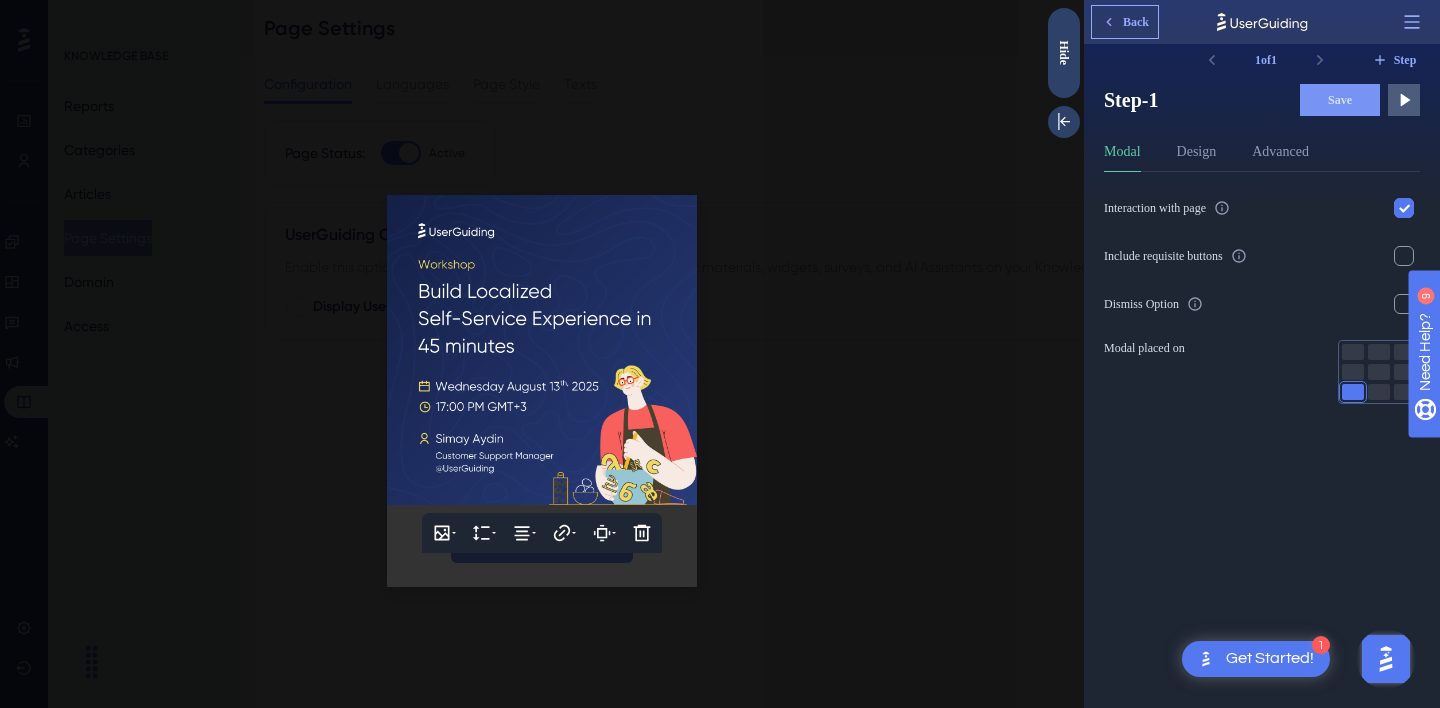 click on "Back" at bounding box center [1136, 22] 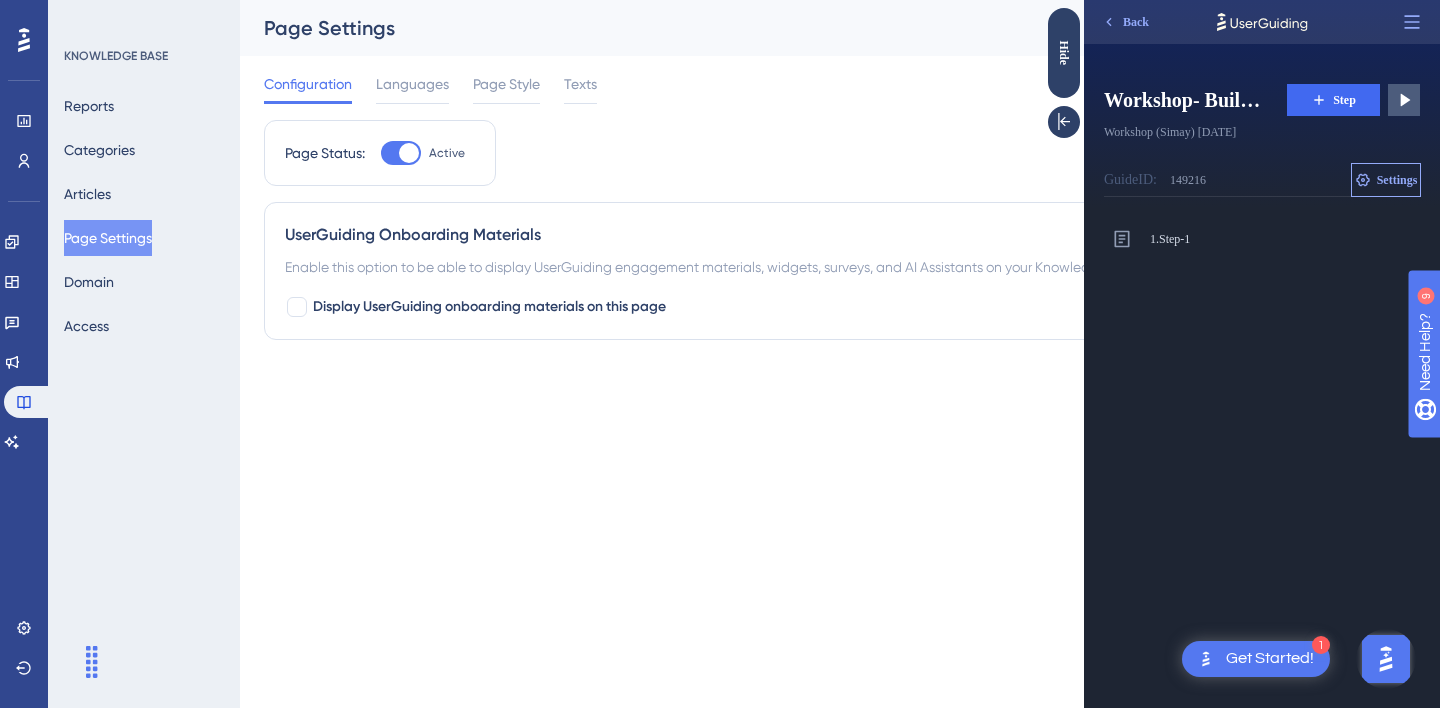 click on "Settings" at bounding box center [1397, 180] 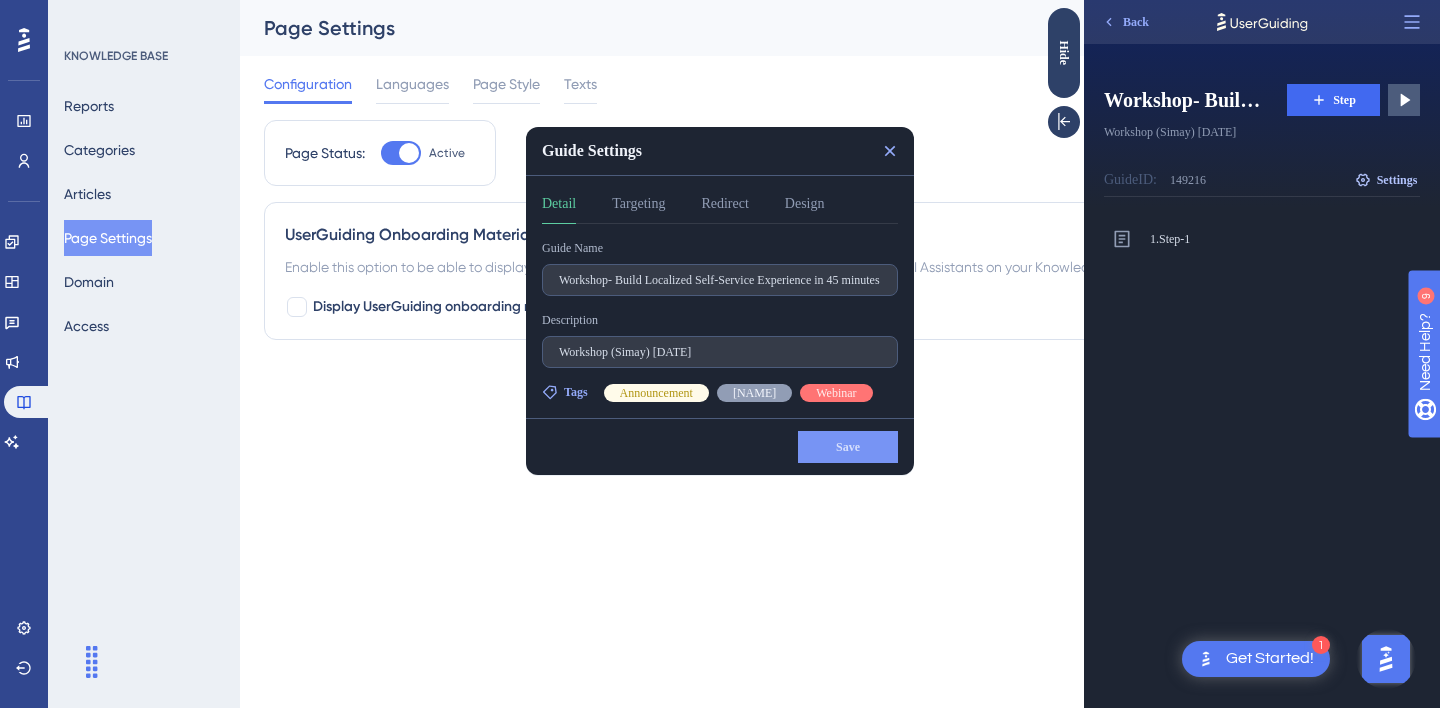 scroll, scrollTop: 0, scrollLeft: 0, axis: both 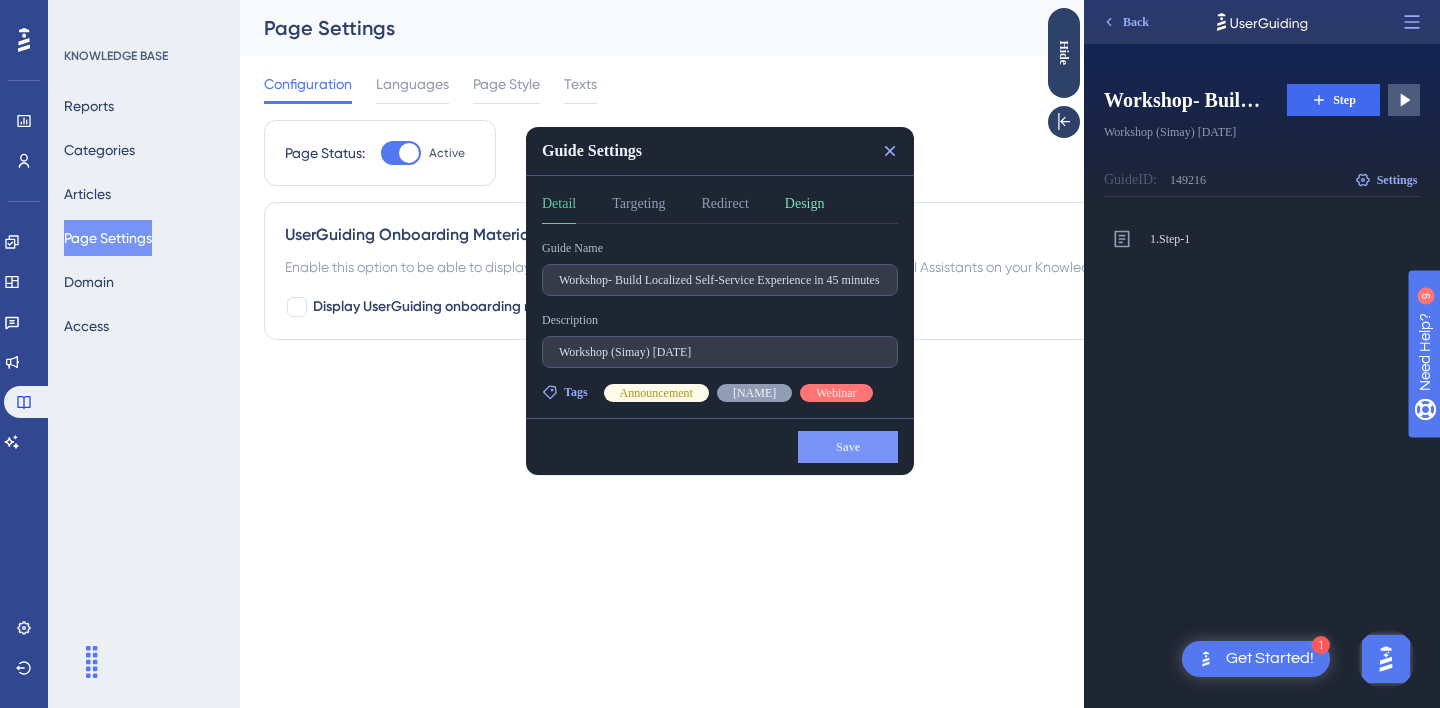 click on "Design" at bounding box center (805, 208) 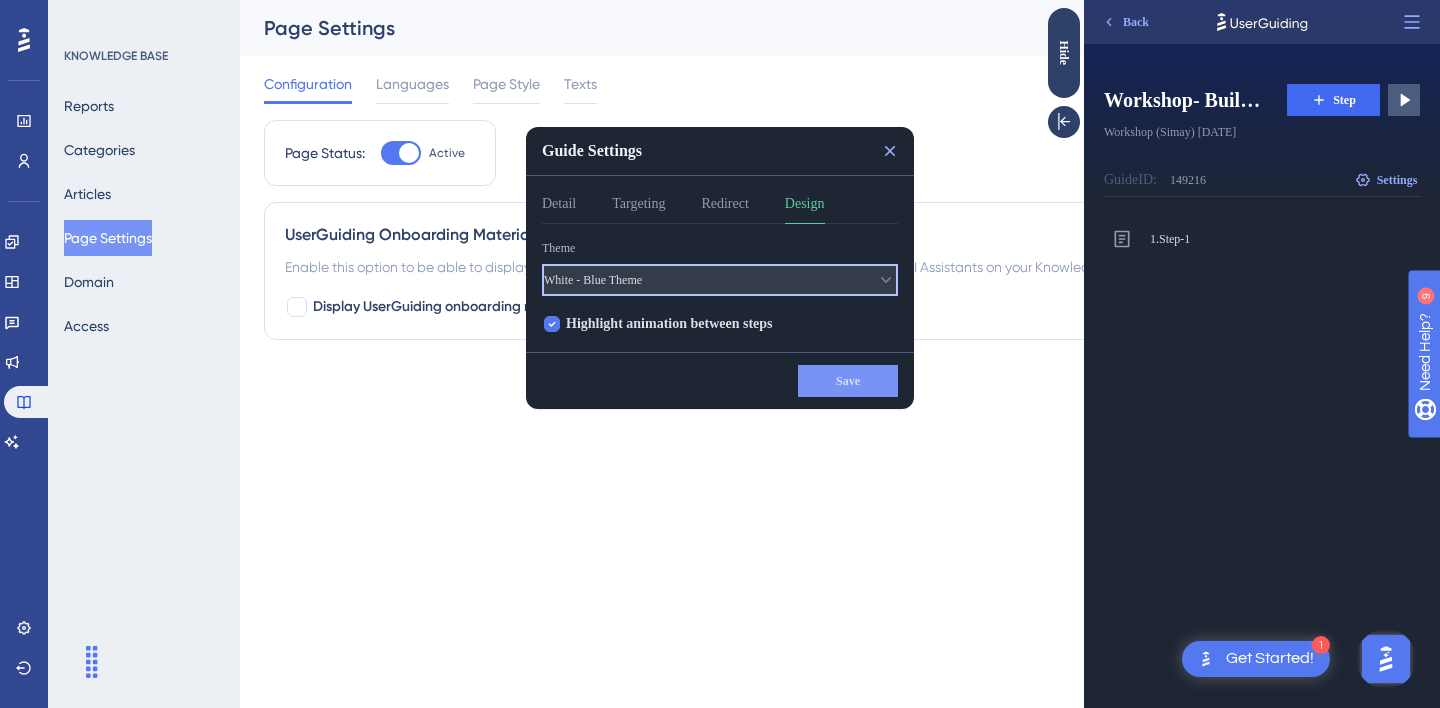 click on "White - Blue Theme" at bounding box center [720, 280] 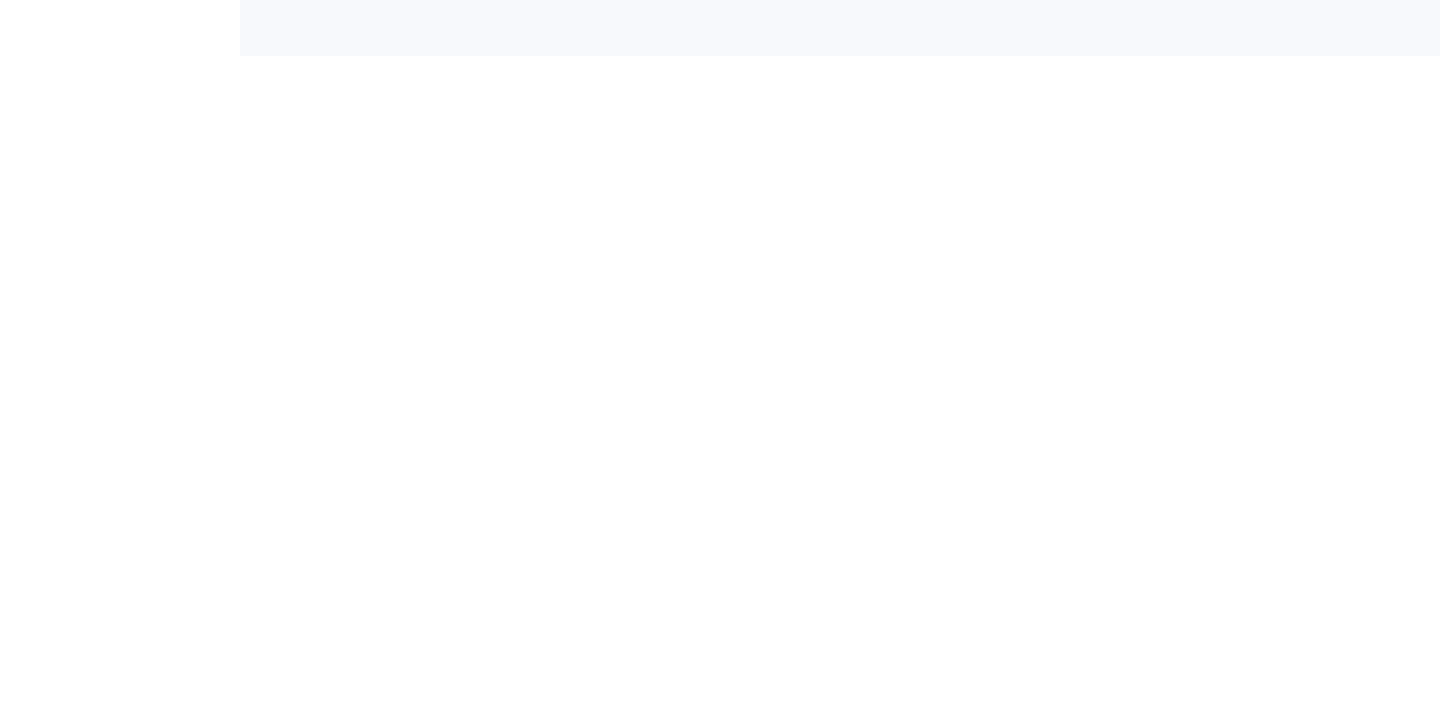 scroll, scrollTop: 0, scrollLeft: 0, axis: both 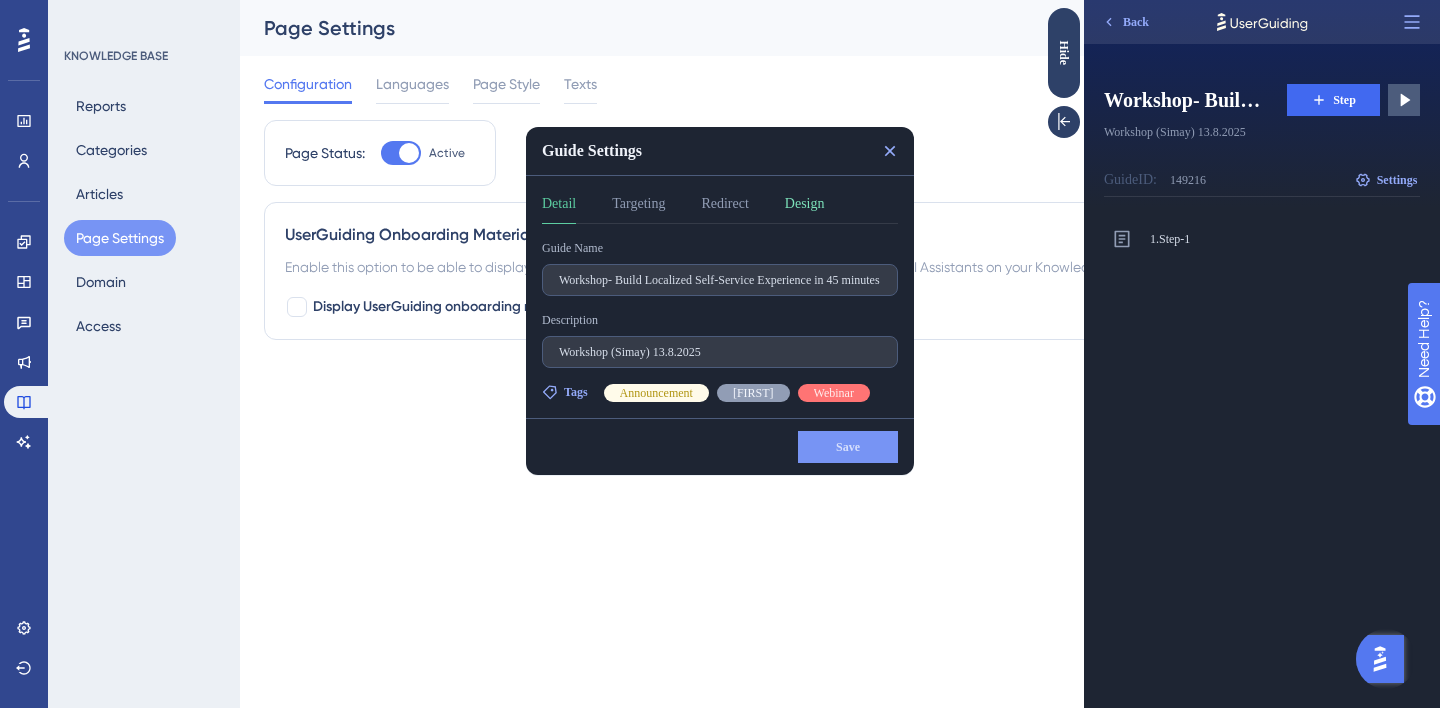 click on "Design" at bounding box center (805, 208) 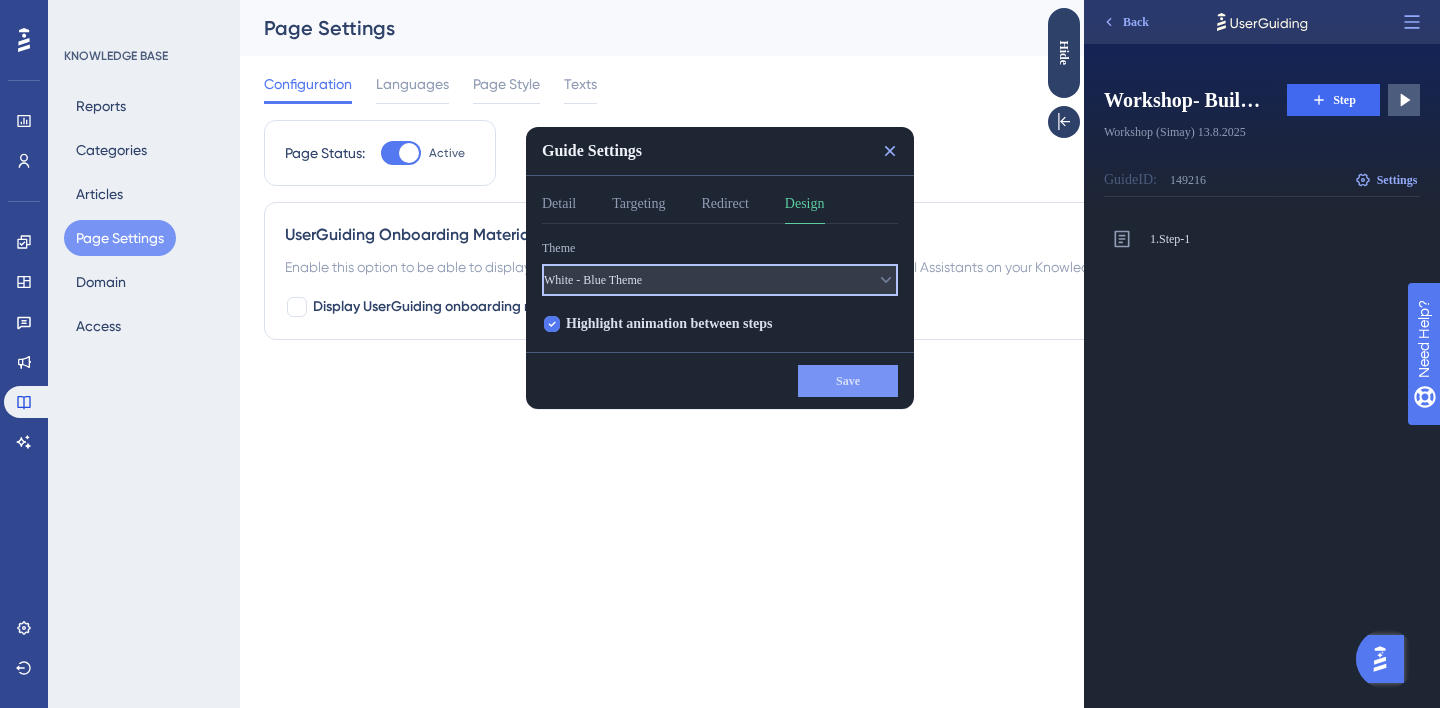 click on "White - Blue Theme" at bounding box center [720, 280] 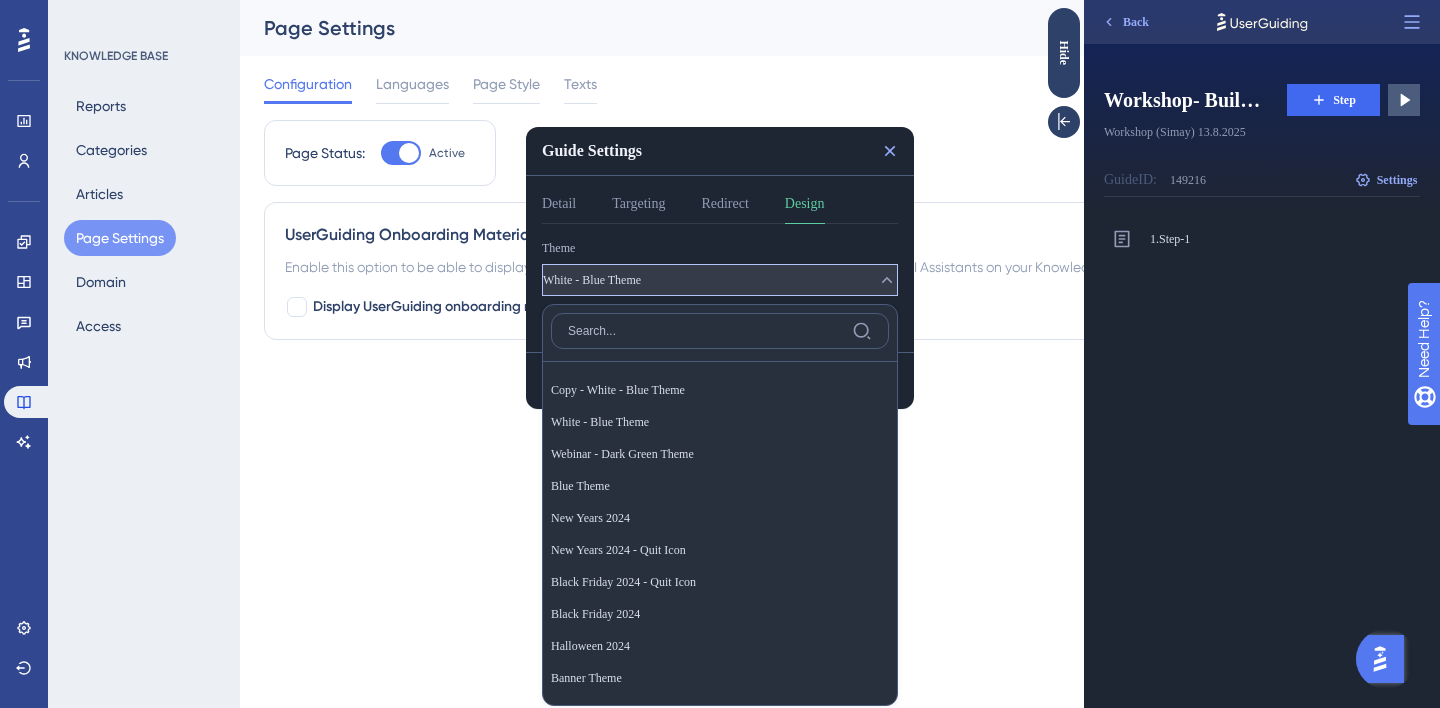 click on "Guide Settings Detail Targeting Redirect Design Theme White - Blue Theme Copy - White - Blue Theme Copy - White - Blue Theme White - Blue Theme White - Blue Theme Webinar - Dark Green Theme Webinar - Dark Green Theme Blue Theme Blue Theme New Years 2024 New Years 2024 New Years 2024 - Quit Icon New Years 2024 - Quit Icon Black Friday 2024 - Quit Icon Black Friday 2024 - Quit Icon Black Friday 2024 Black Friday 2024 Halloween 2024 Halloween 2024 Banner Theme Banner Theme V4 Onboarding Theme V4 Onboarding Theme Dark Green Theme Dark Green Theme Panel Material Theme 2024 Panel Material Theme 2024 Reverse Panel Onboarding Material Theme 2022 Reverse Panel Onboarding Material Theme 2022 POR - Panel Onboarding Material Theme 2022 POR - Panel Onboarding Material Theme 2022 Panel Banner Theme 2022 Panel Banner Theme 2022 Large Quit Icon Theme 2022 Large Quit Icon Theme 2022 Panel Onboarding Material Theme 2022 Panel Onboarding Material Theme 2022 Christmas 2021 Theme Christmas 2021 Theme Use Case Theme Use Case Theme" at bounding box center (542, 0) 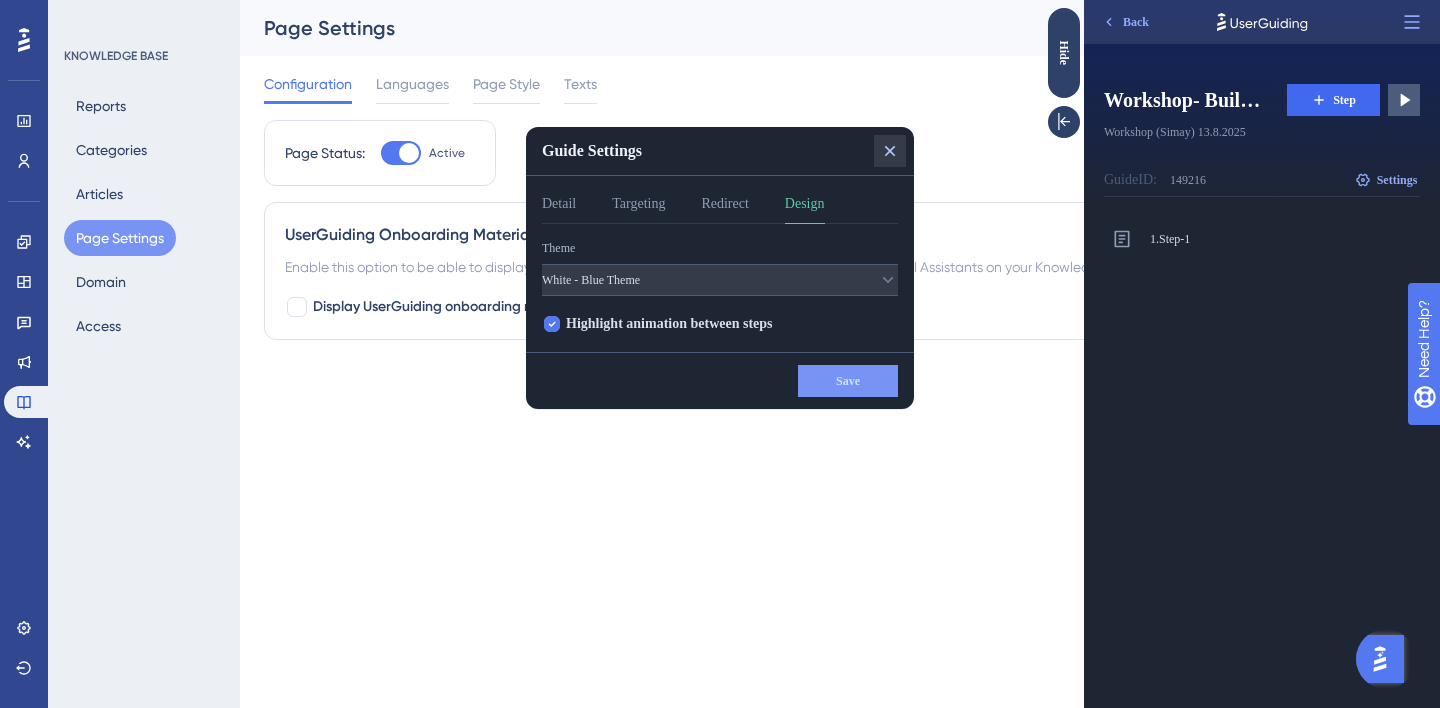 click 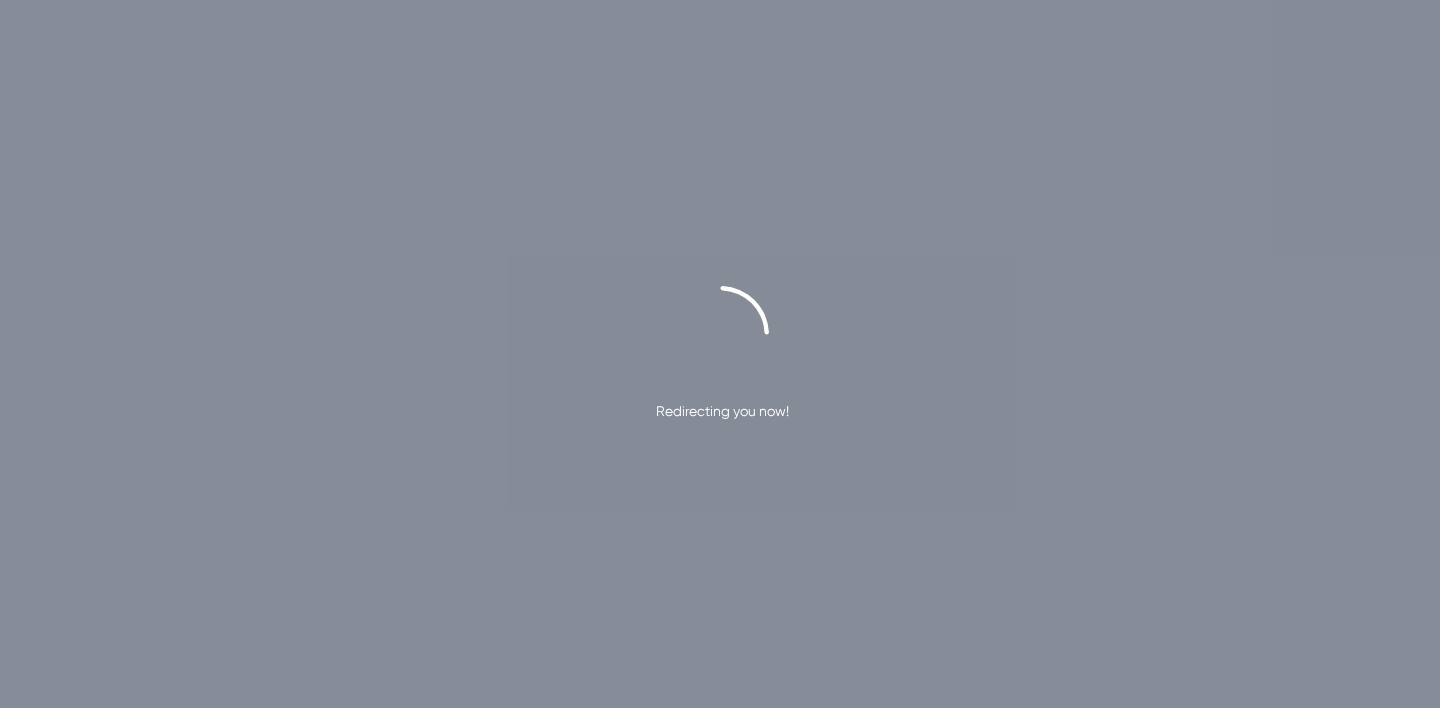 scroll, scrollTop: 0, scrollLeft: 0, axis: both 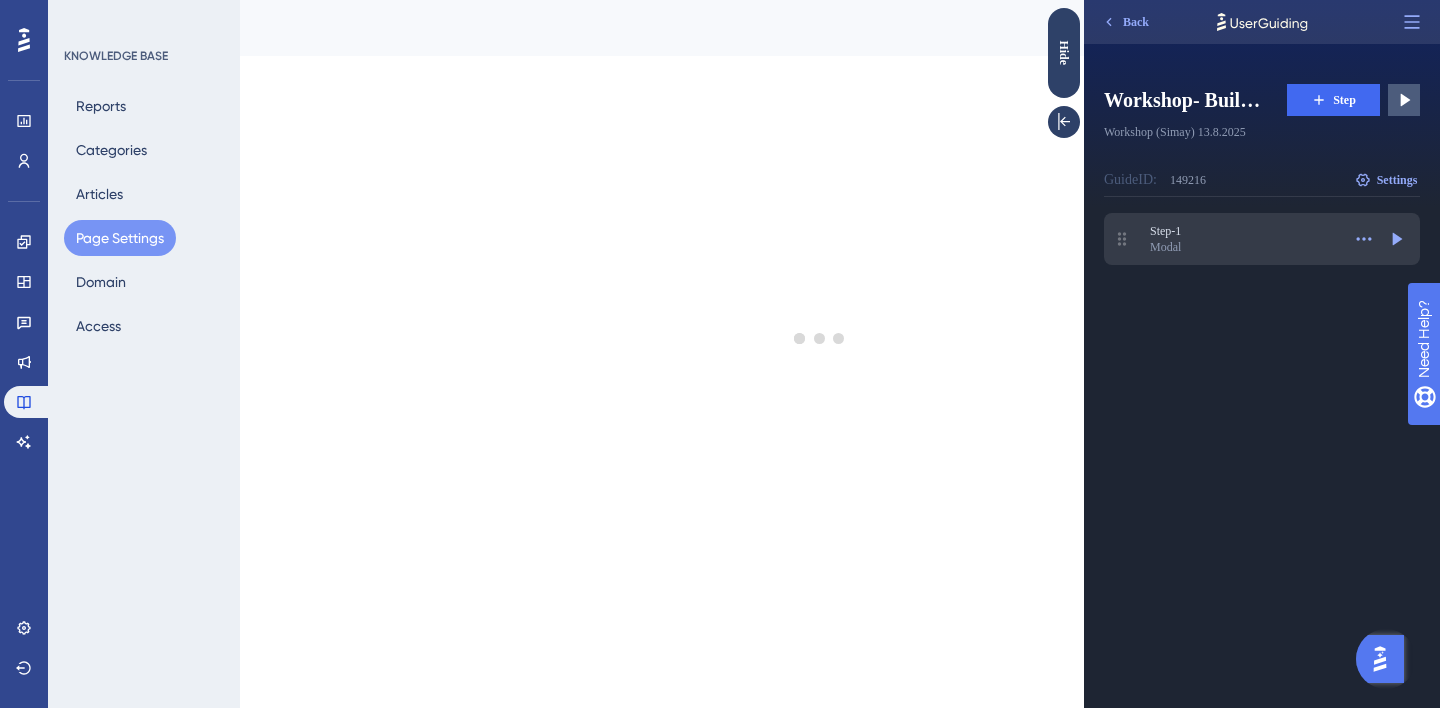 click on "Step-1" at bounding box center [1245, 231] 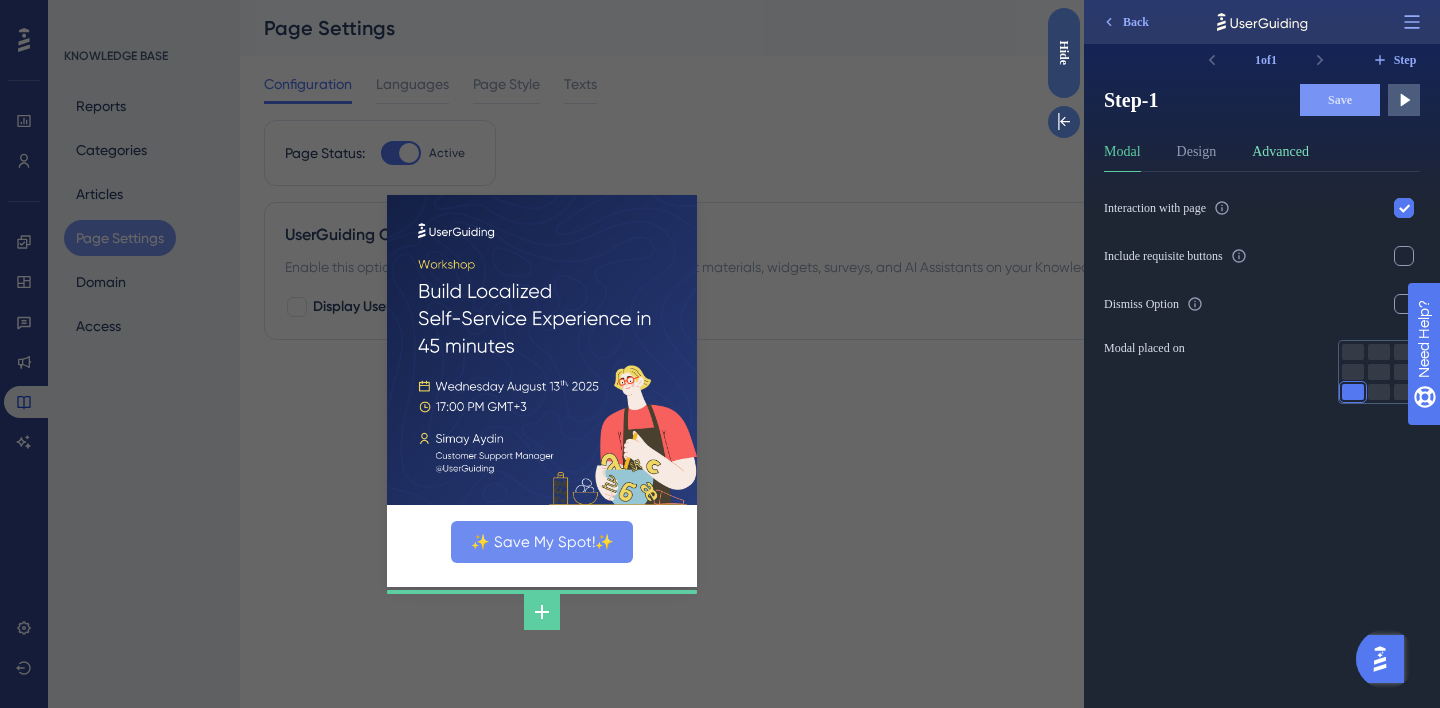 click on "Advanced" at bounding box center [1280, 156] 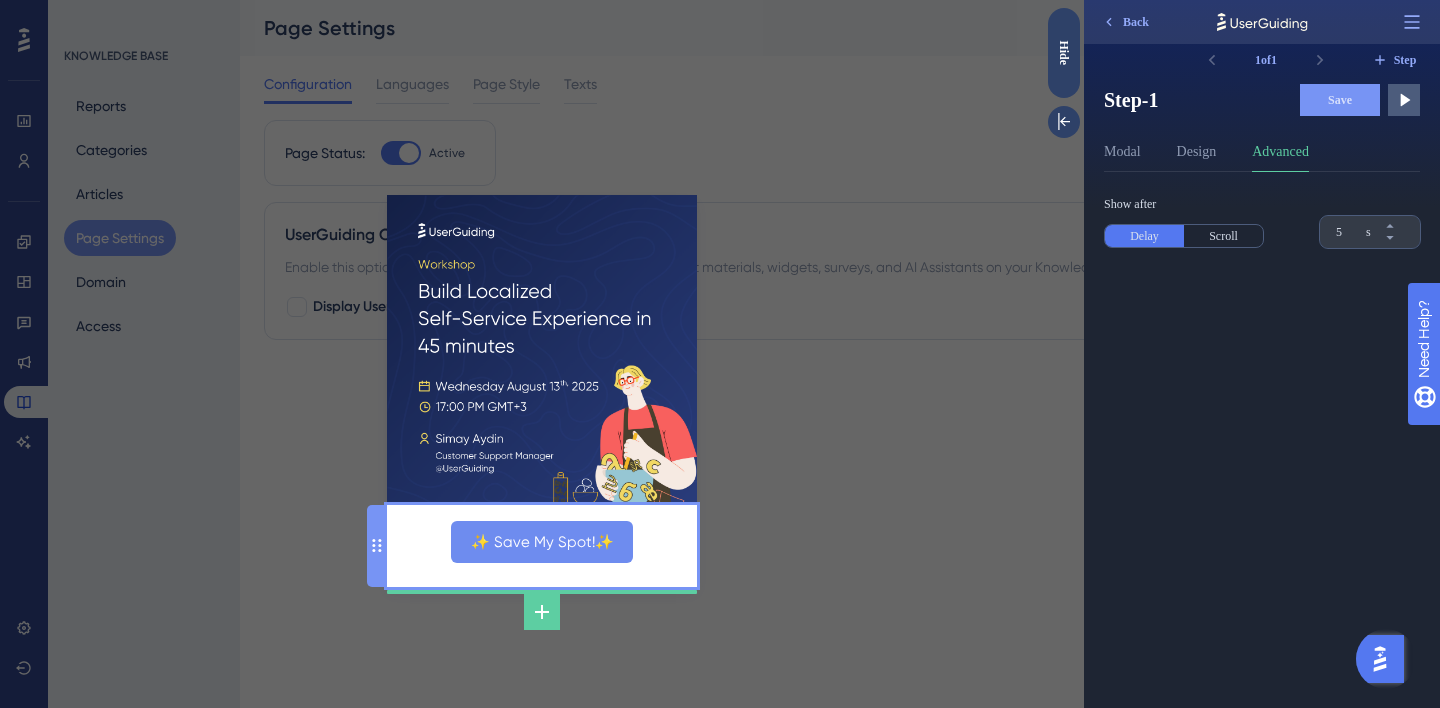 click on "✨ Save My Spot!✨" at bounding box center [542, 546] 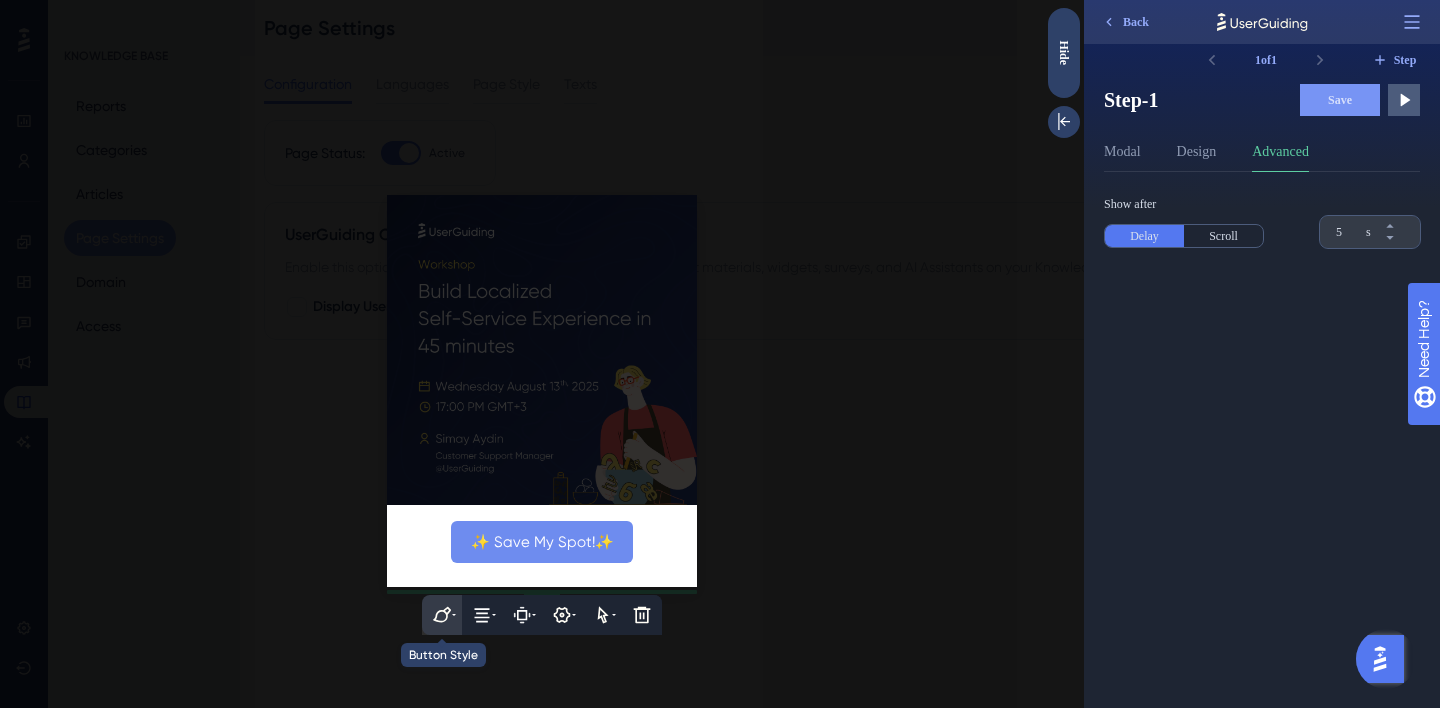 click at bounding box center (442, 615) 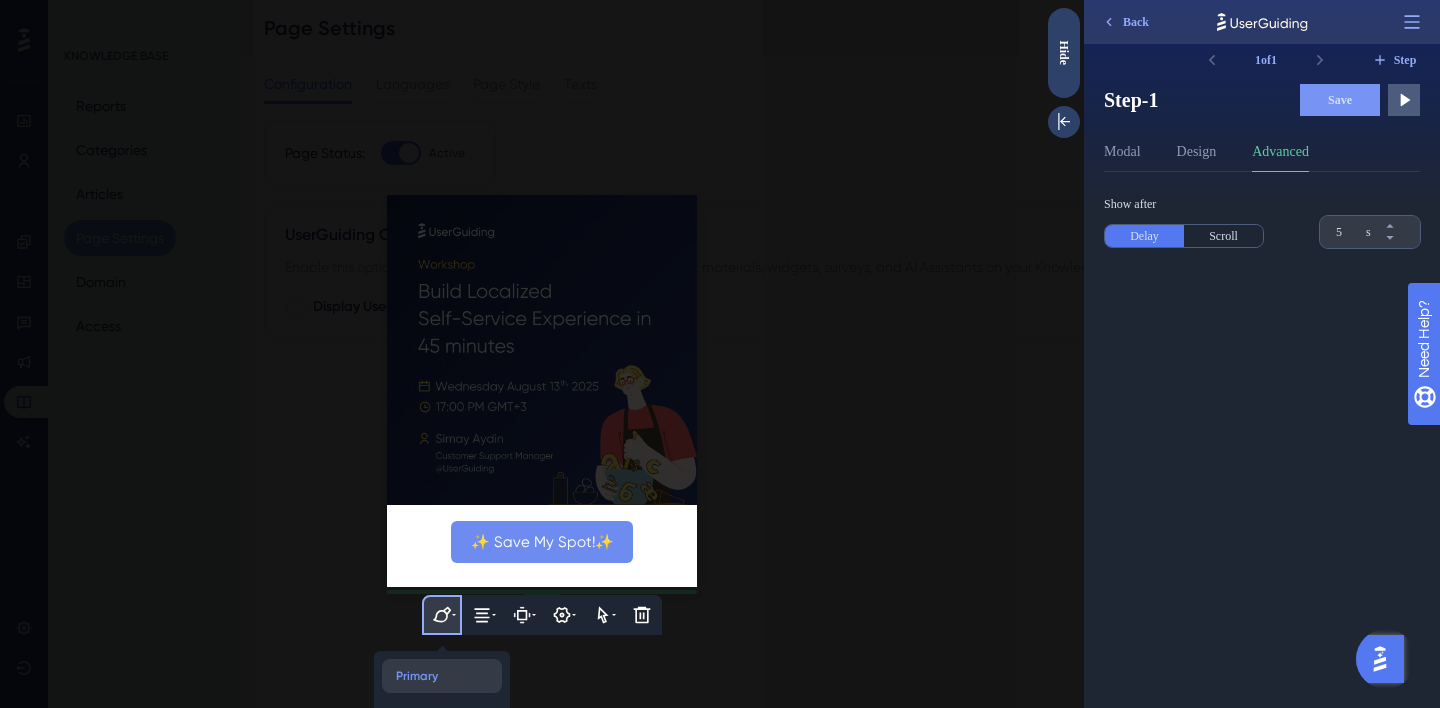 scroll, scrollTop: 34, scrollLeft: 0, axis: vertical 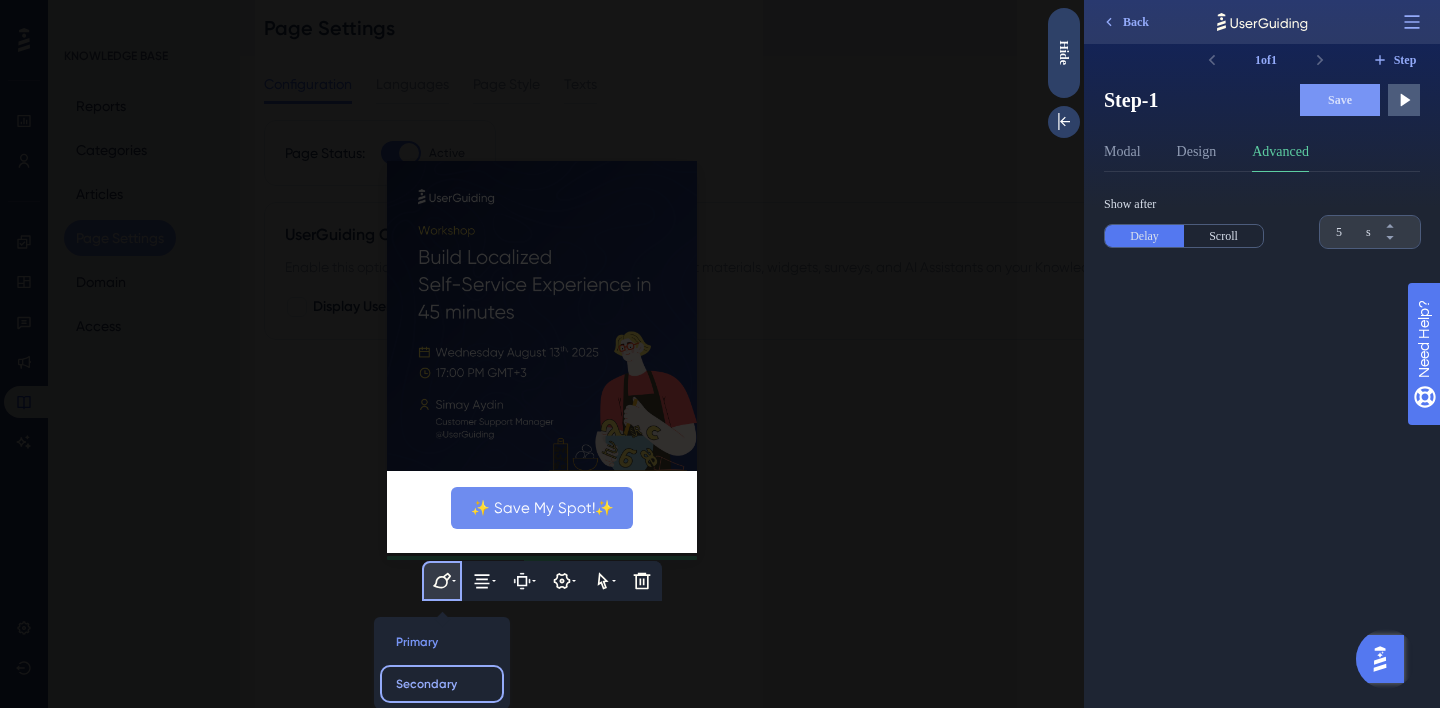 click on "Secondary" at bounding box center [442, 684] 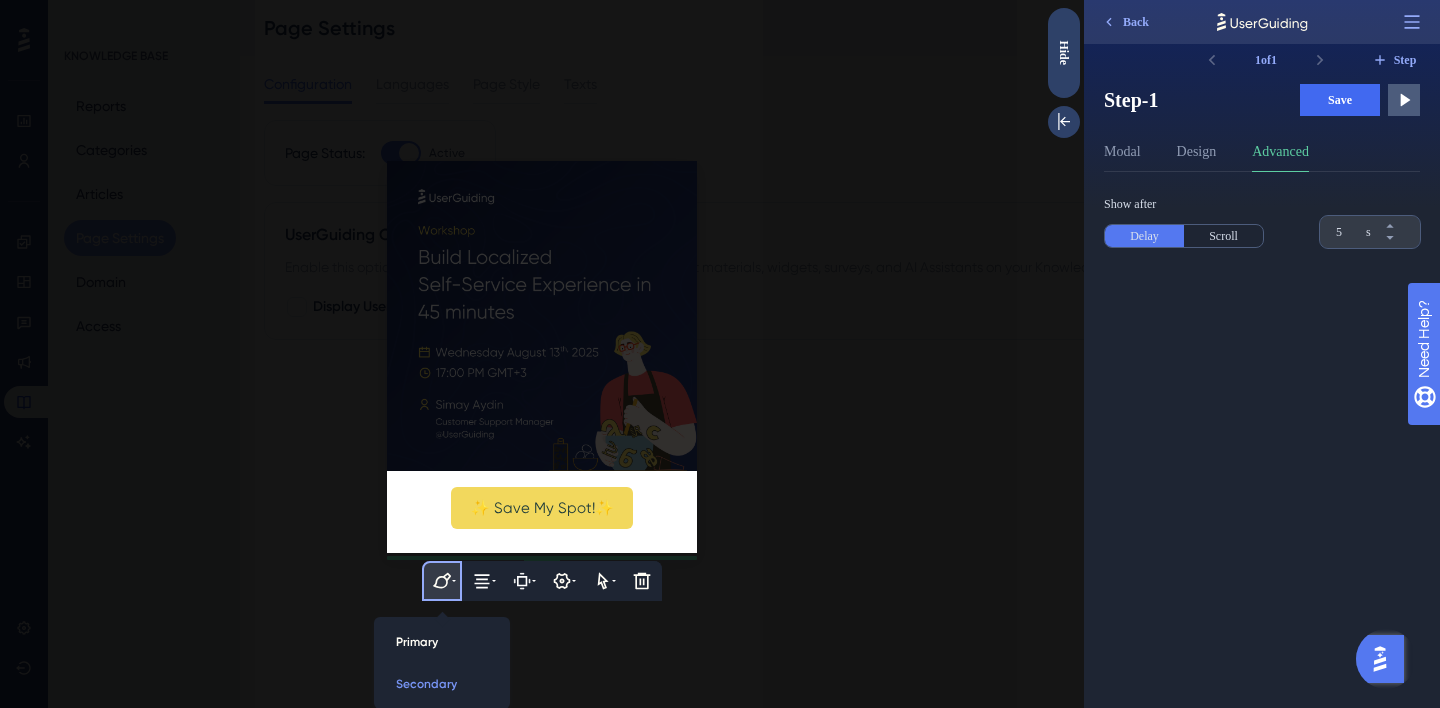 click on "✨ Save My Spot!✨" at bounding box center [542, 512] 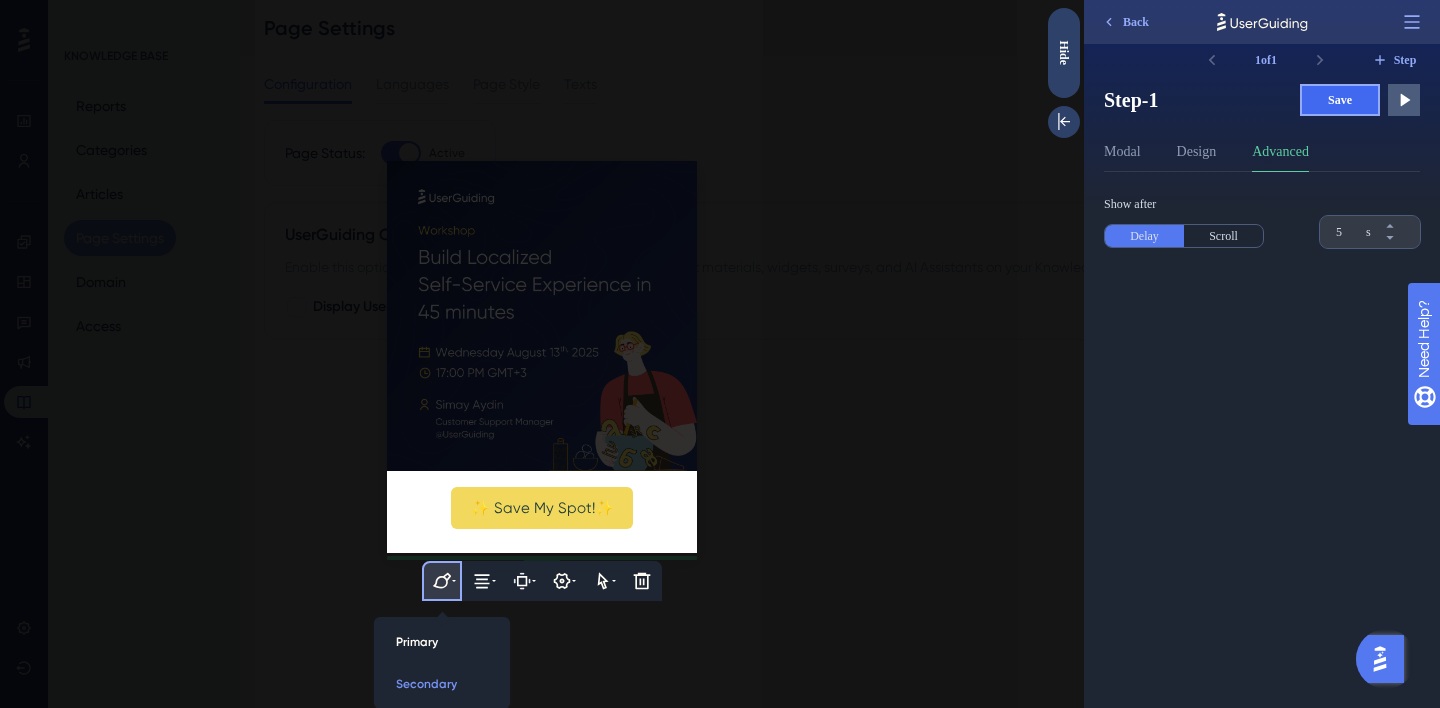 click on "Save" at bounding box center [1340, 100] 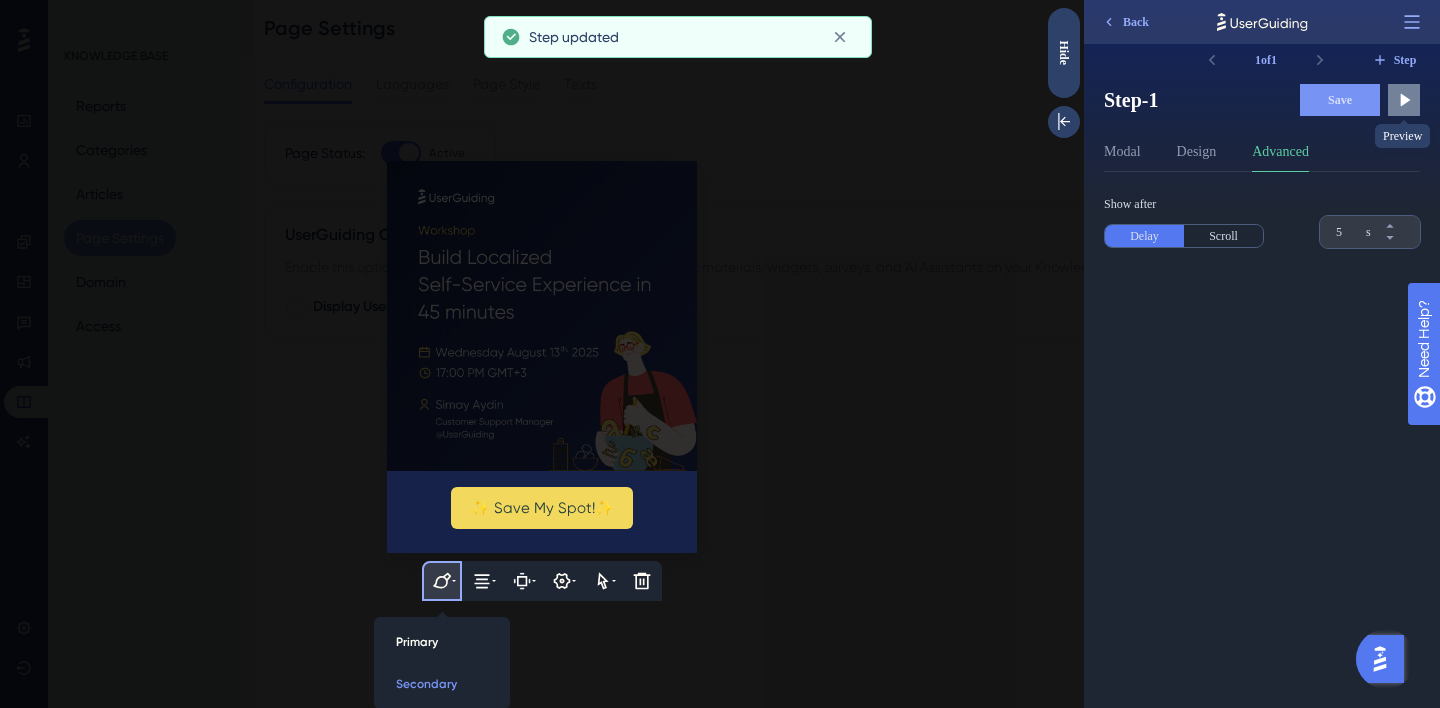 click 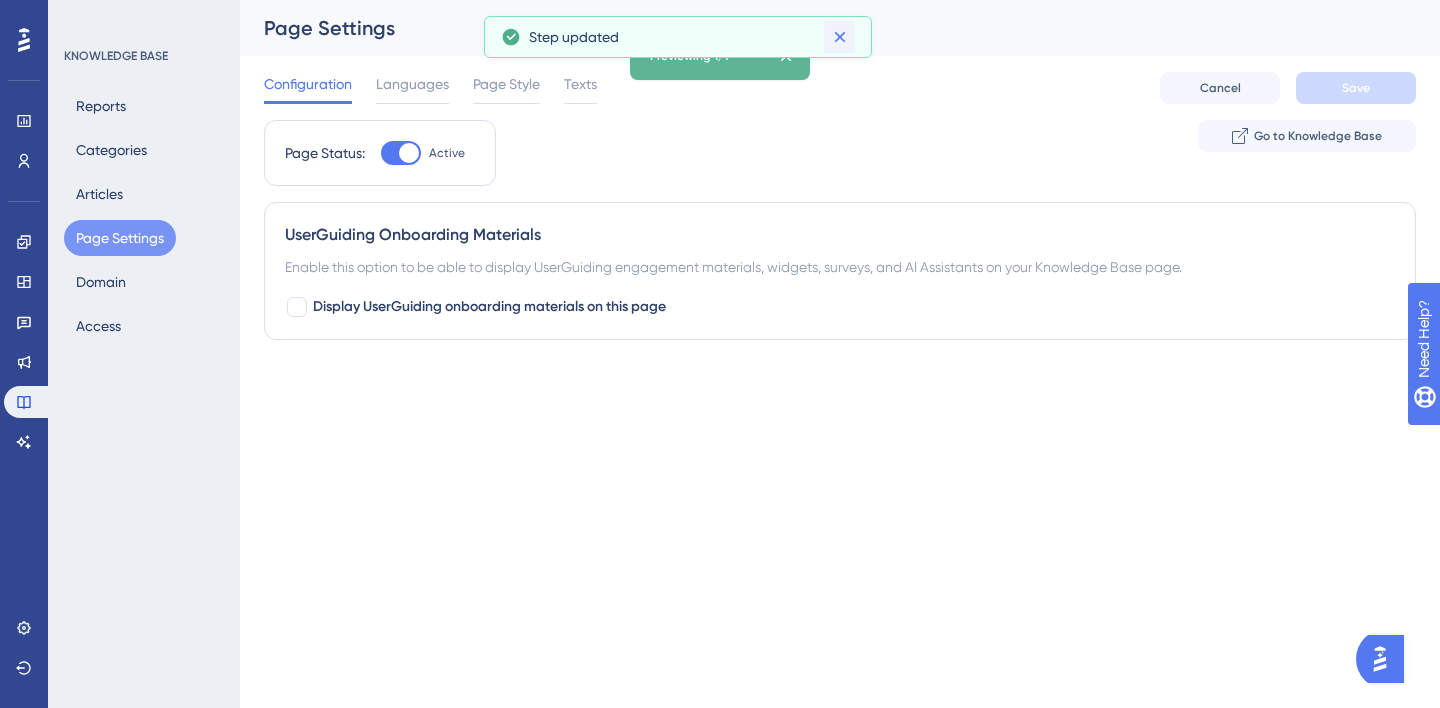 click 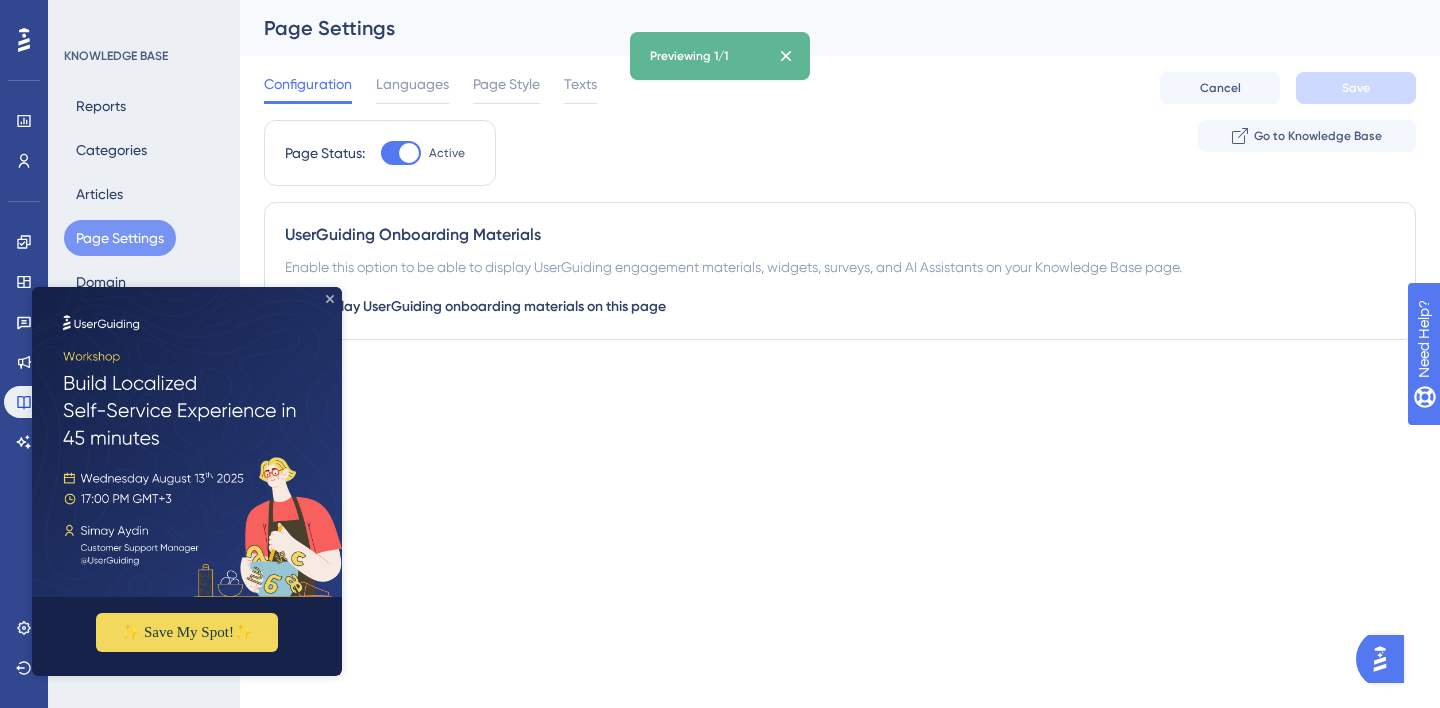 click 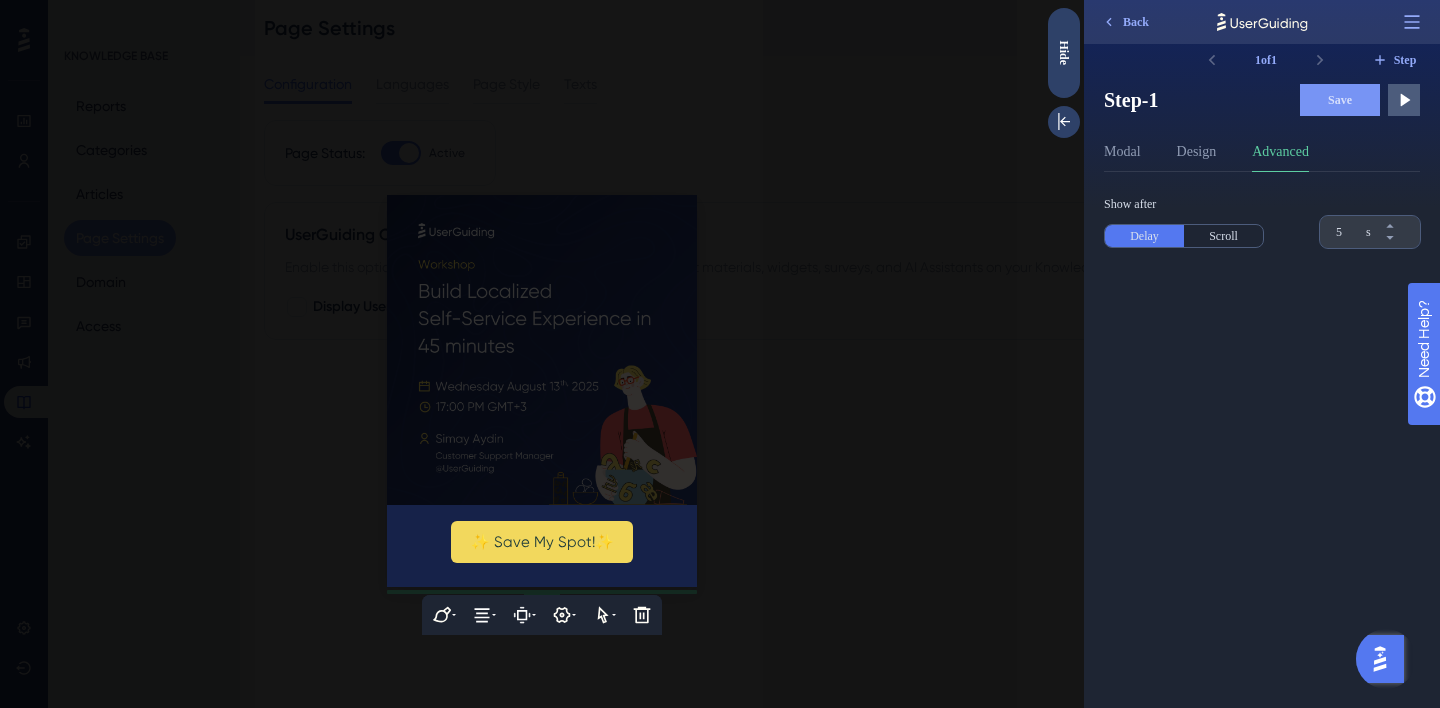 click on "Modal Design Advanced" at bounding box center [1262, 156] 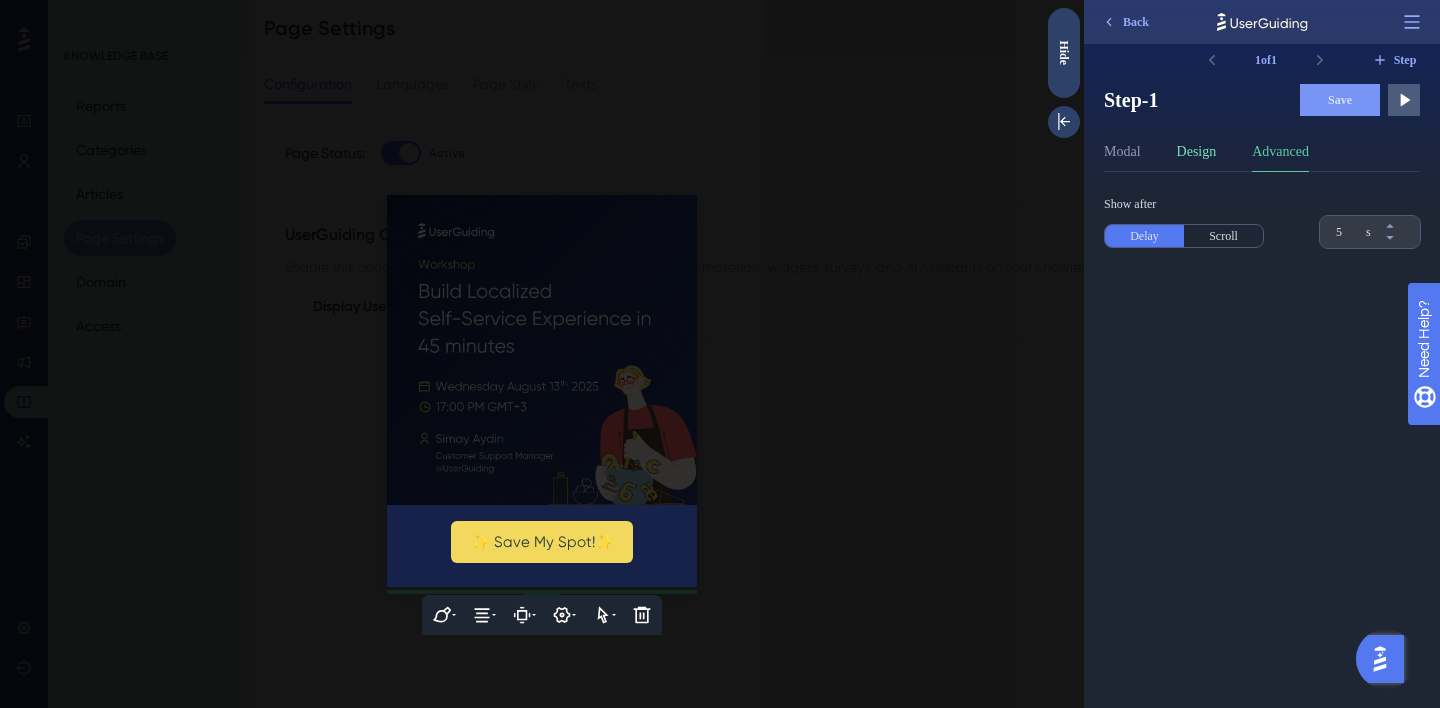 click on "Design" at bounding box center [1197, 156] 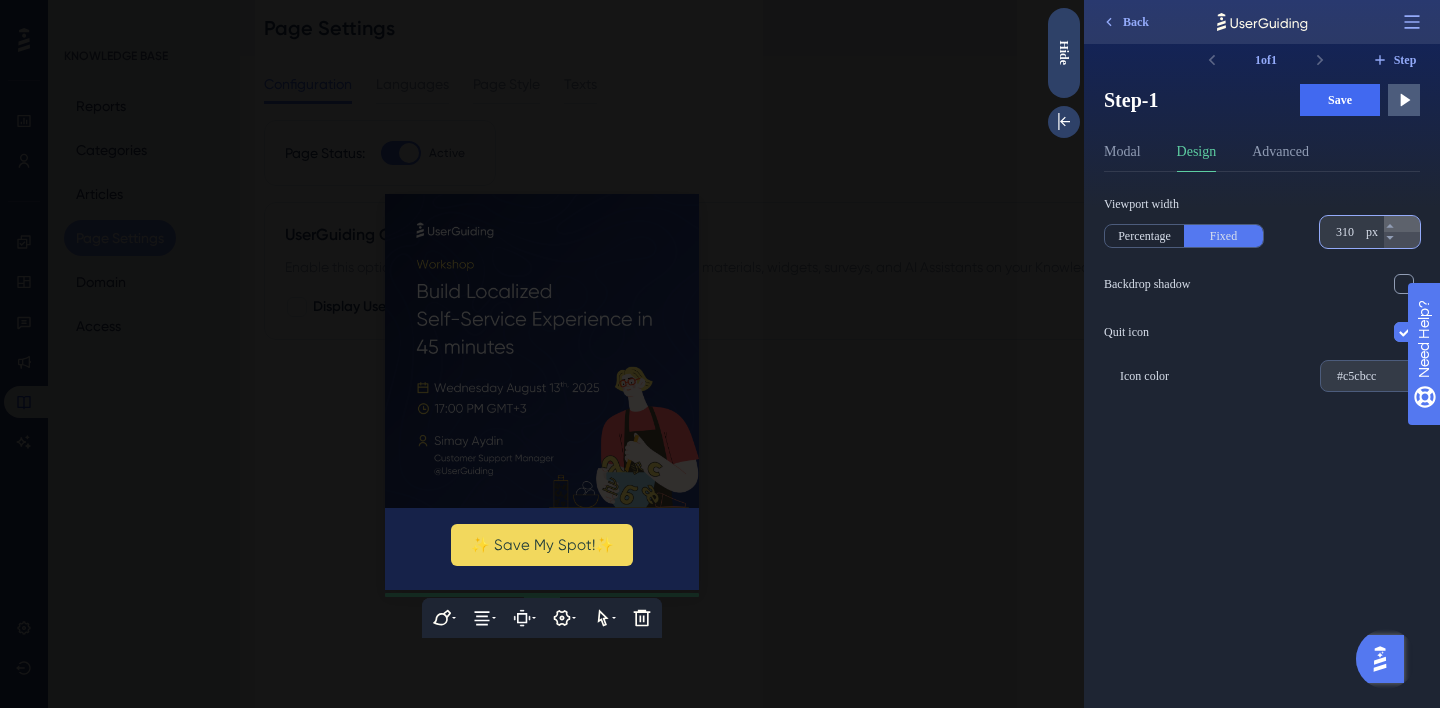 click 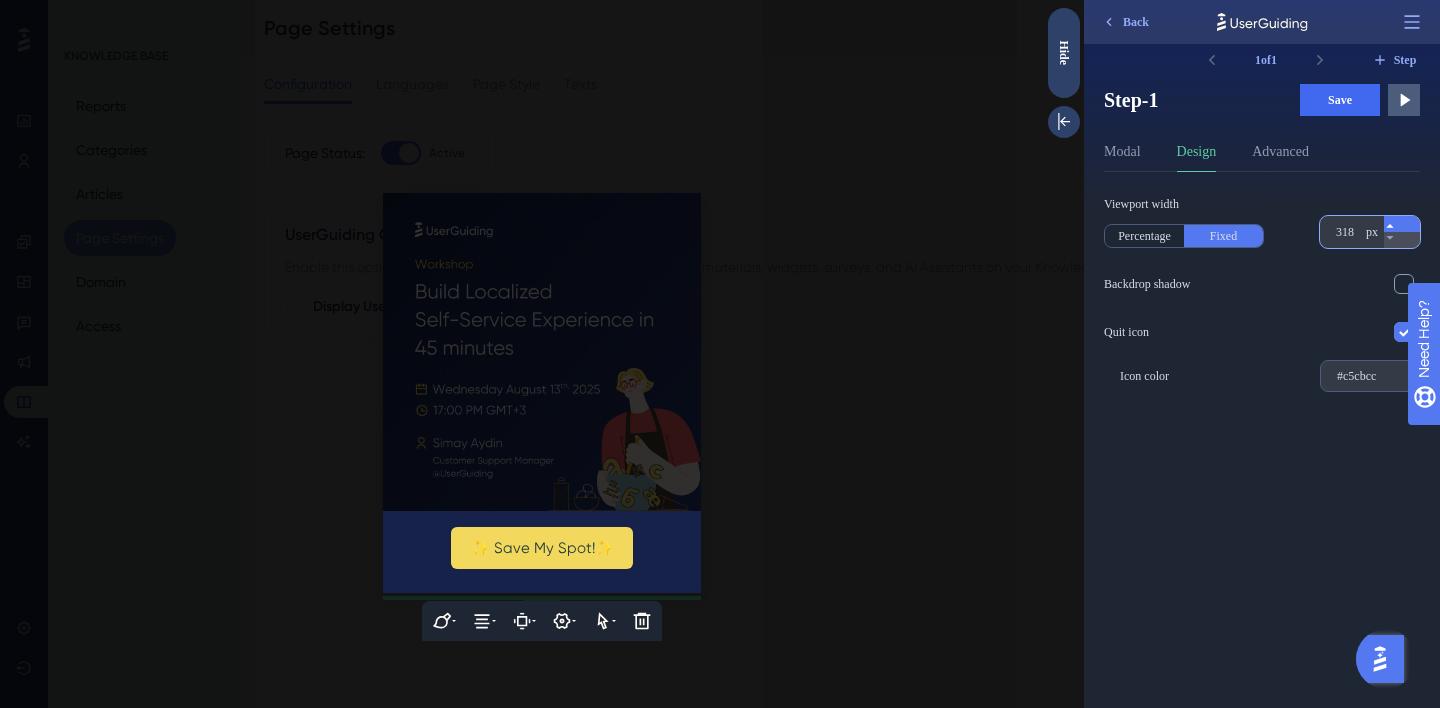 click 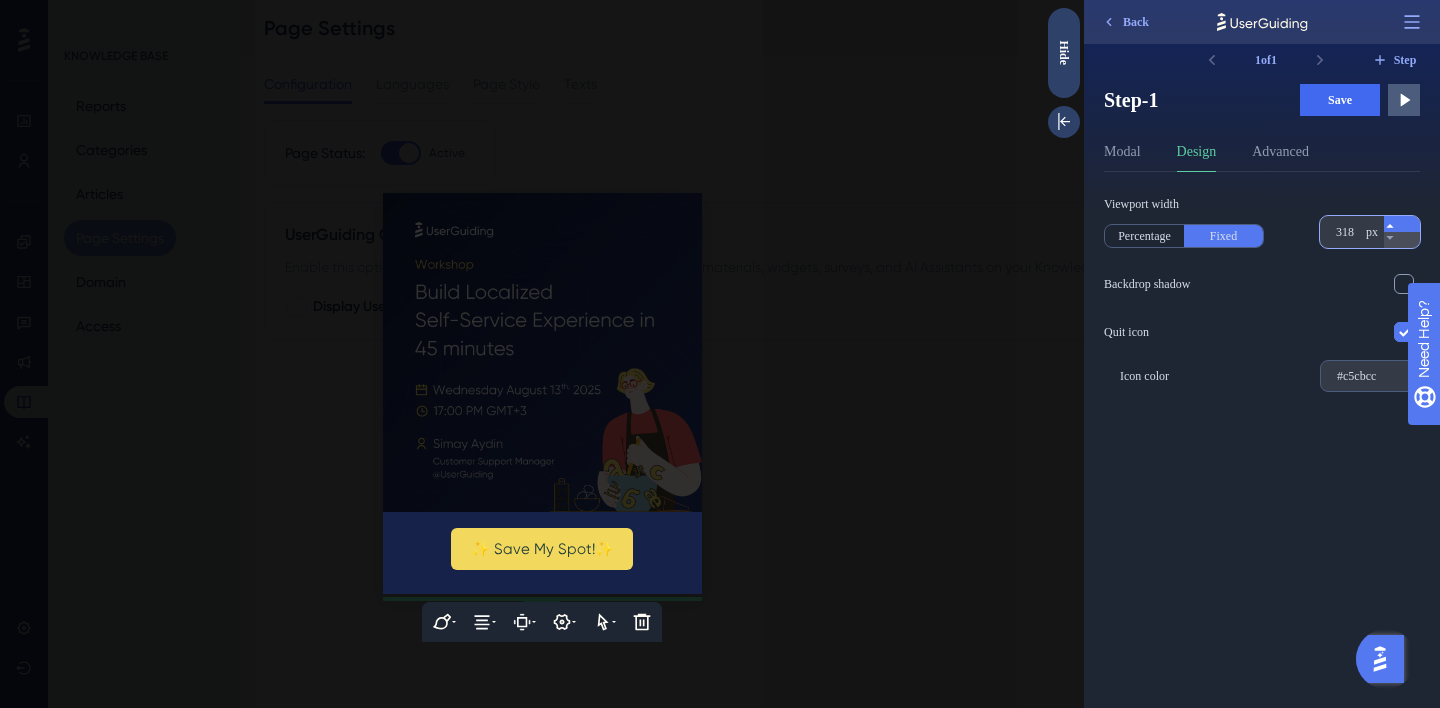 click 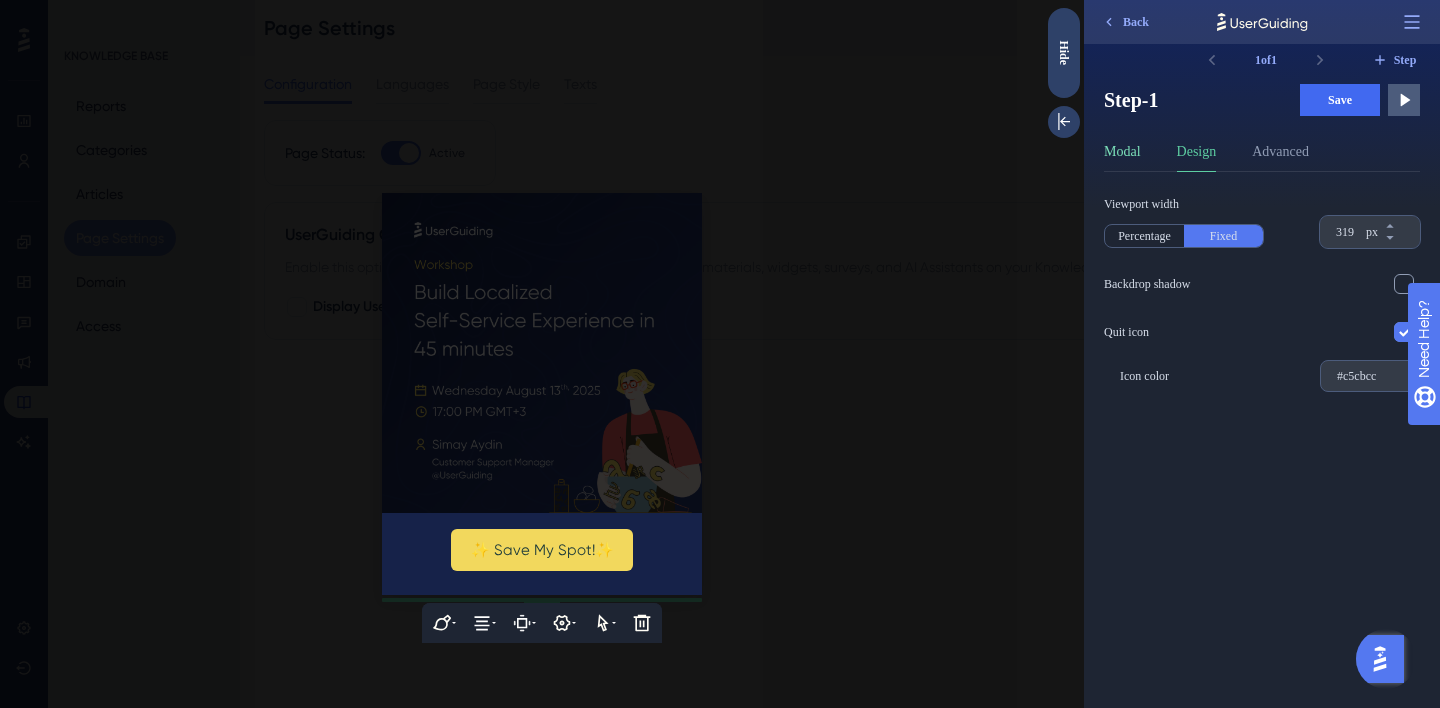 click on "Modal" at bounding box center (1122, 156) 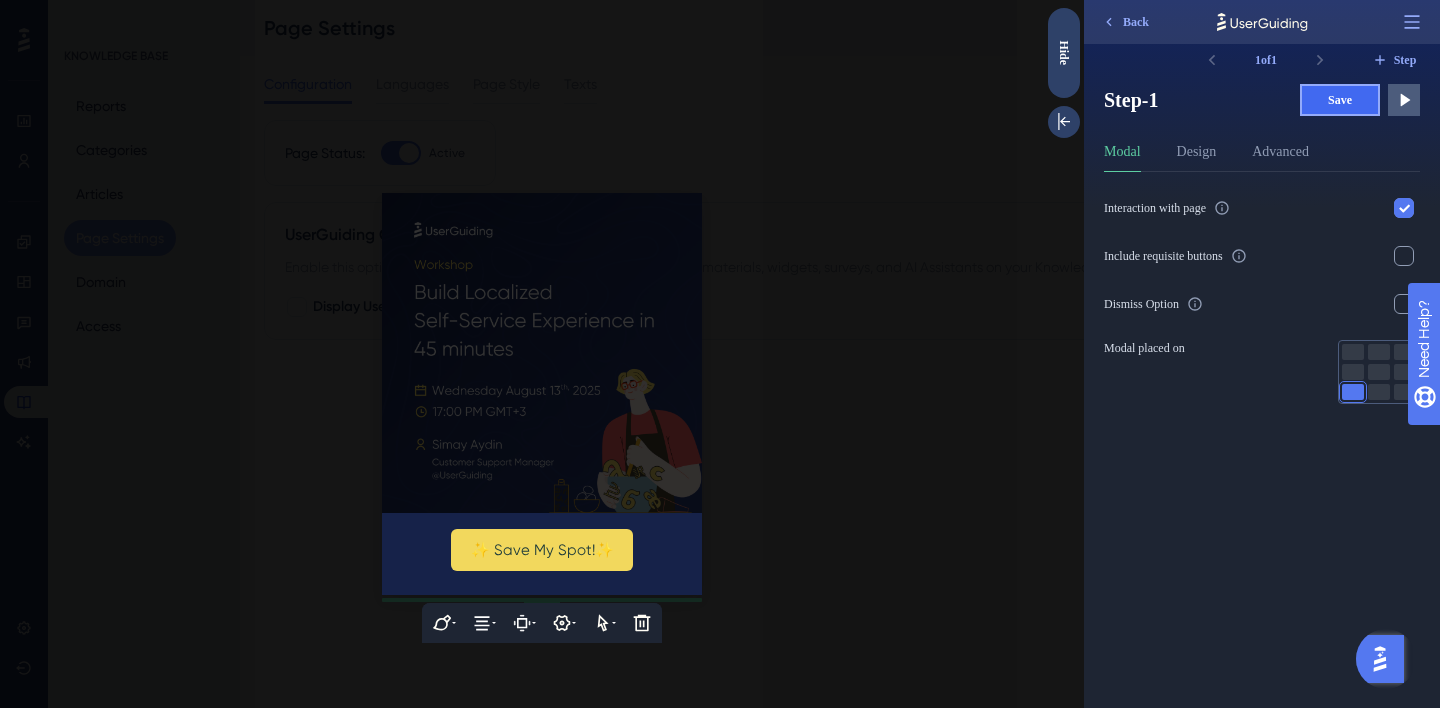 click on "Save" at bounding box center (1340, 100) 